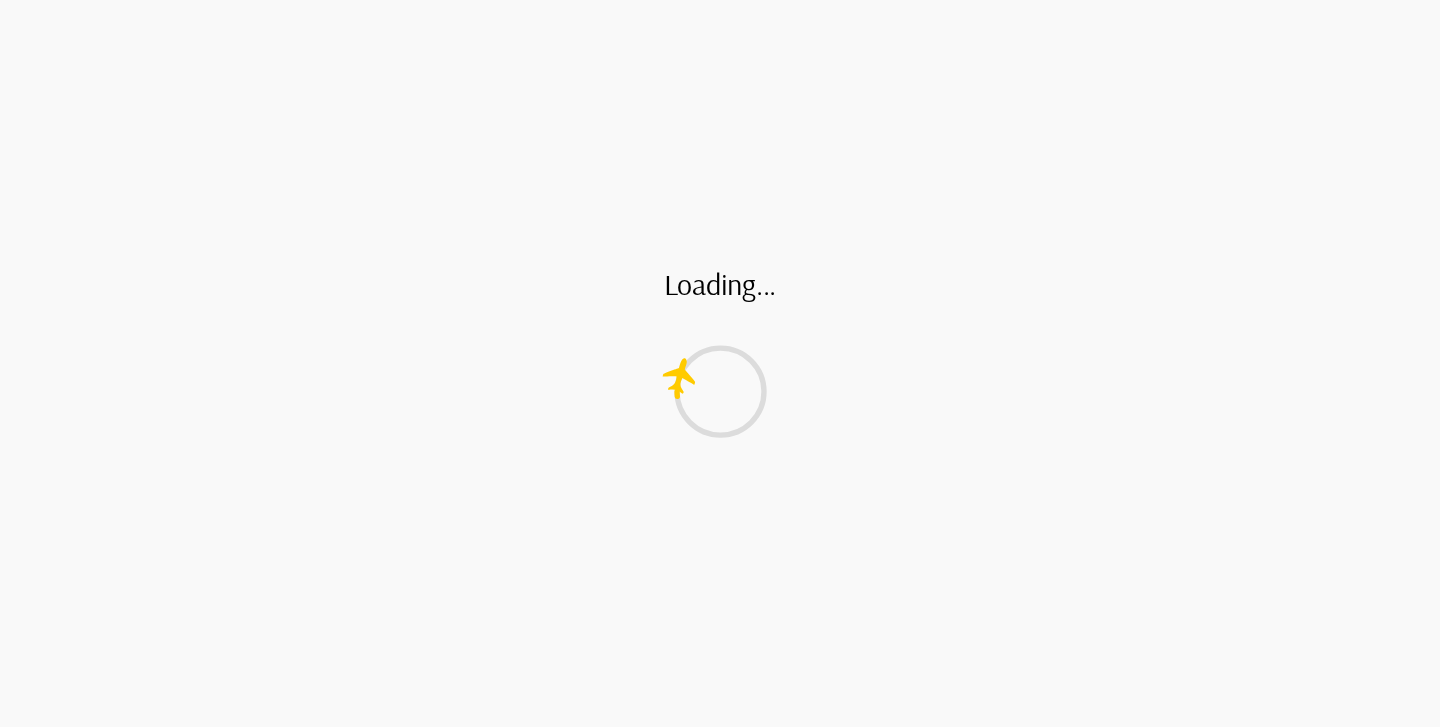 scroll, scrollTop: 0, scrollLeft: 0, axis: both 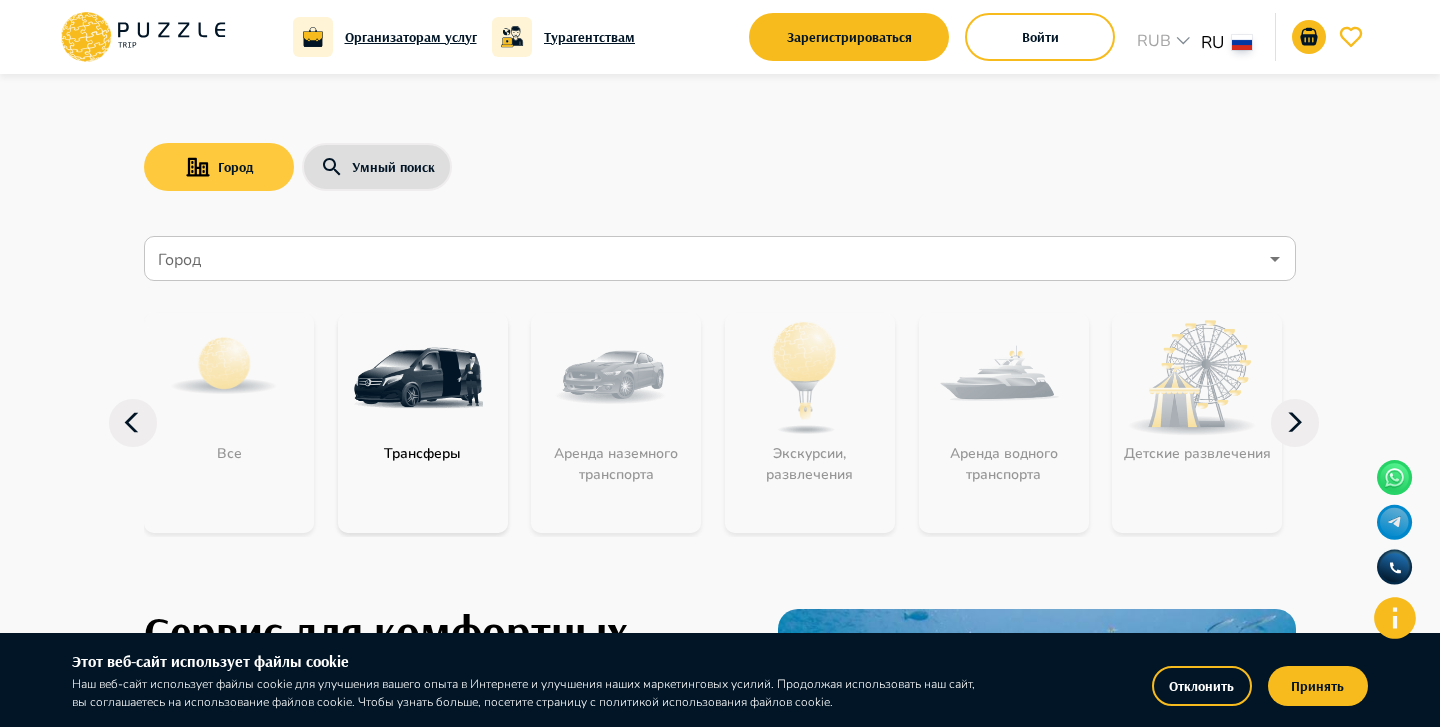click on "Город" at bounding box center (219, 167) 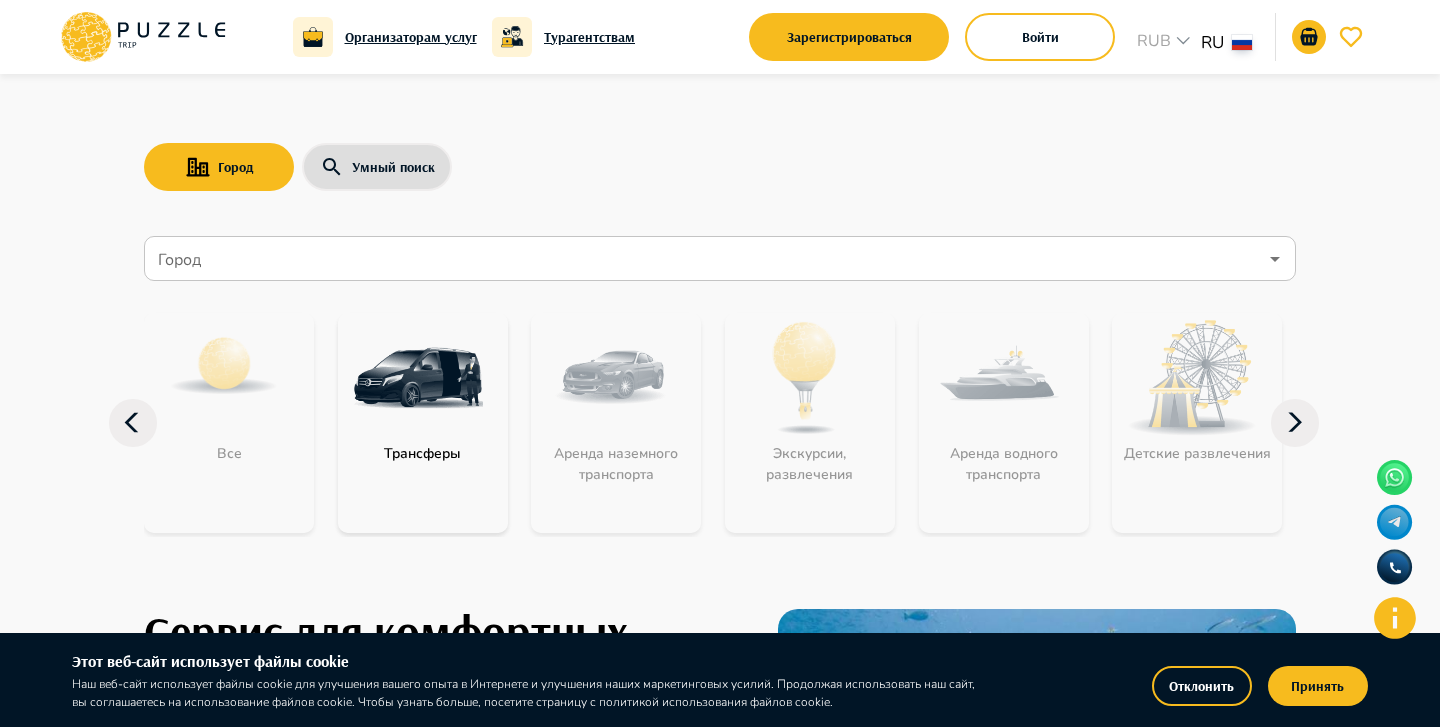 click on "Город" at bounding box center (705, 259) 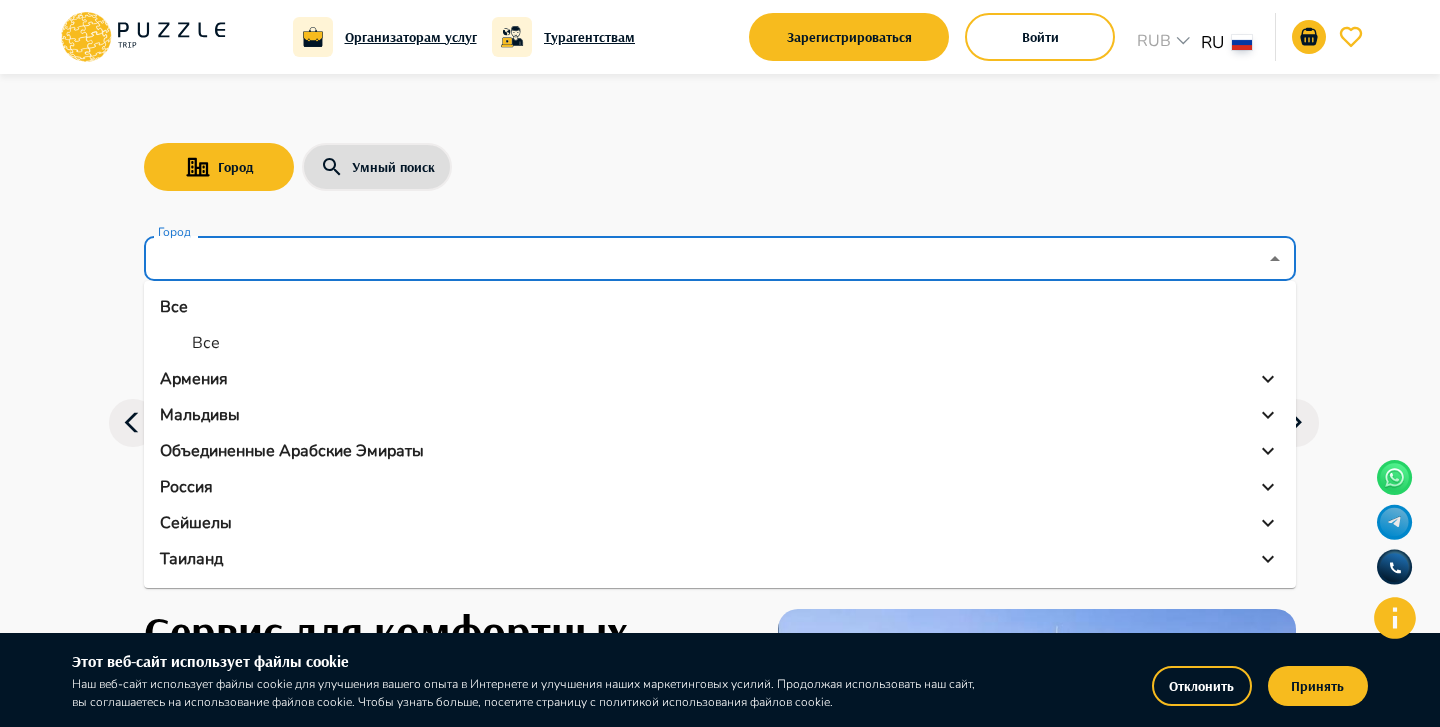 click on "Все" at bounding box center (720, 307) 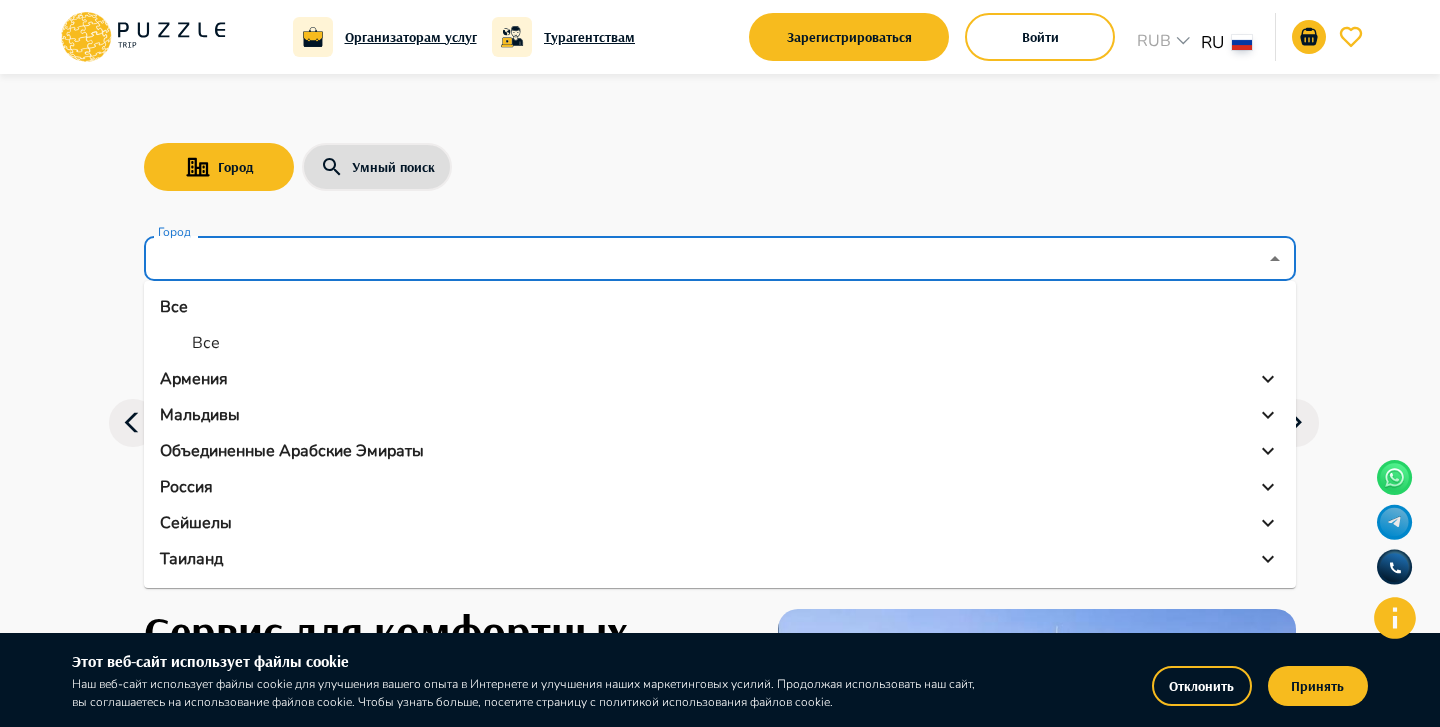 click on "Все" at bounding box center (720, 343) 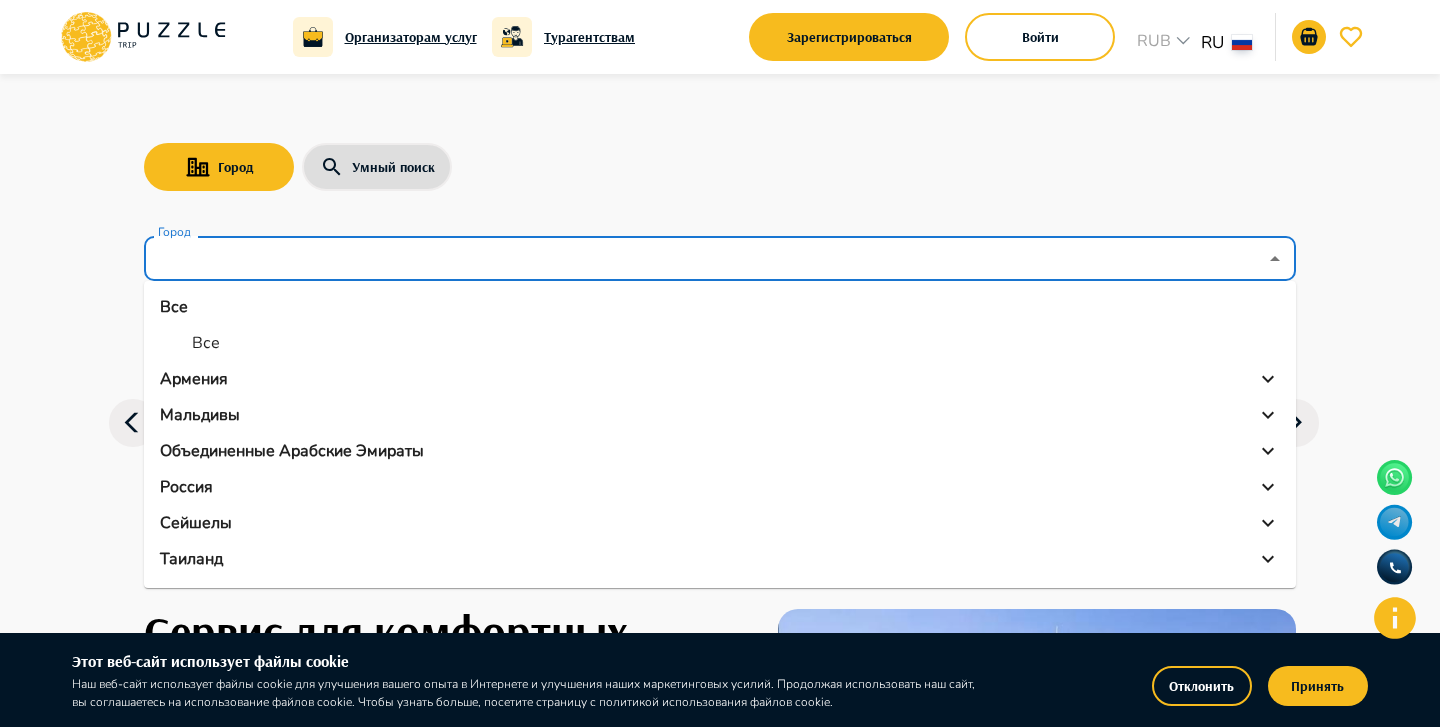 type on "***" 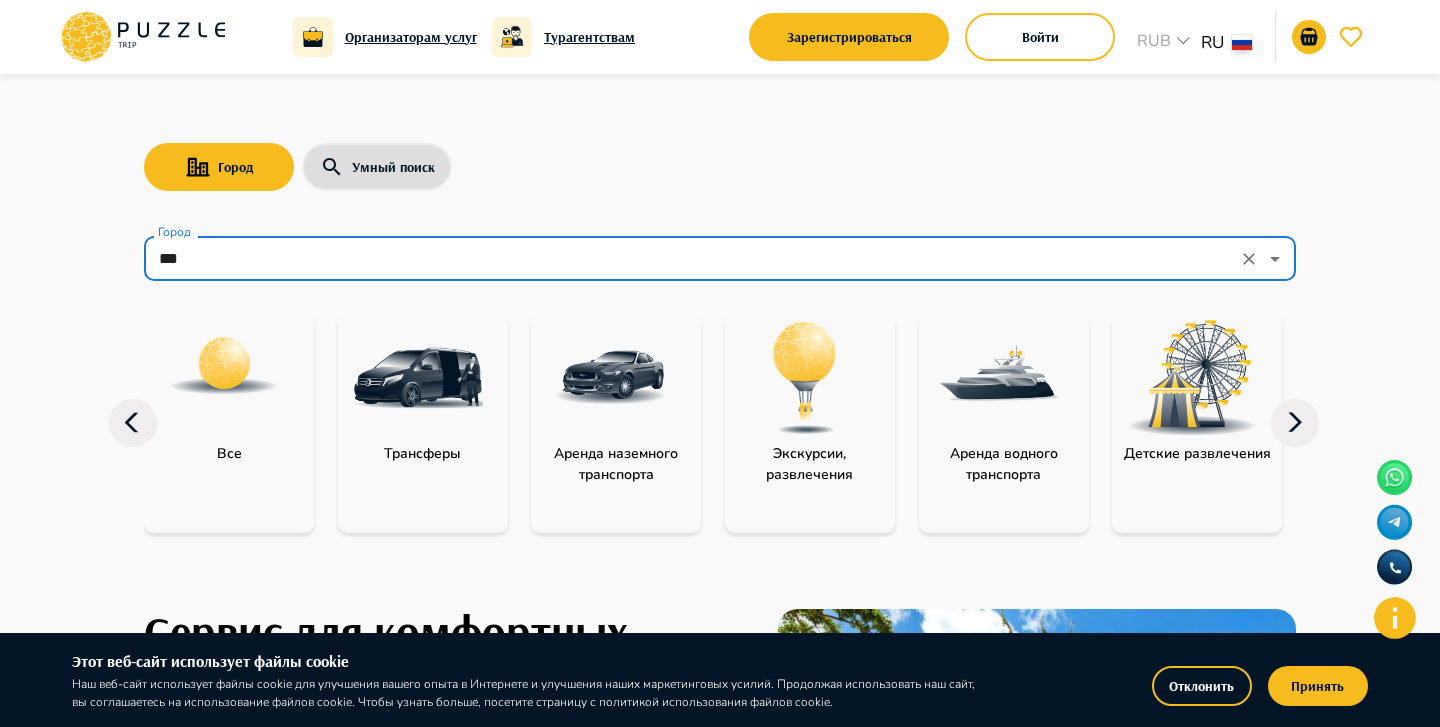 click at bounding box center (224, 366) 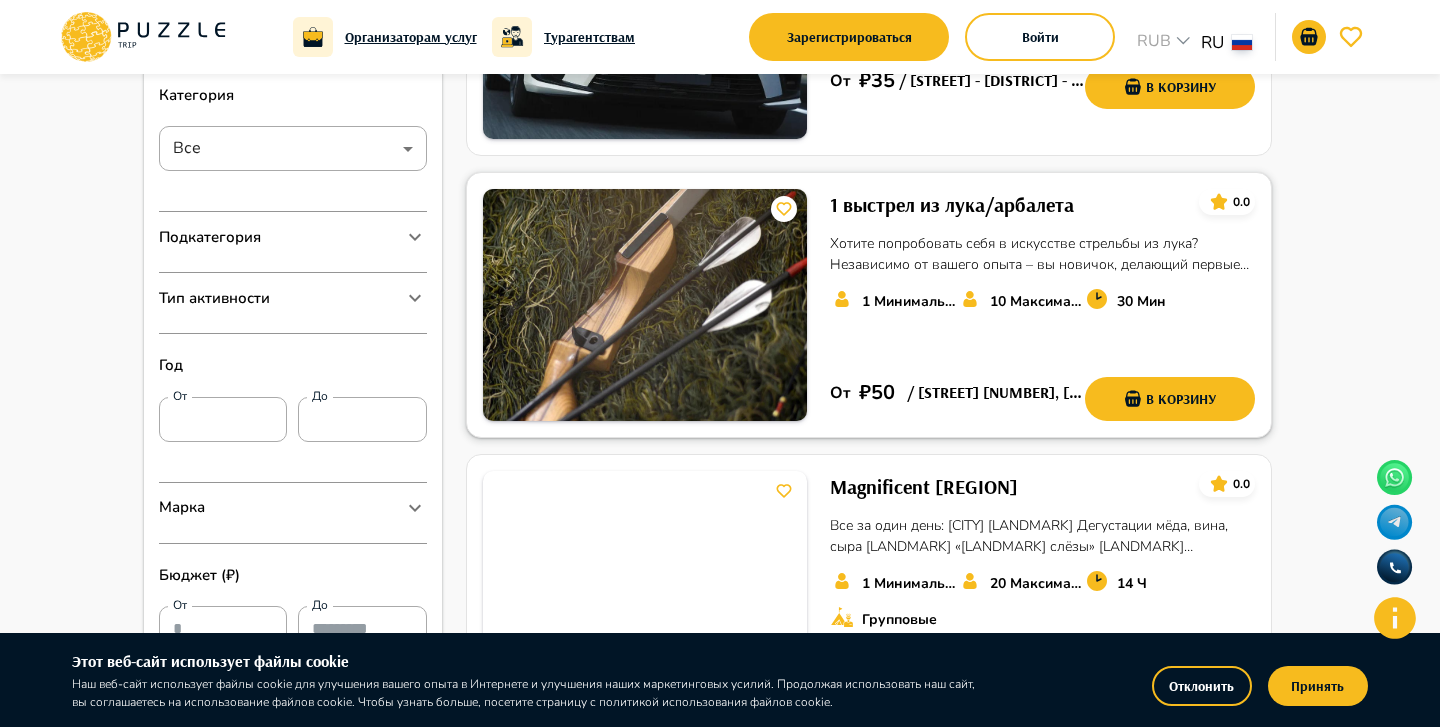 scroll, scrollTop: 0, scrollLeft: 0, axis: both 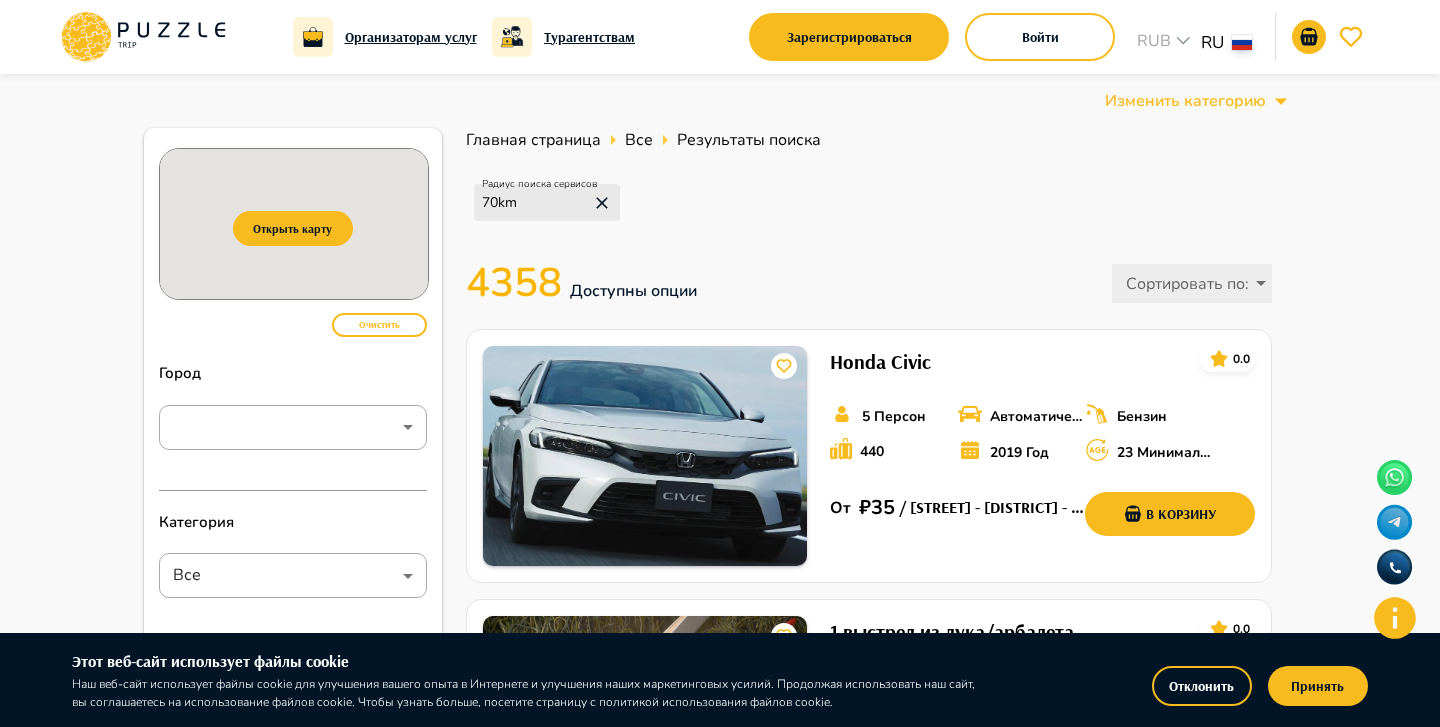 click 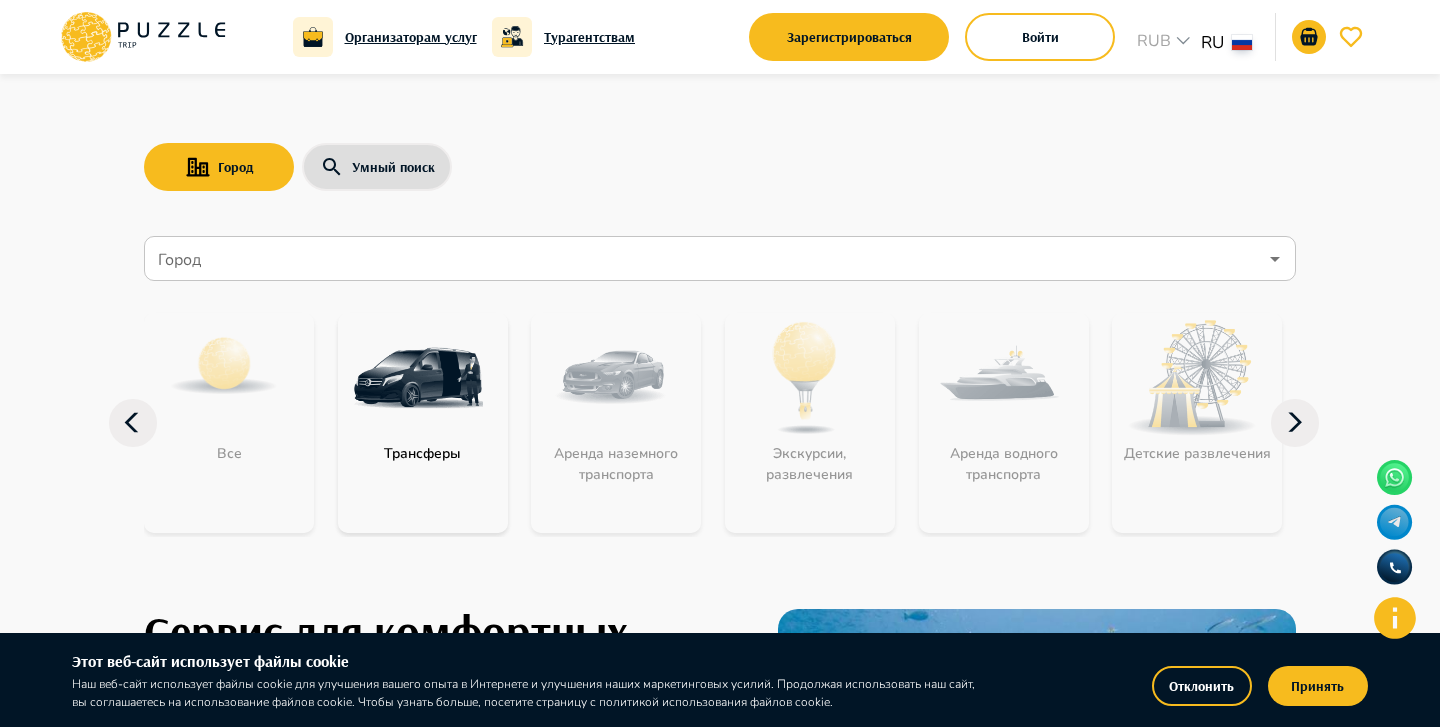 click at bounding box center (418, 378) 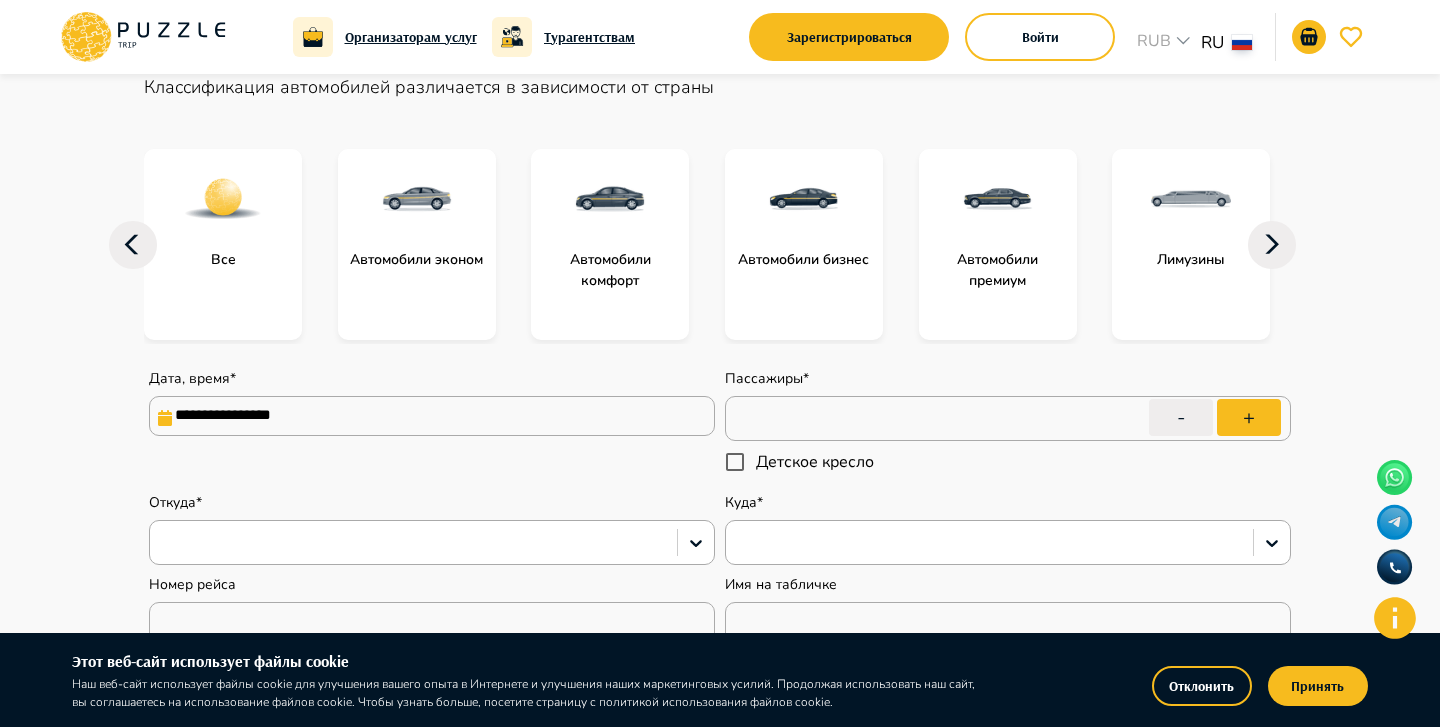 type on "*" 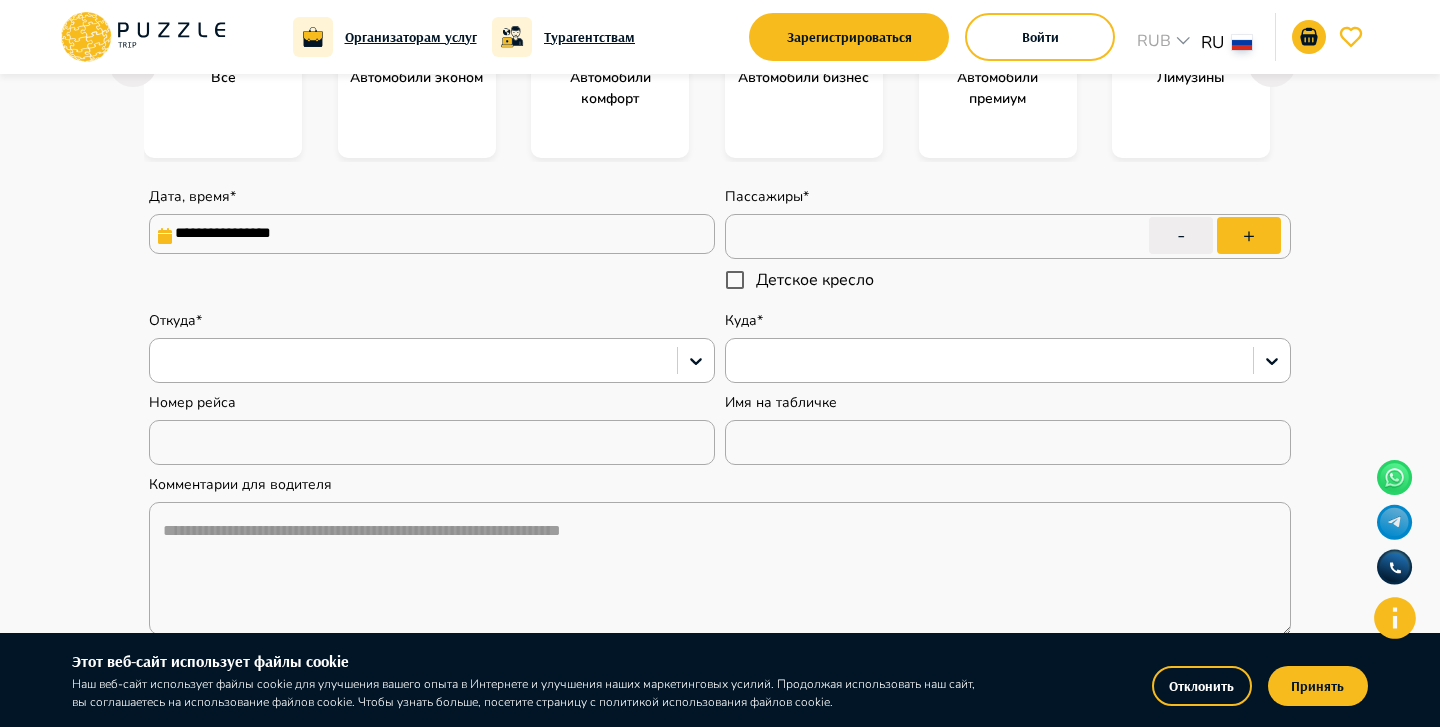 scroll, scrollTop: 390, scrollLeft: 0, axis: vertical 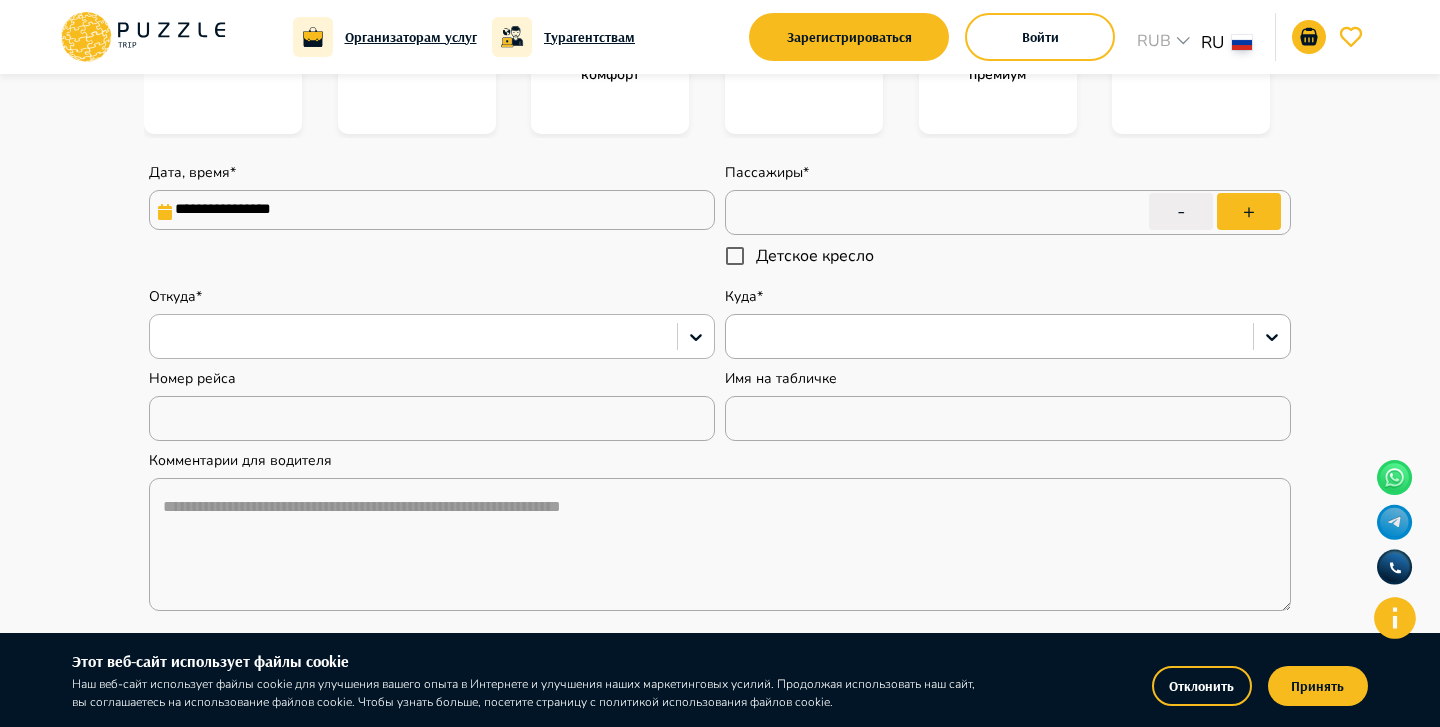 click at bounding box center [413, 337] 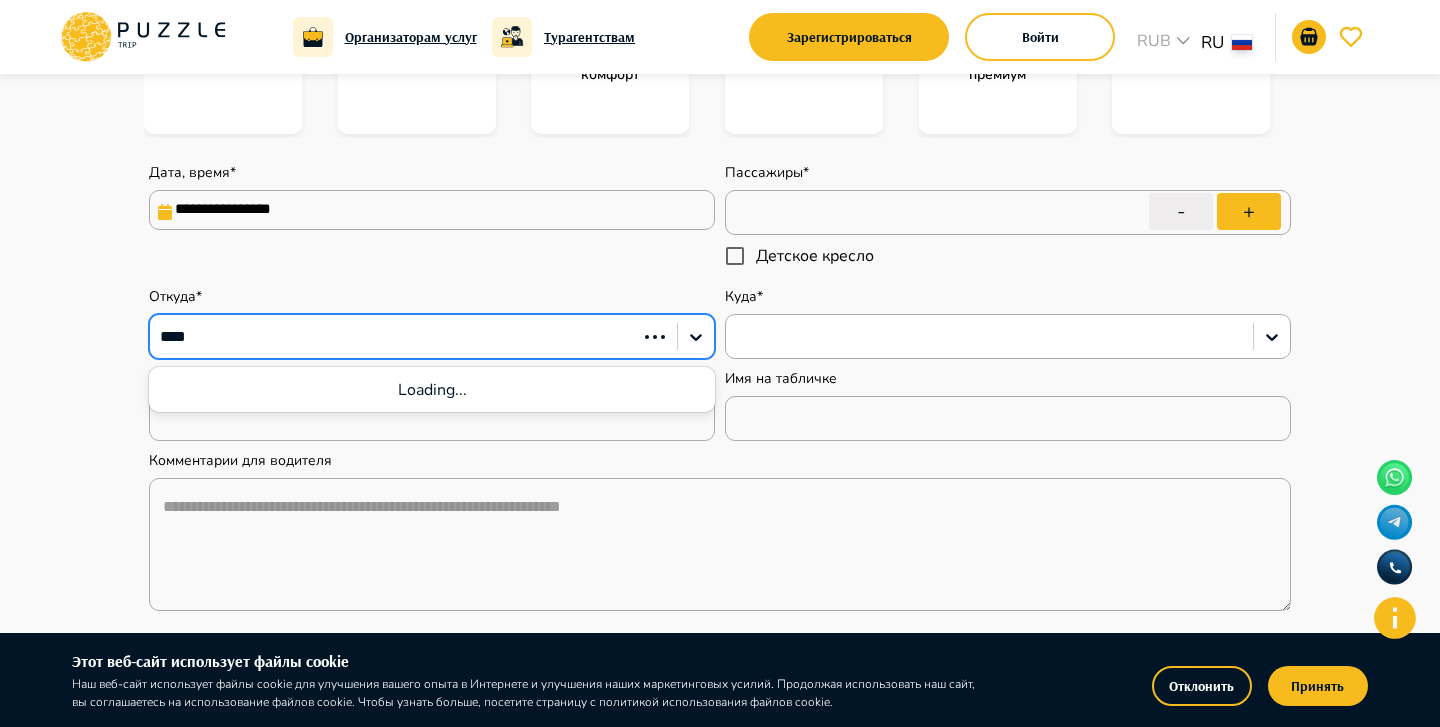 type on "*****" 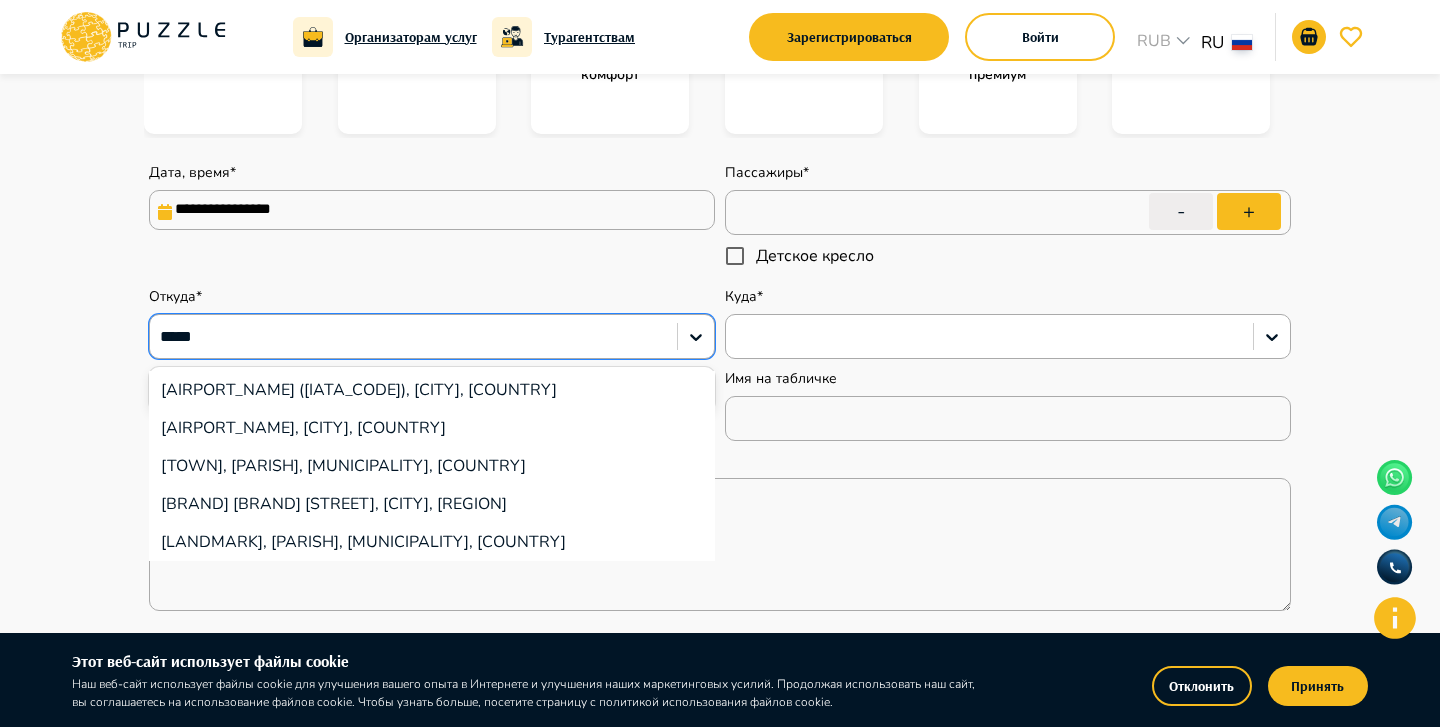 click on "Zvartnots International Airport (EVN), [CITY], [COUNTRY]" at bounding box center [432, 390] 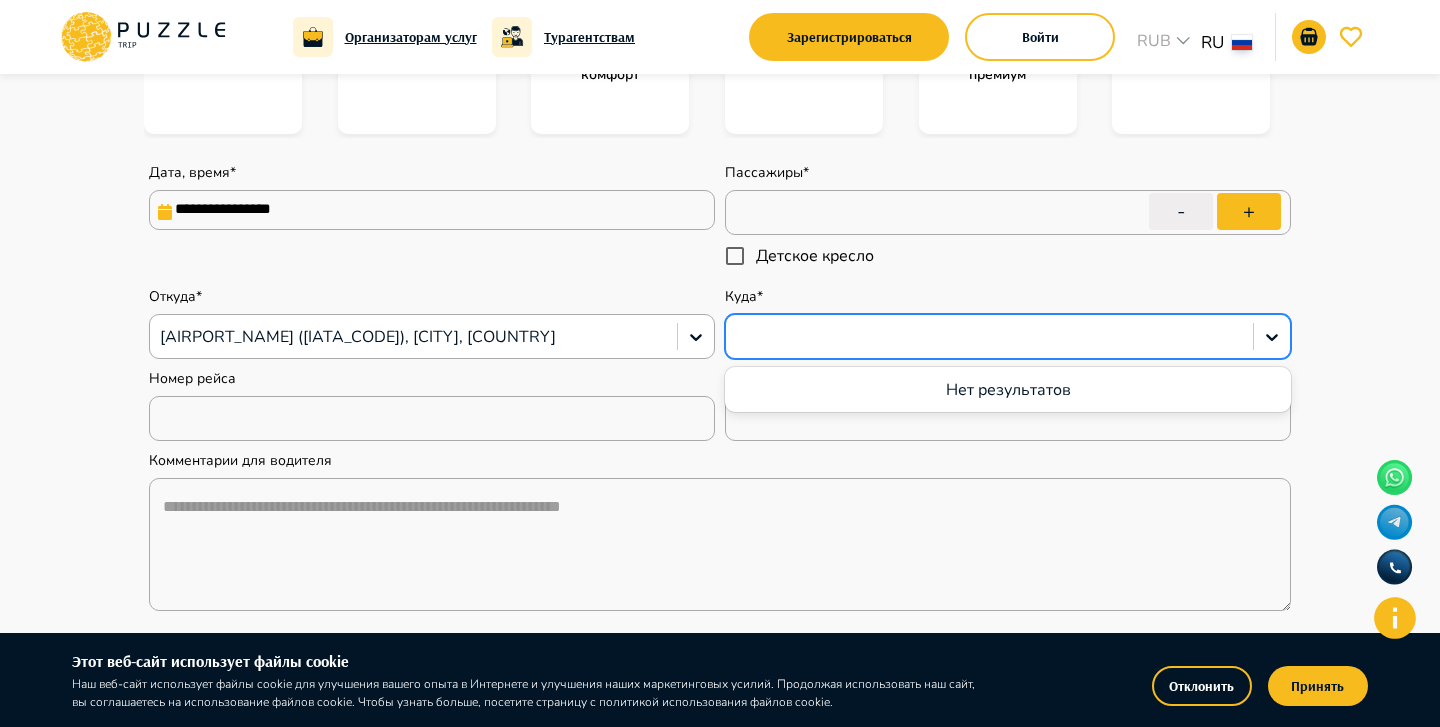 click at bounding box center [989, 337] 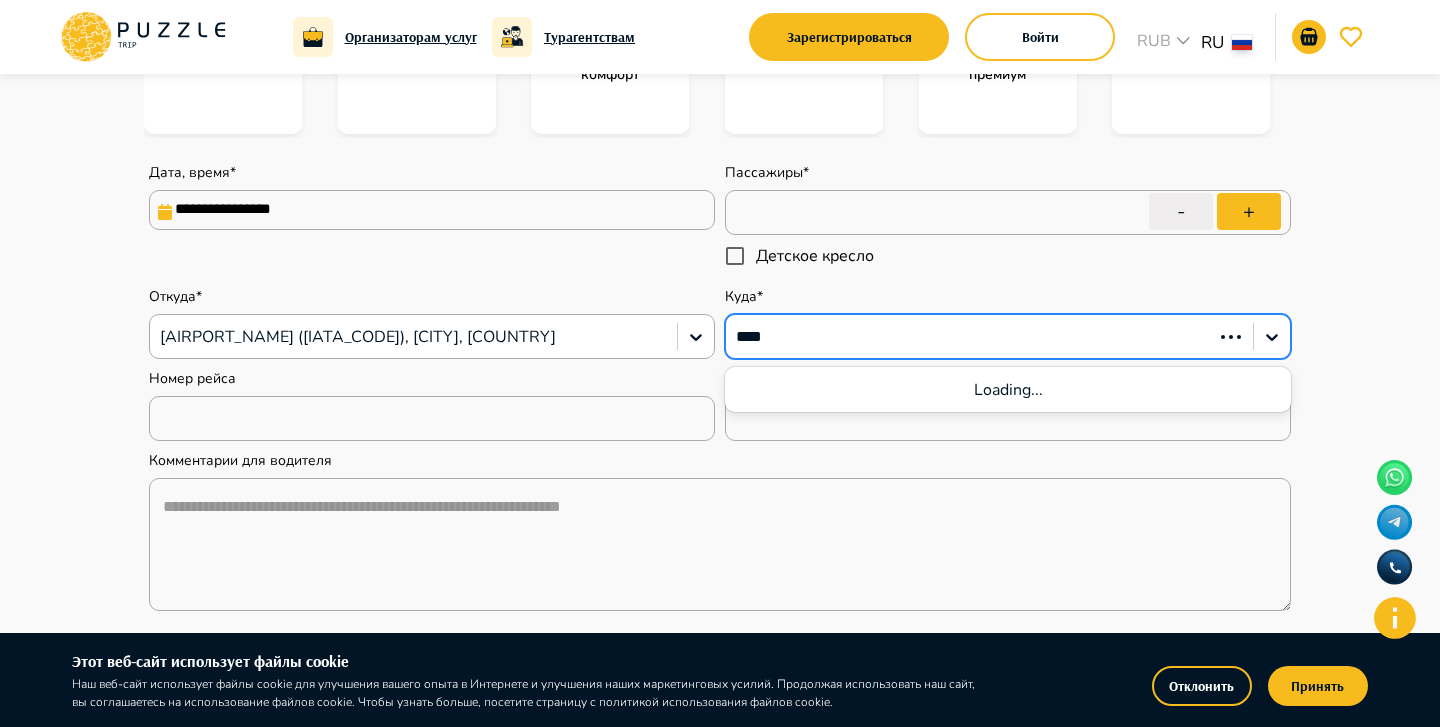 type on "*****" 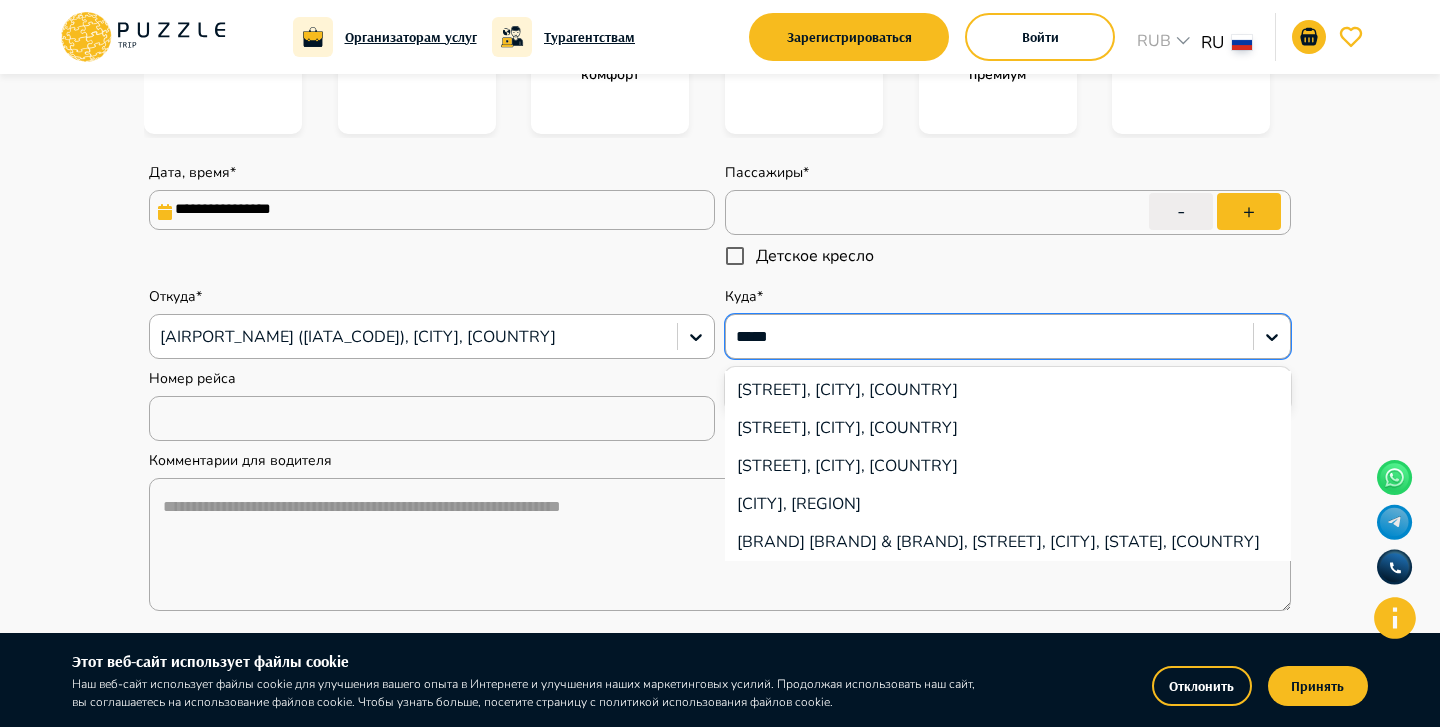 click on "Davtashen, Yerevan, Armenia" at bounding box center [1008, 390] 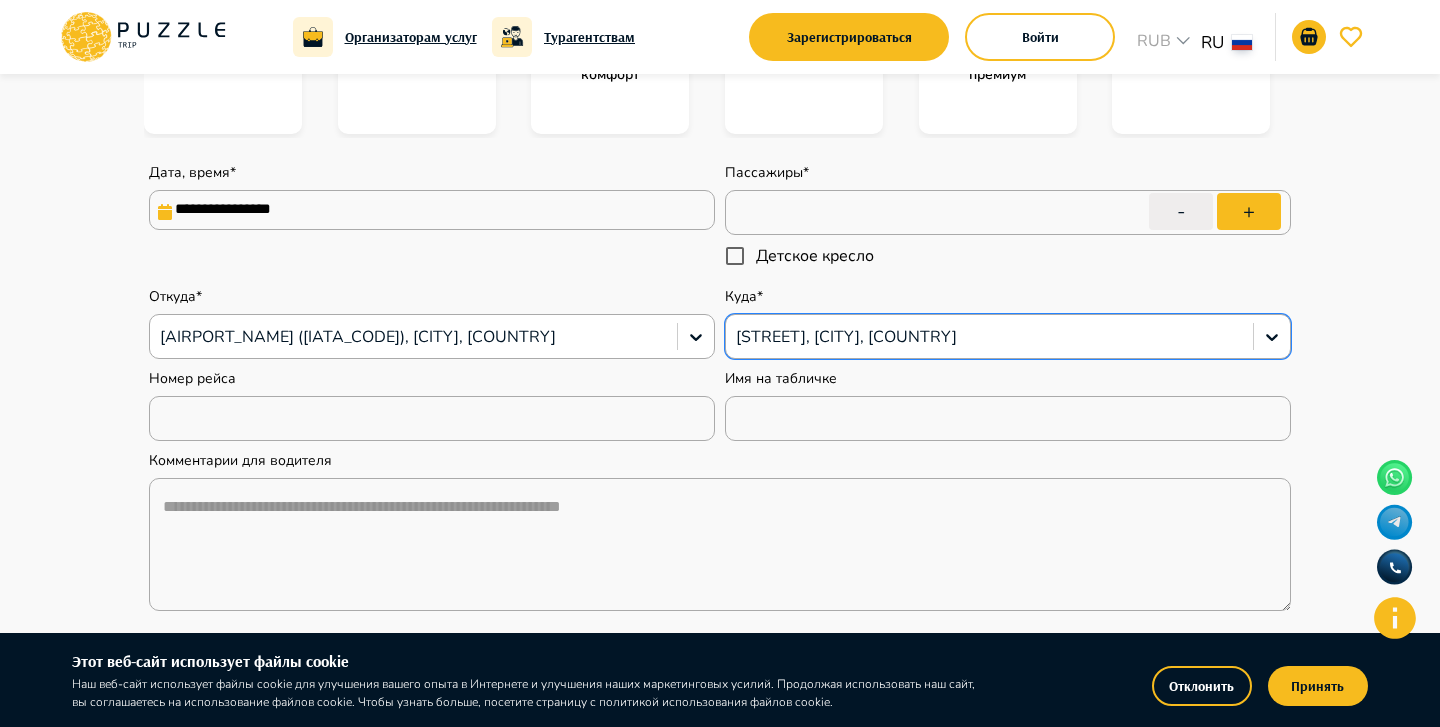 type on "*" 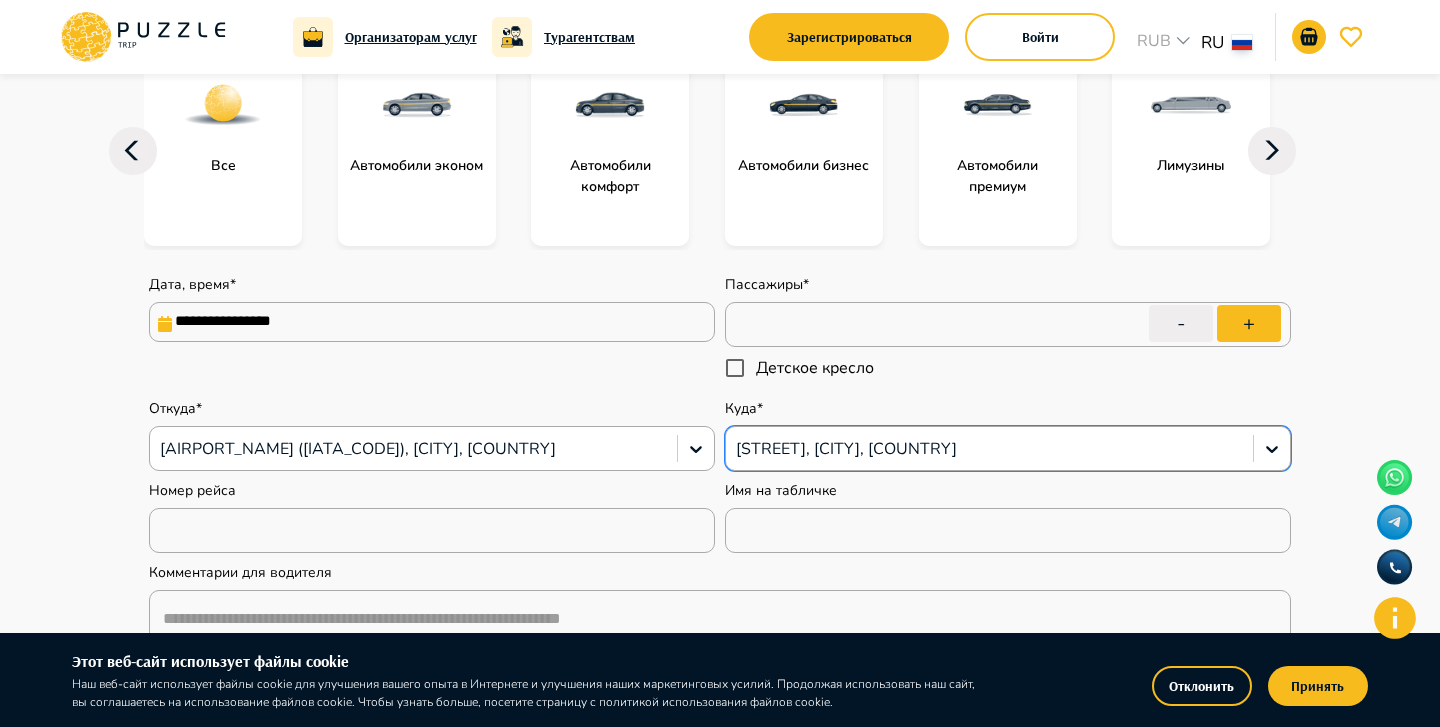scroll, scrollTop: 279, scrollLeft: 0, axis: vertical 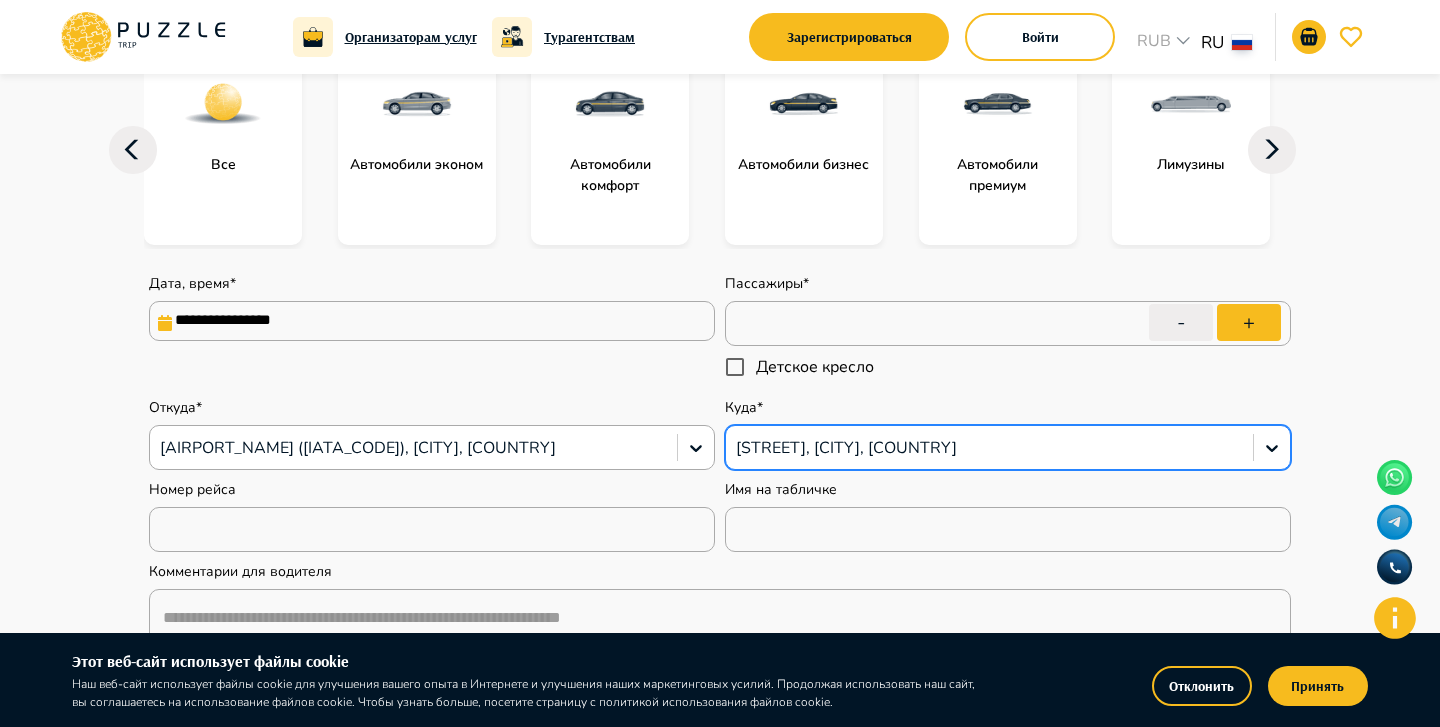 click at bounding box center [989, 448] 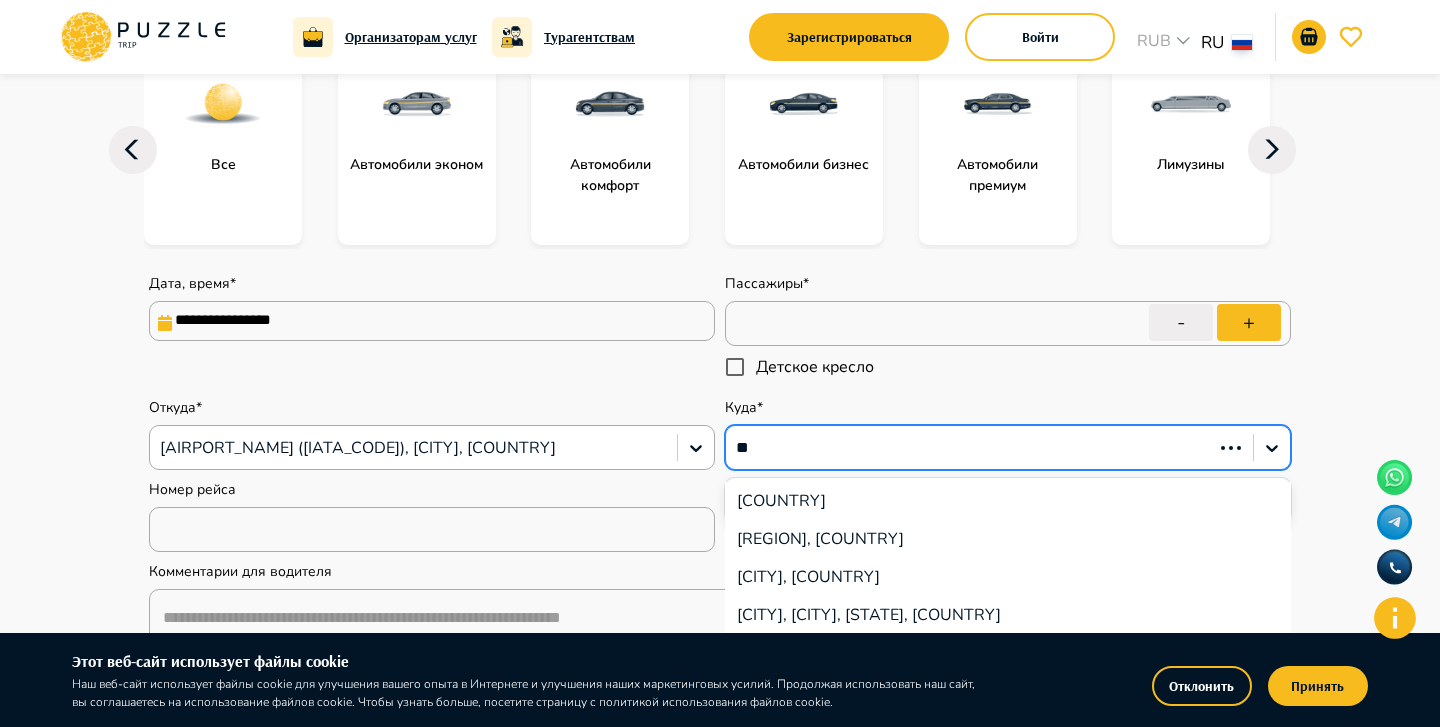 type on "*" 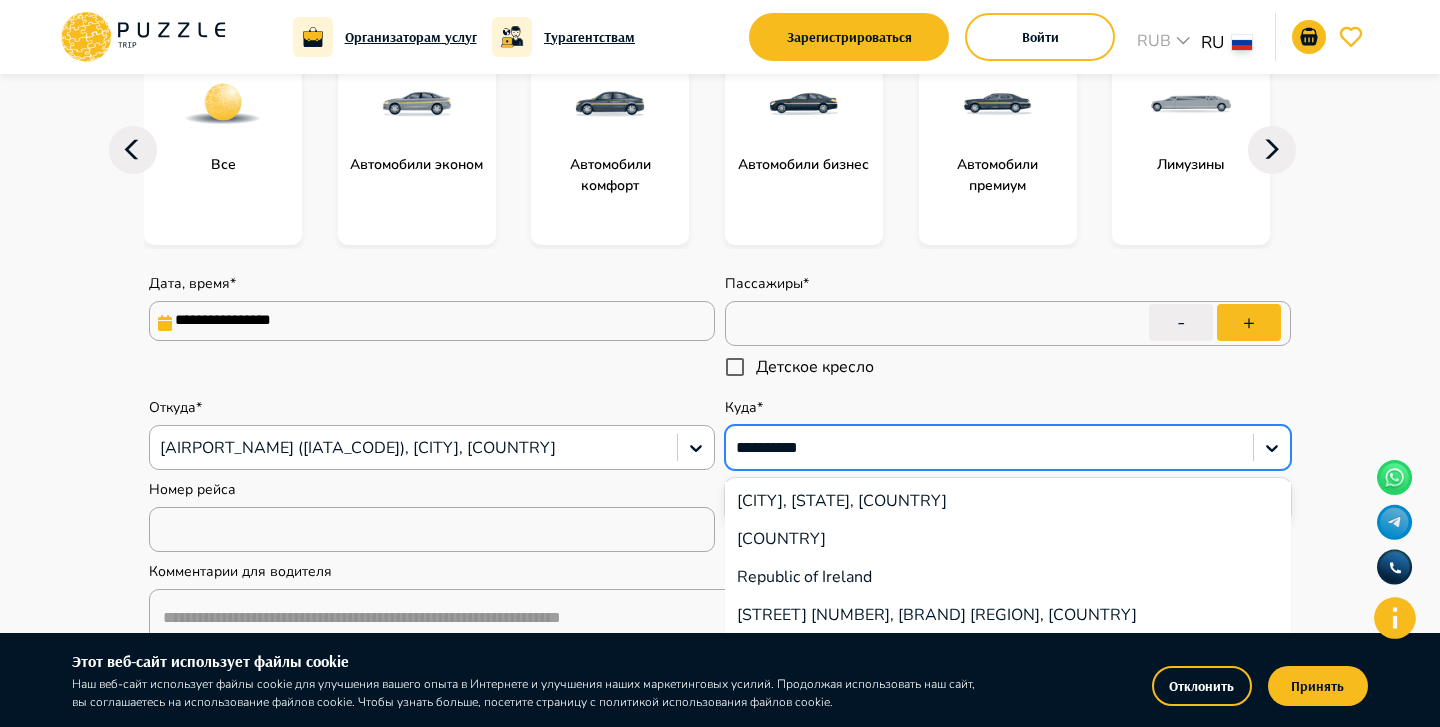 type on "**********" 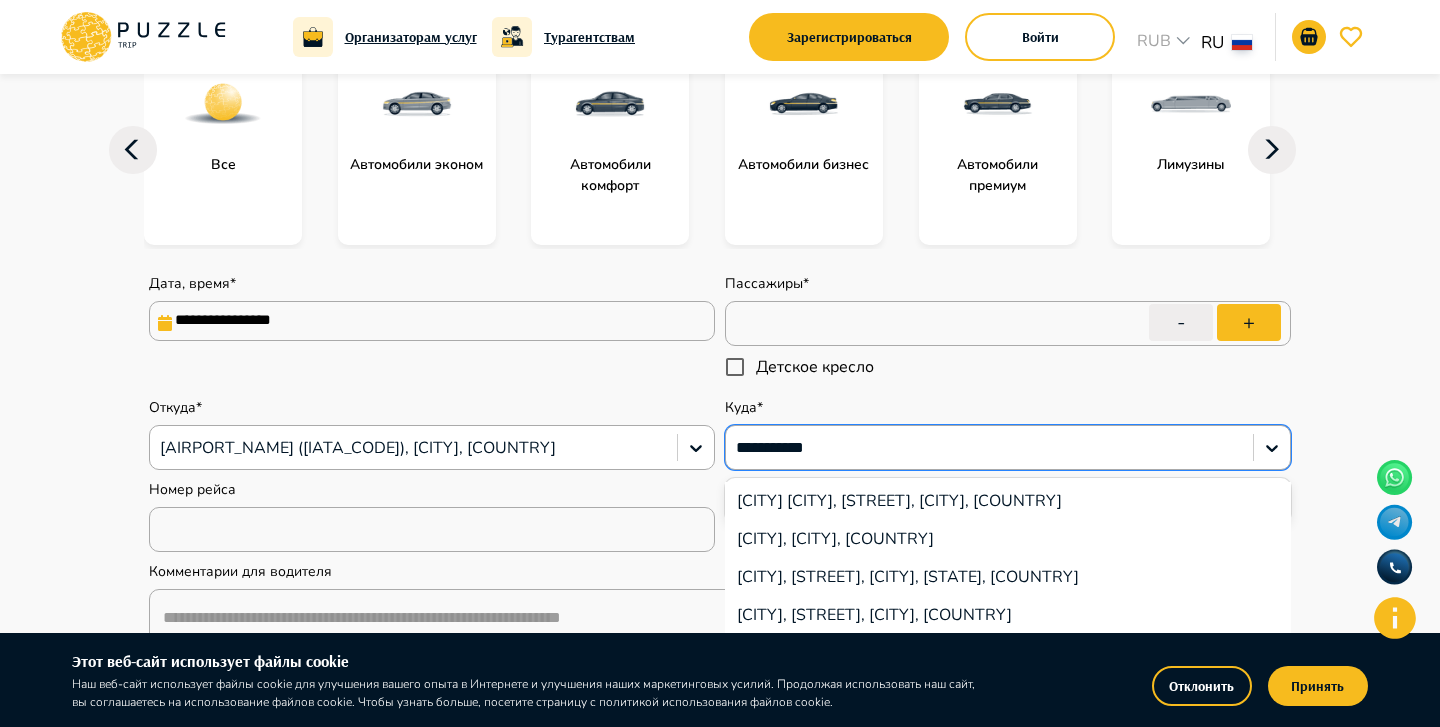 click on "Republic Square, Yerevan, Armenia" at bounding box center (1008, 539) 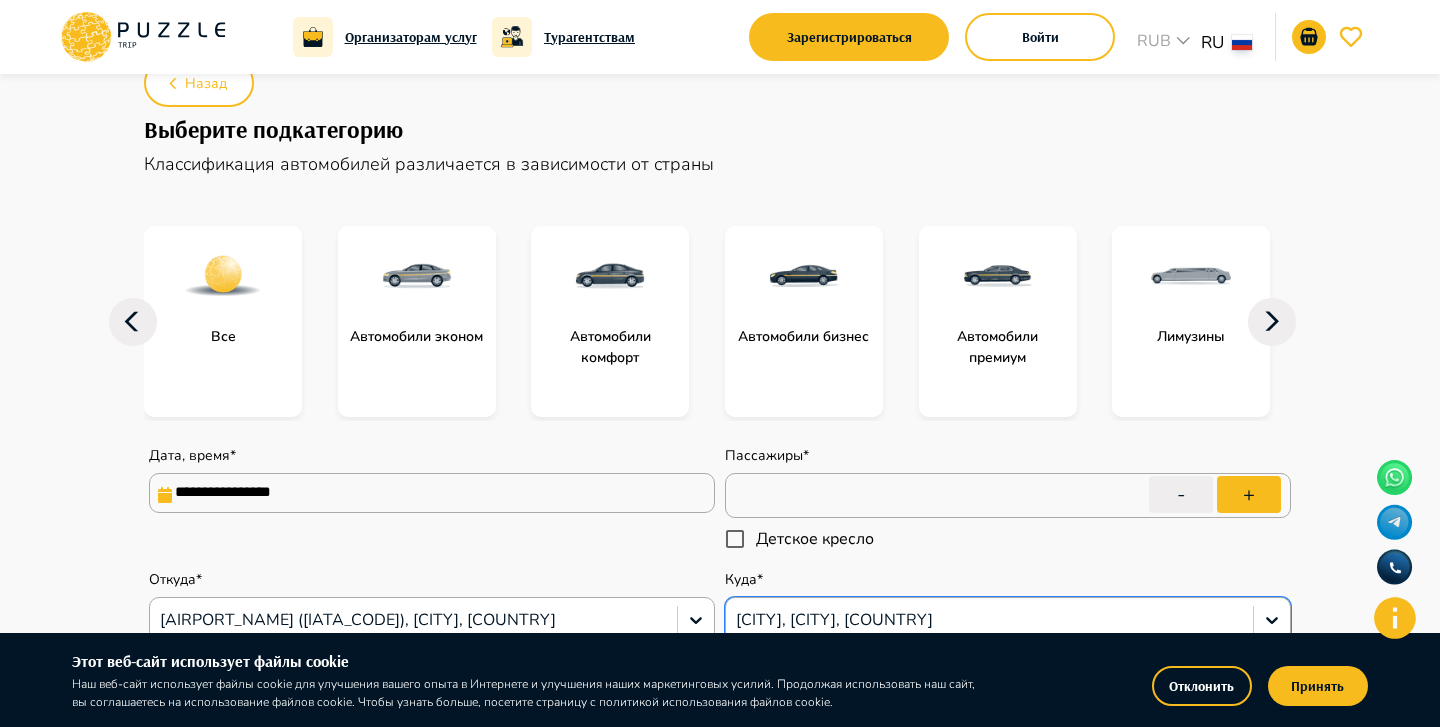 scroll, scrollTop: 105, scrollLeft: 0, axis: vertical 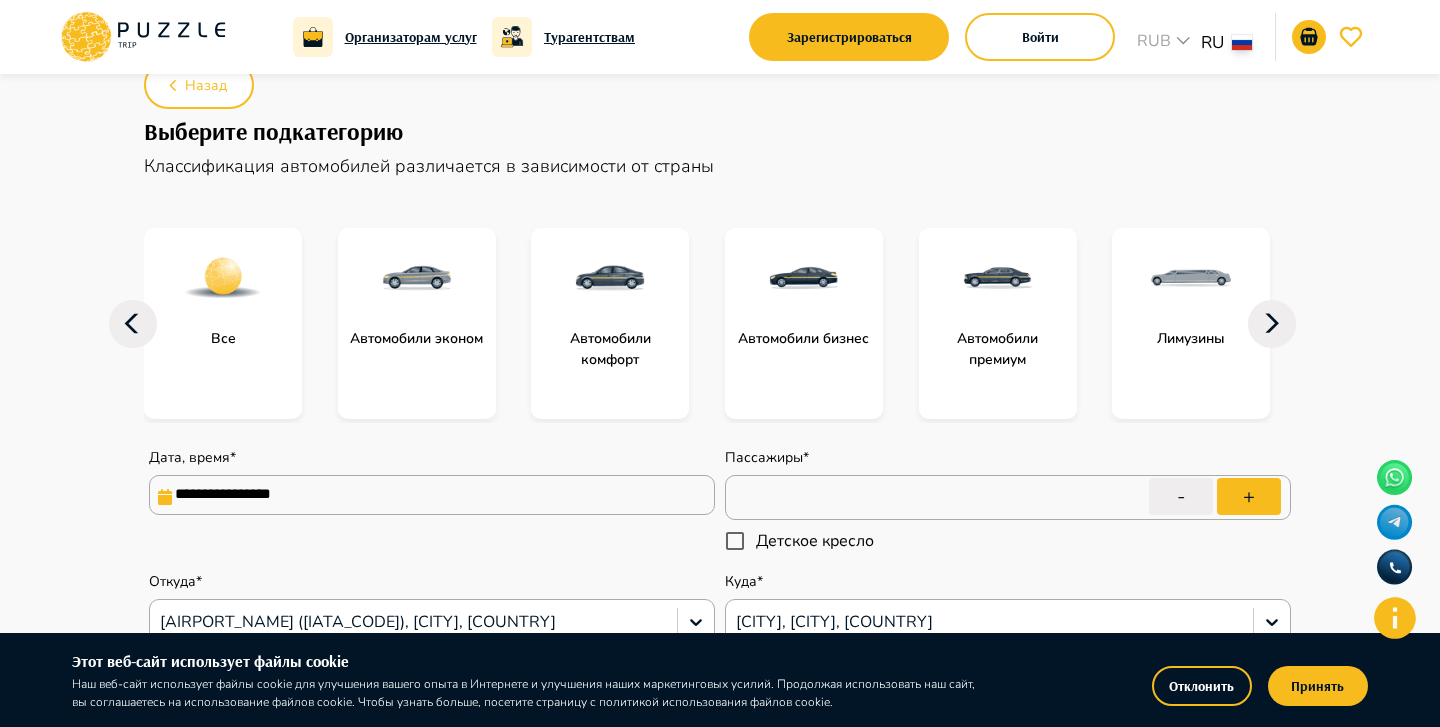 click on "**********" at bounding box center (720, 662) 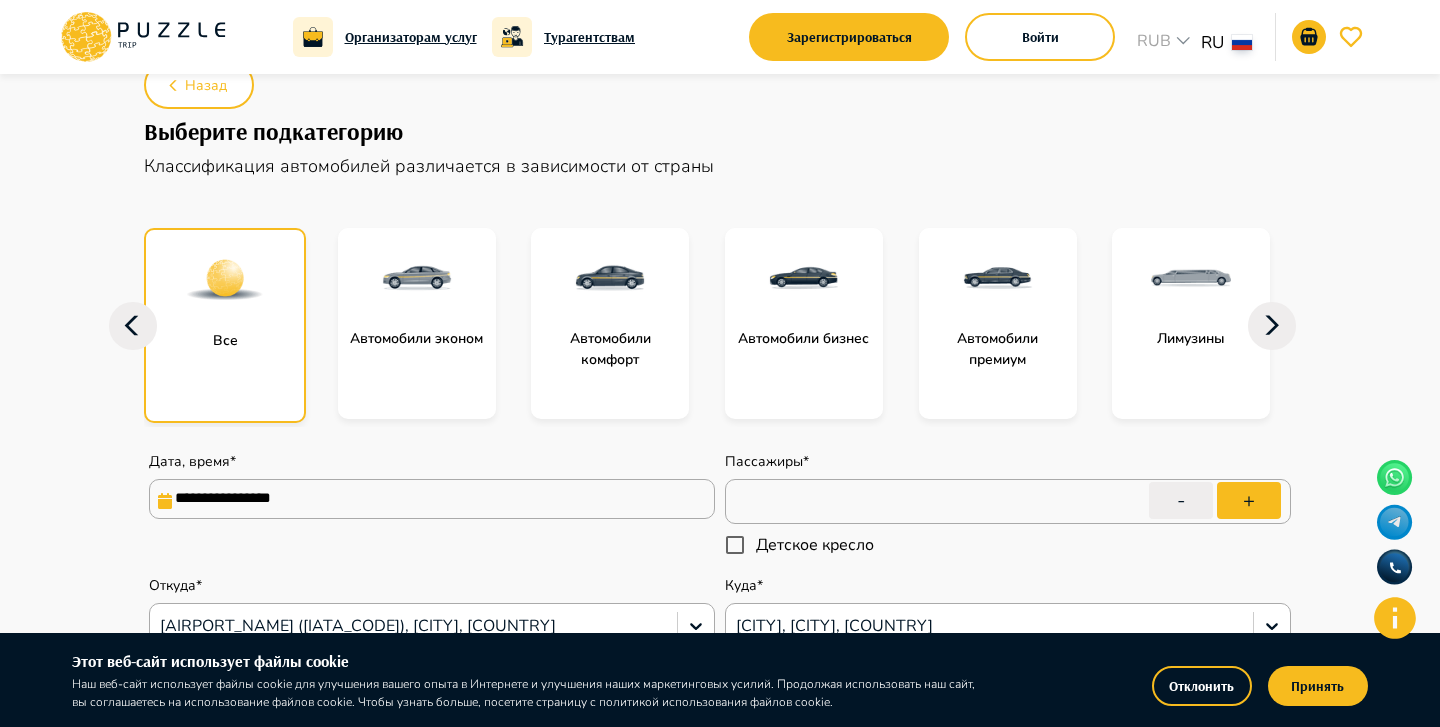 click at bounding box center (417, 278) 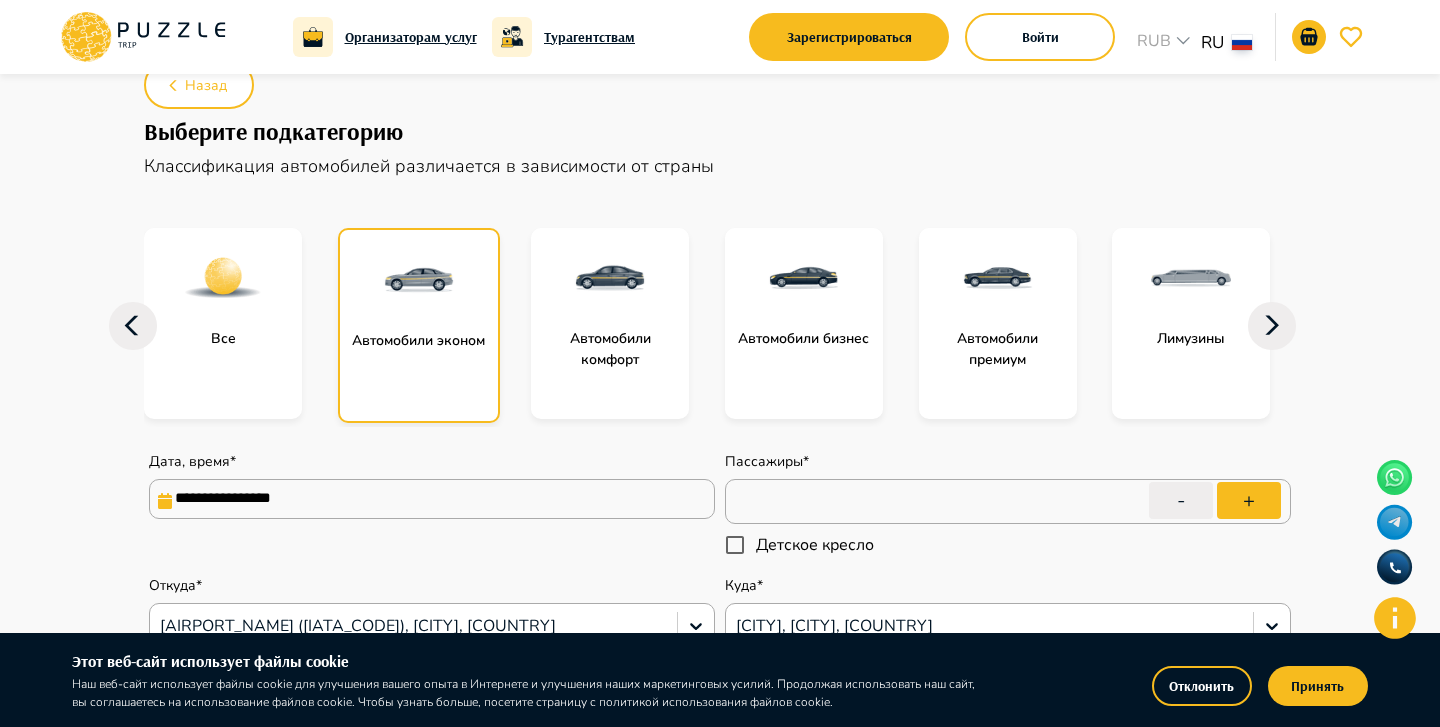 type on "*" 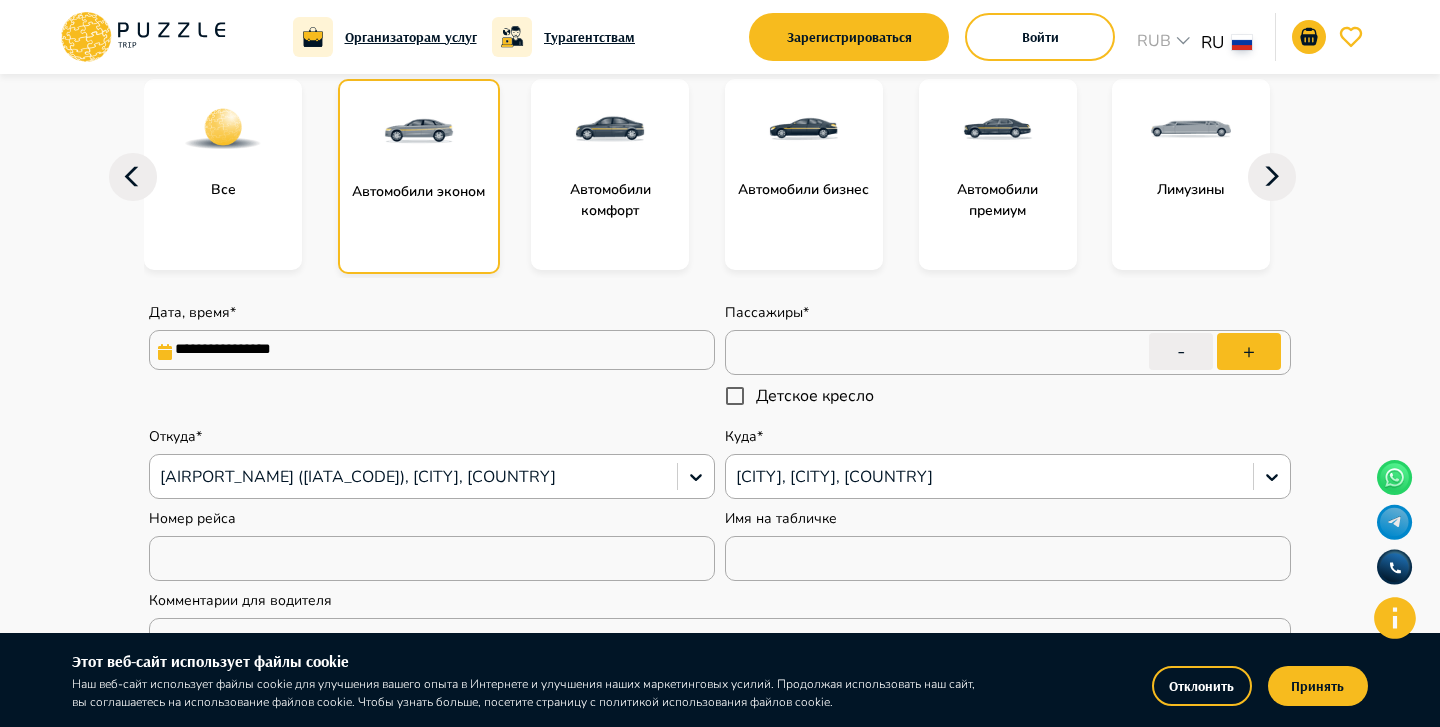 scroll, scrollTop: 268, scrollLeft: 0, axis: vertical 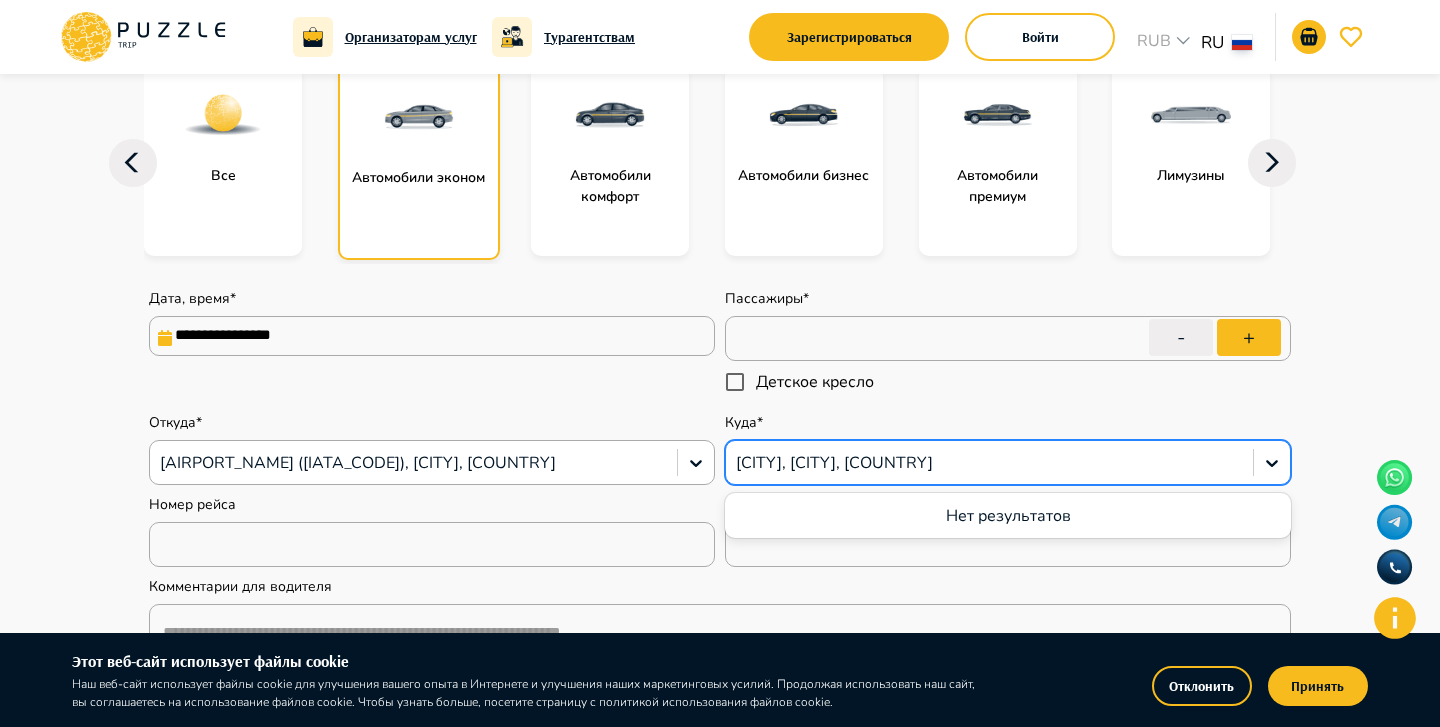 click on "Republic Square, Yerevan, Armenia" at bounding box center (989, 463) 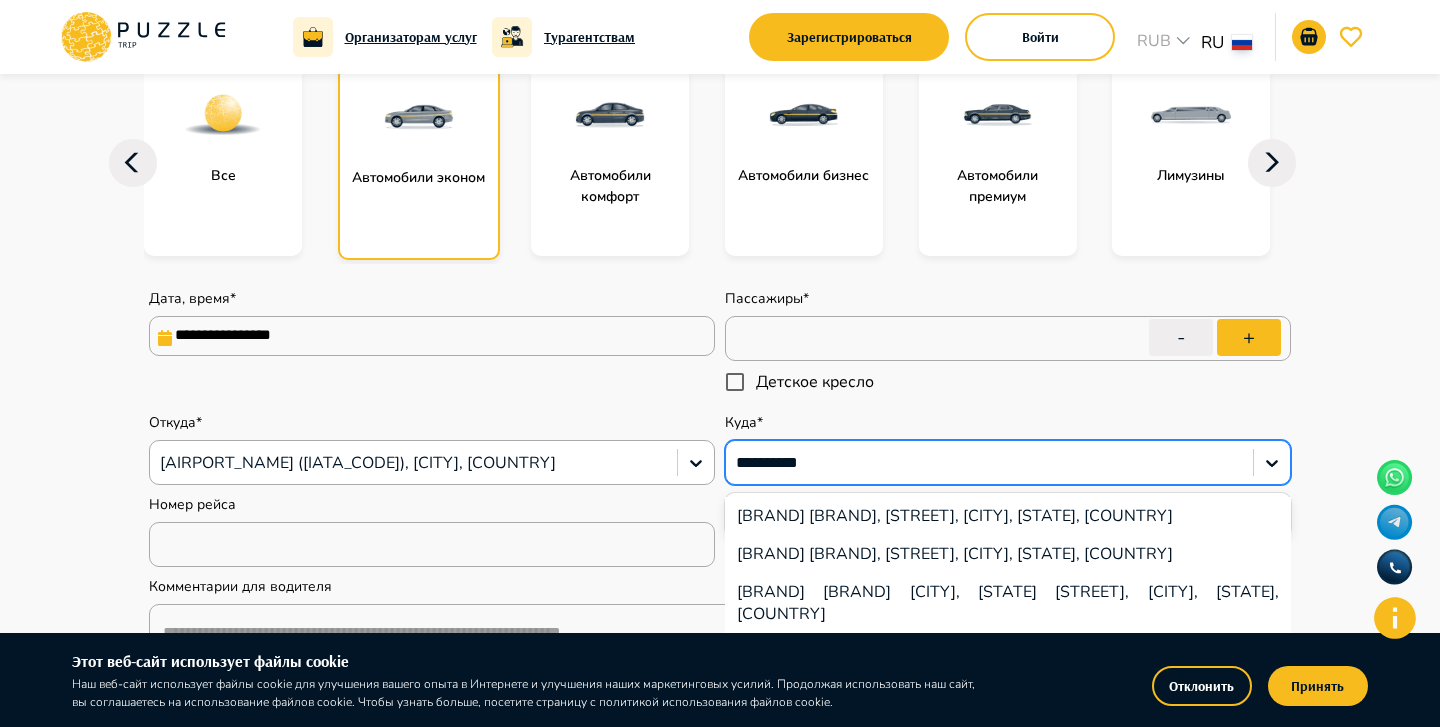 type on "**********" 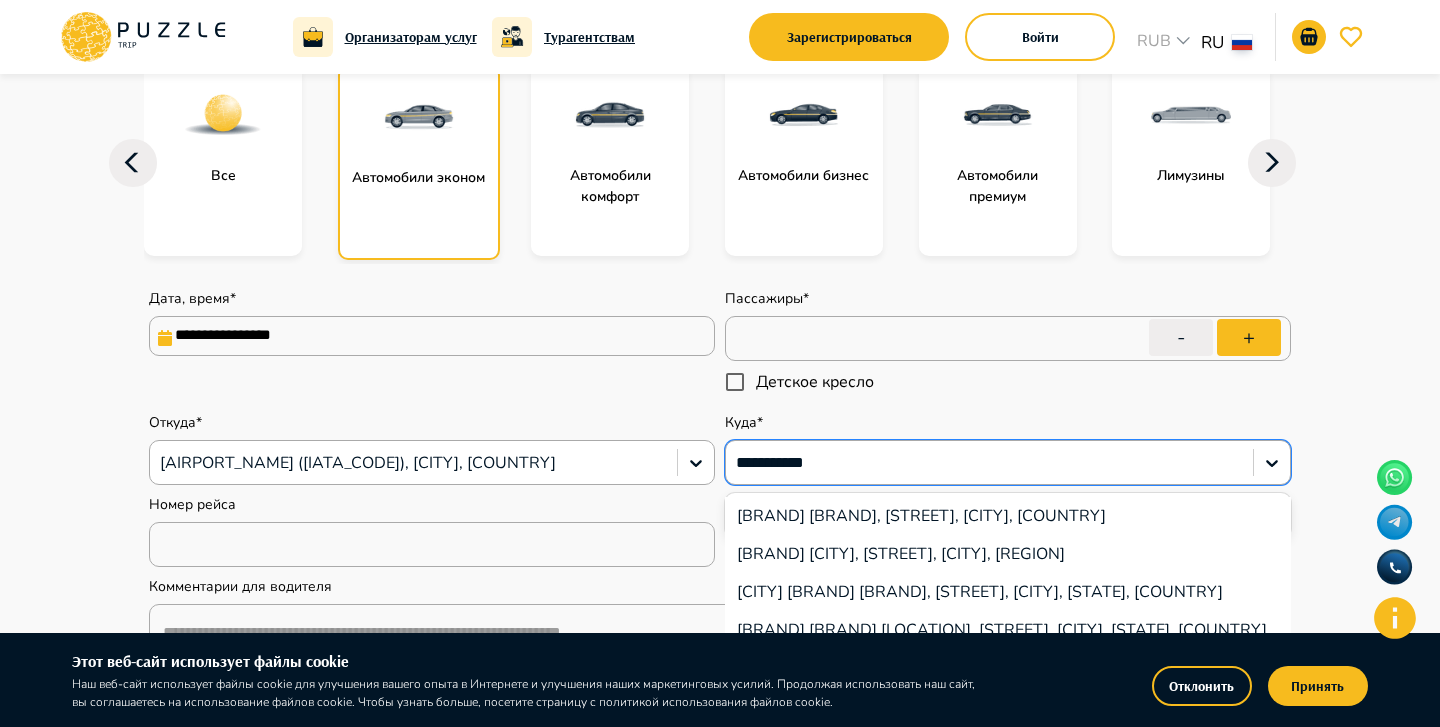 click on "[COUNTRY] [BRAND] [CITY], [STREET], [CITY], [COUNTRY]" at bounding box center [1008, 516] 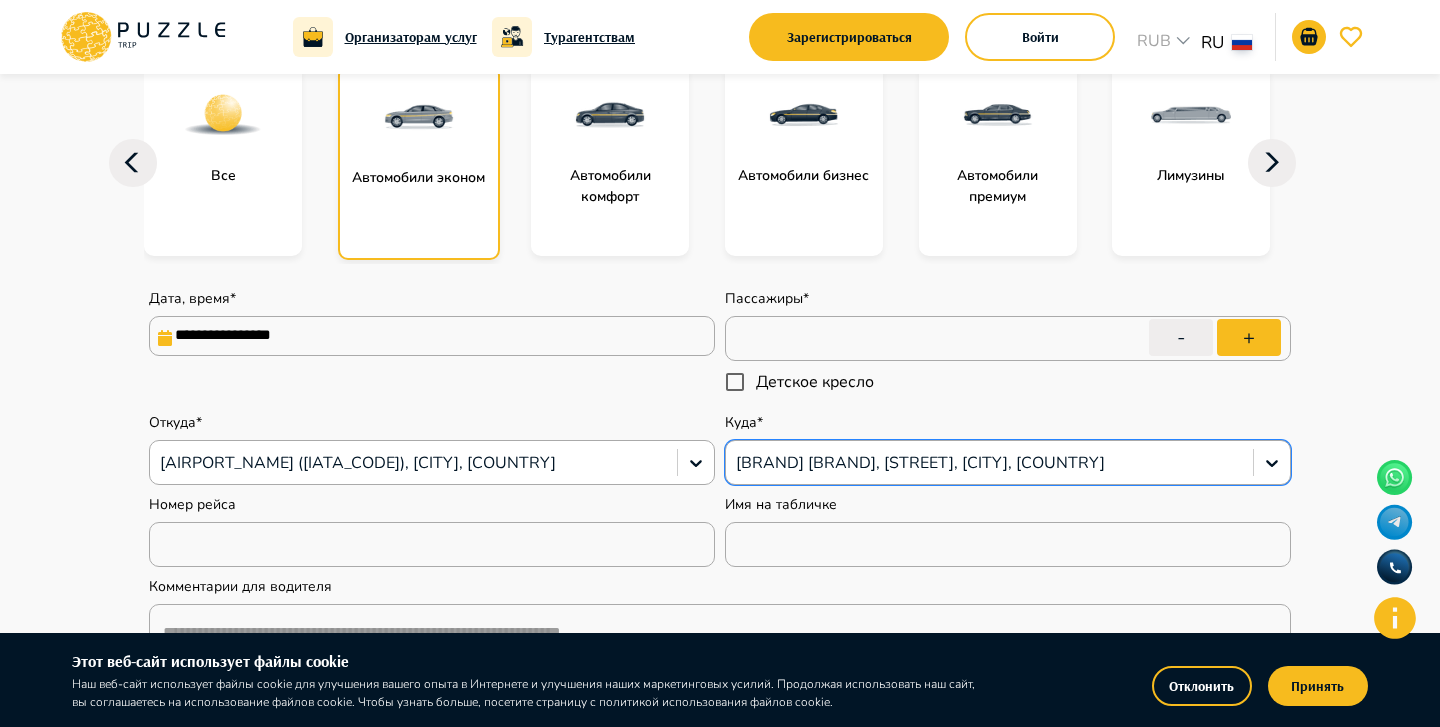 type on "*" 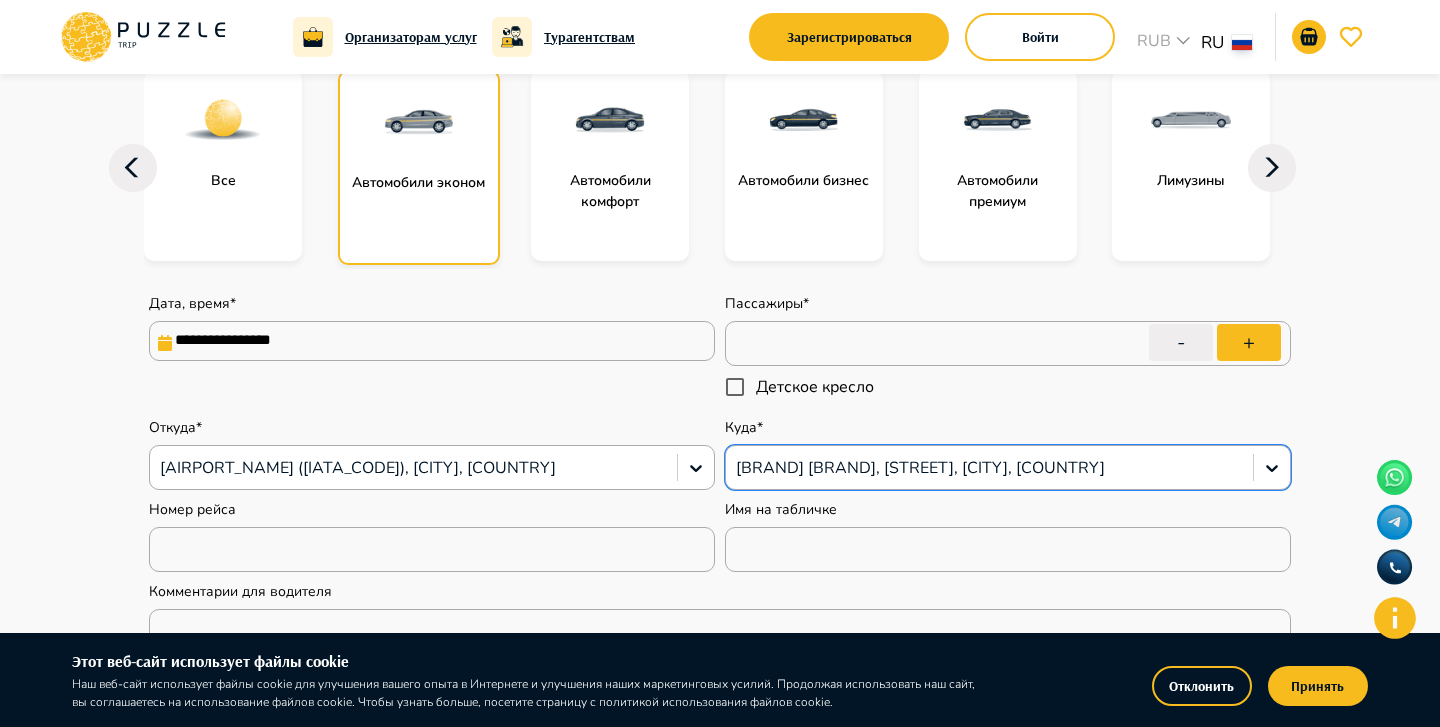 scroll, scrollTop: 255, scrollLeft: 0, axis: vertical 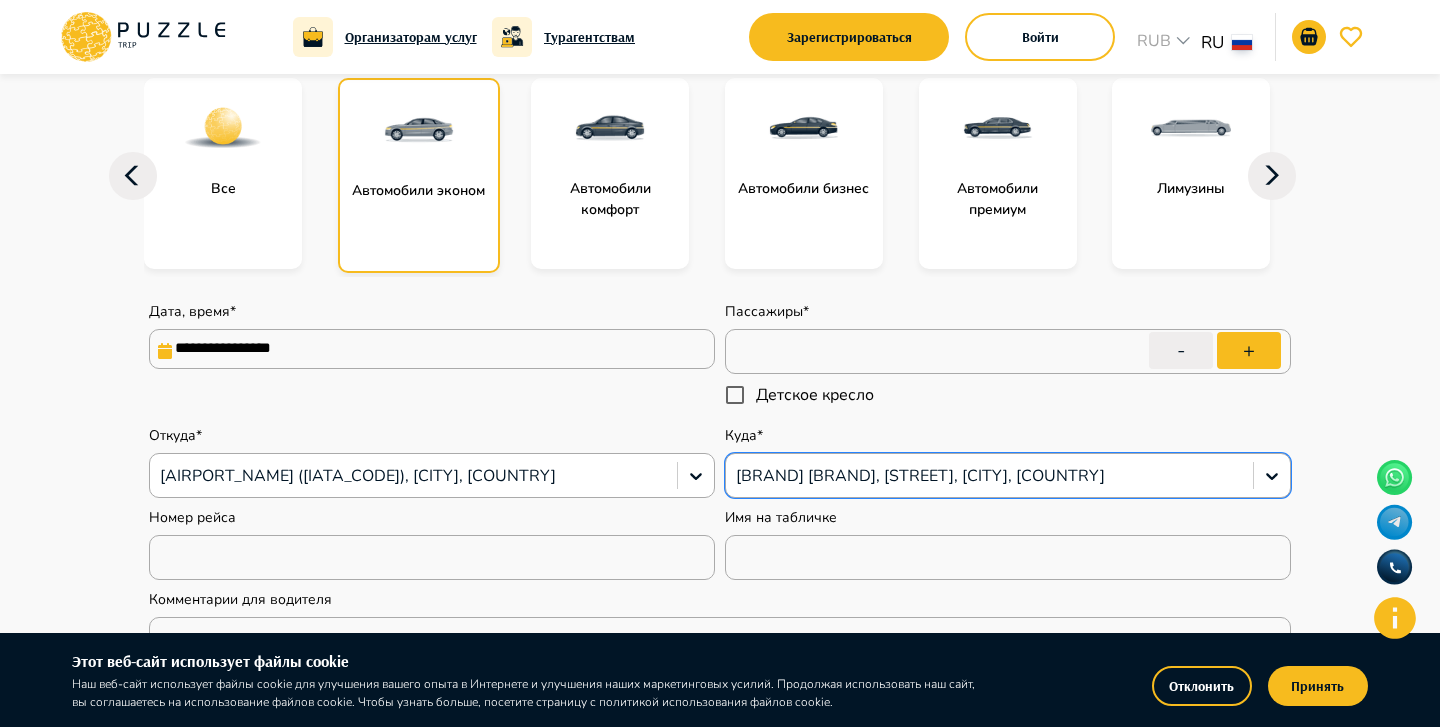click on "**********" at bounding box center [720, 516] 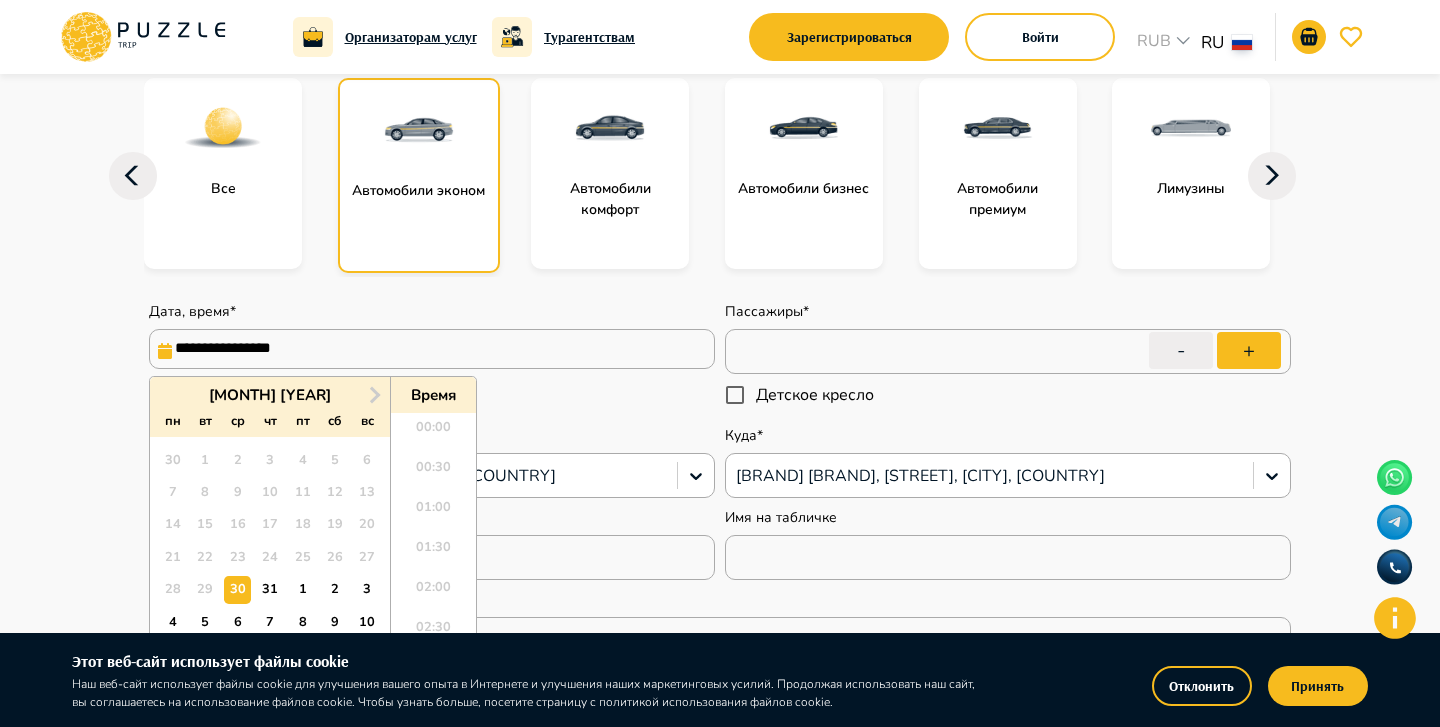 click on "**********" at bounding box center (432, 349) 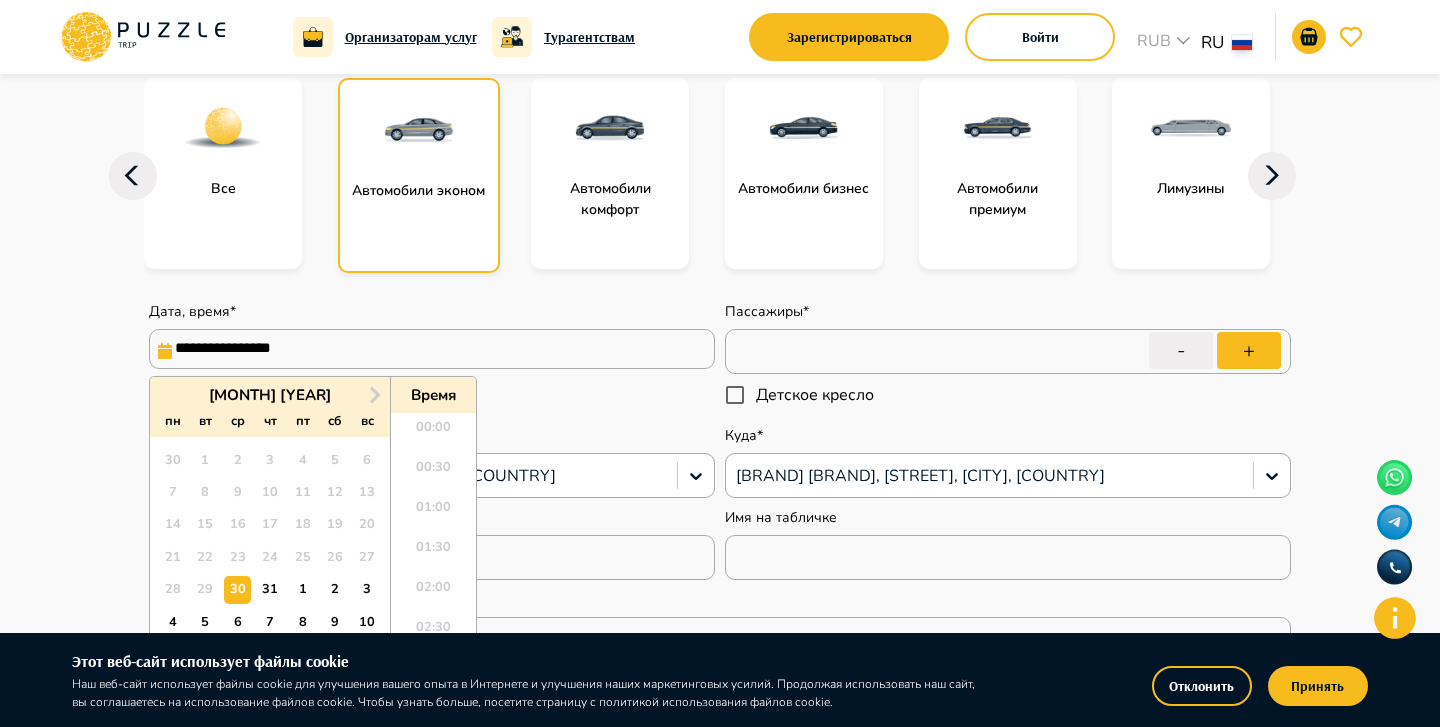 scroll, scrollTop: 824, scrollLeft: 0, axis: vertical 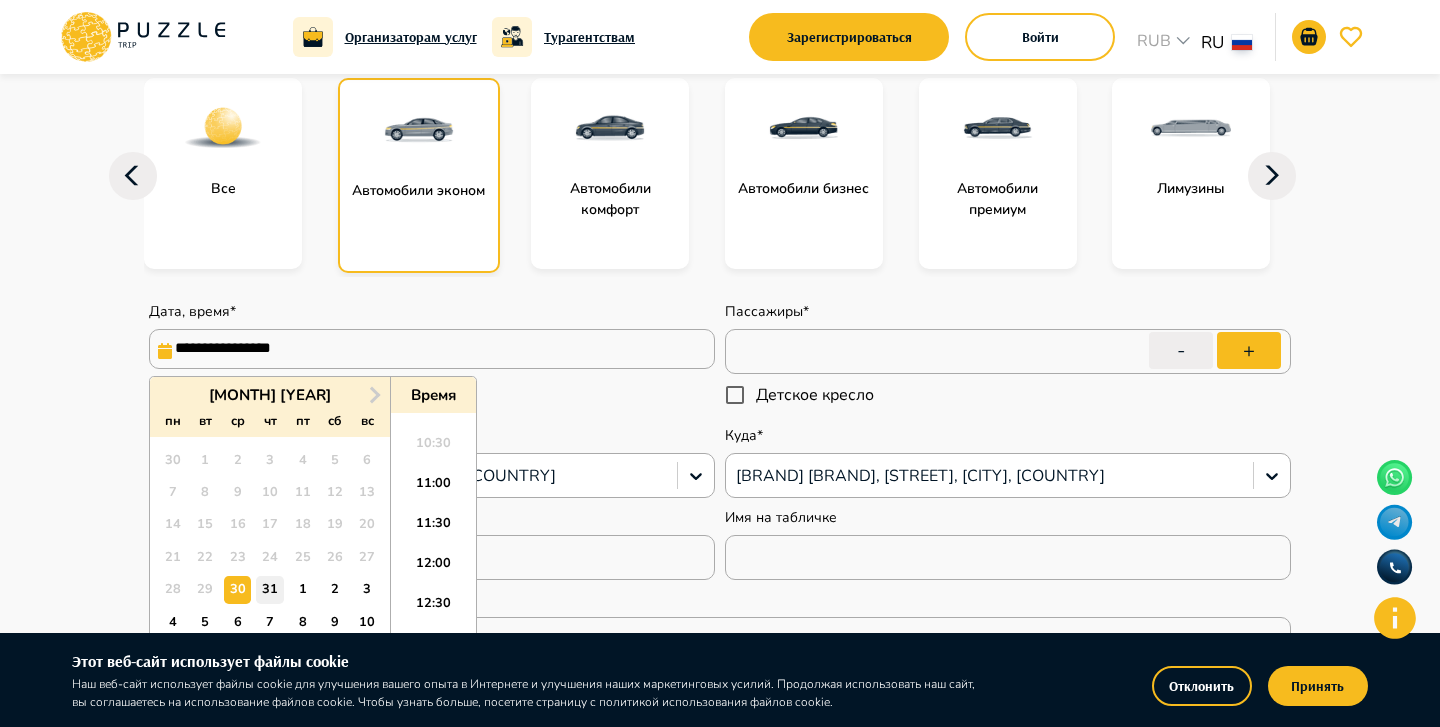 click on "31" at bounding box center [269, 589] 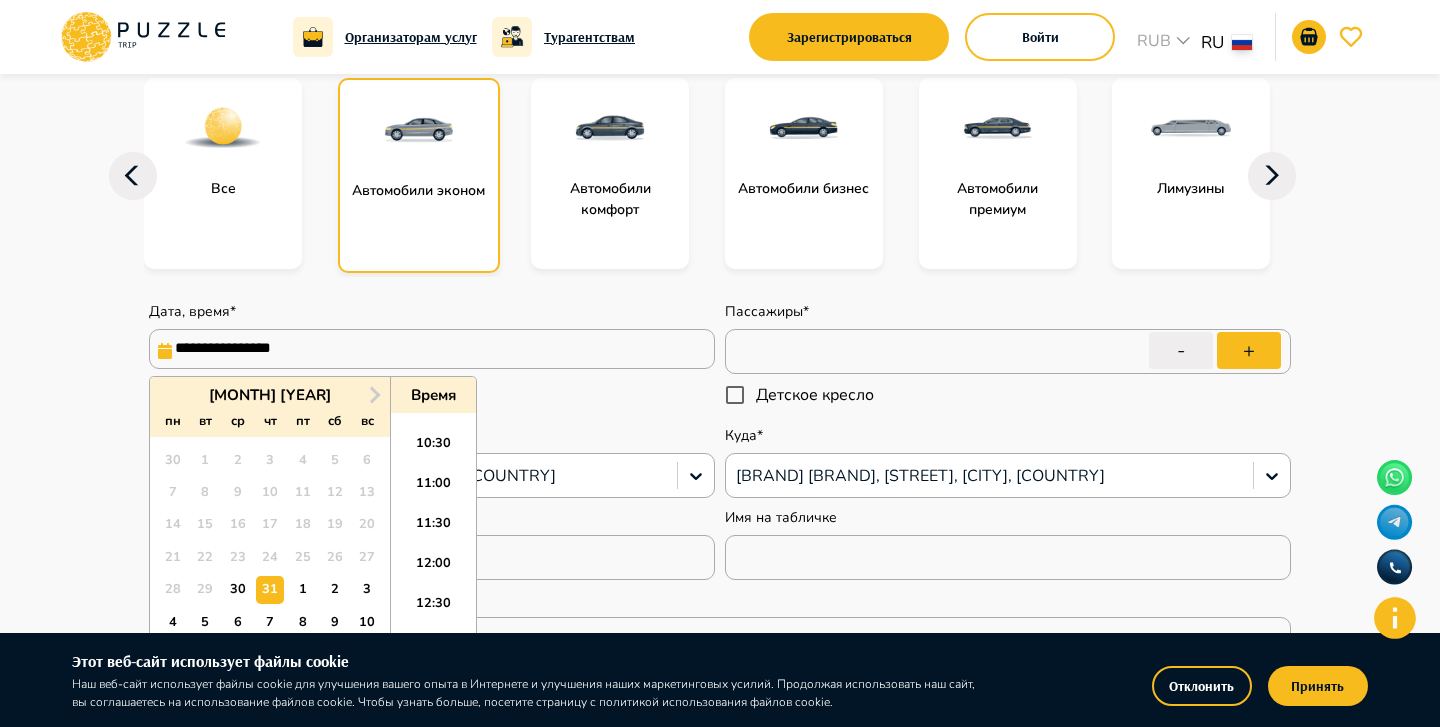 type on "*" 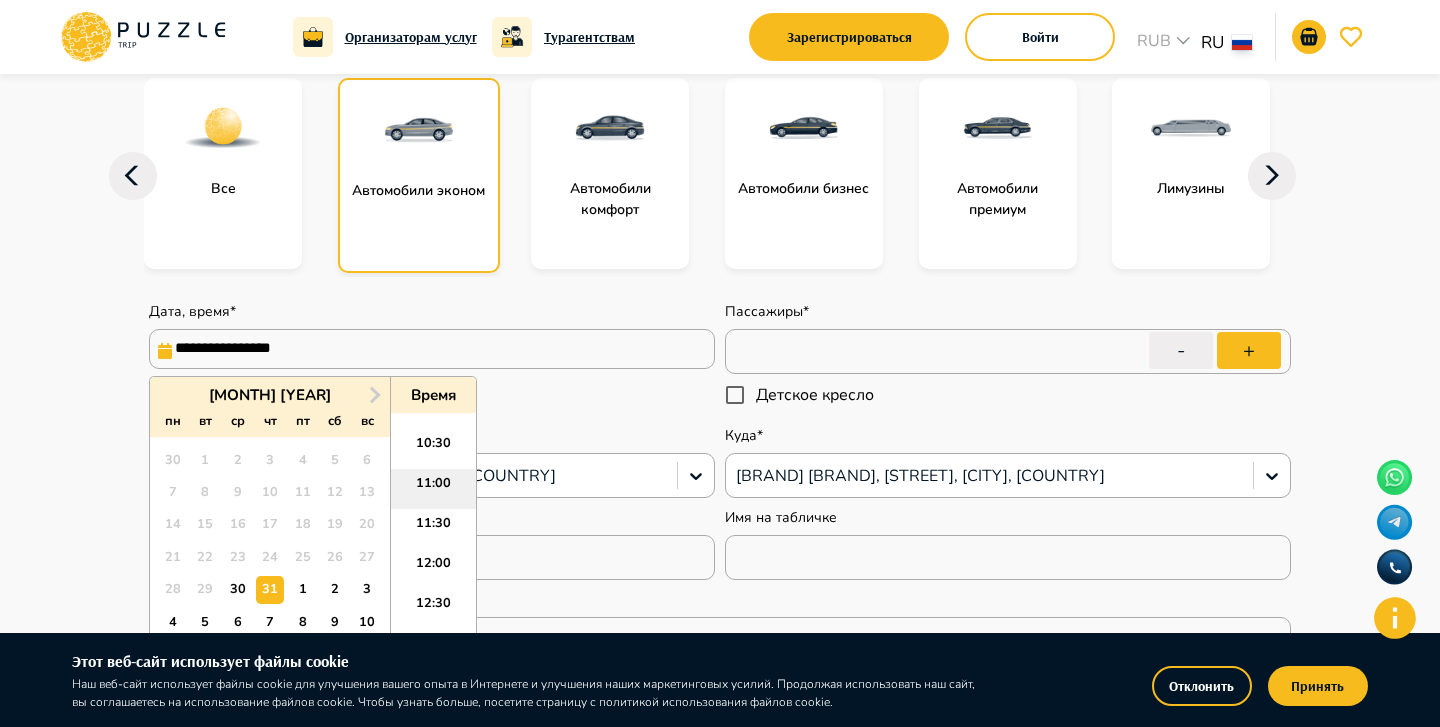 click on "11:00" at bounding box center [433, 489] 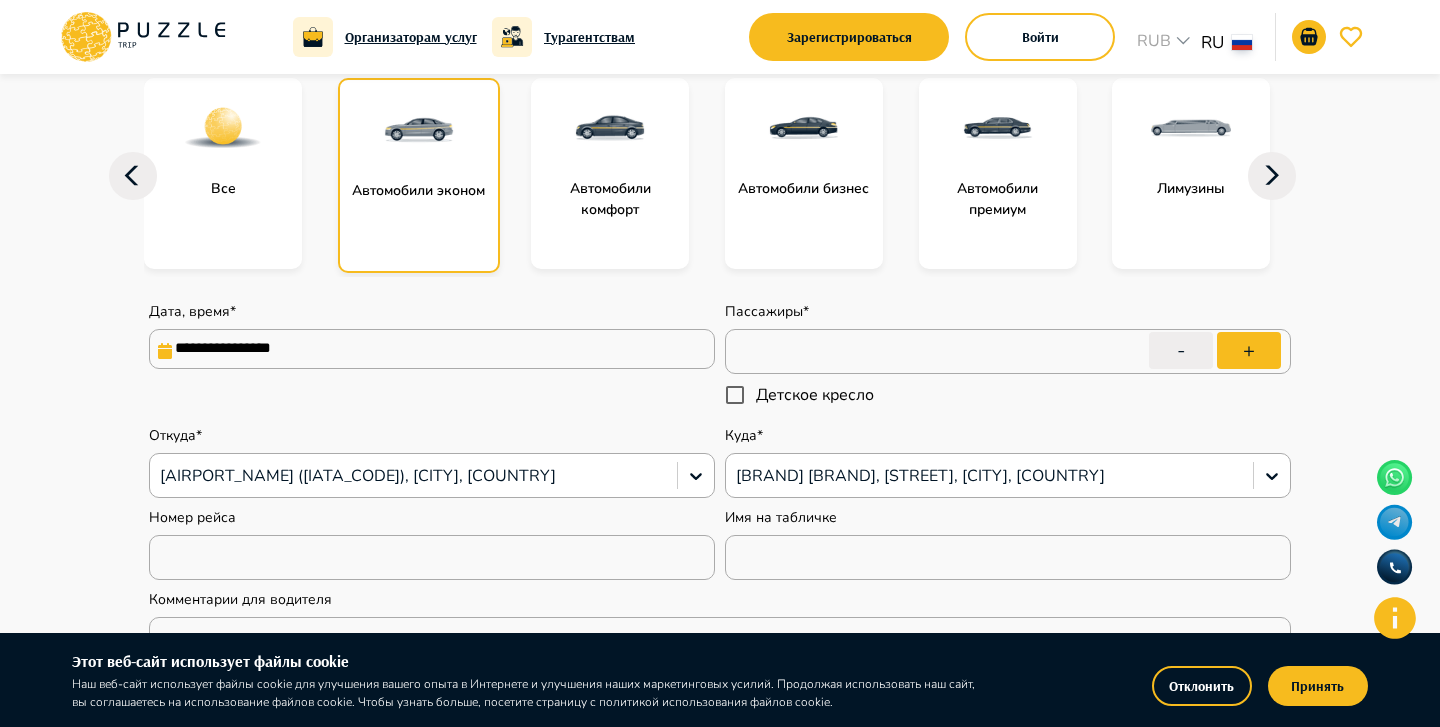 type on "*" 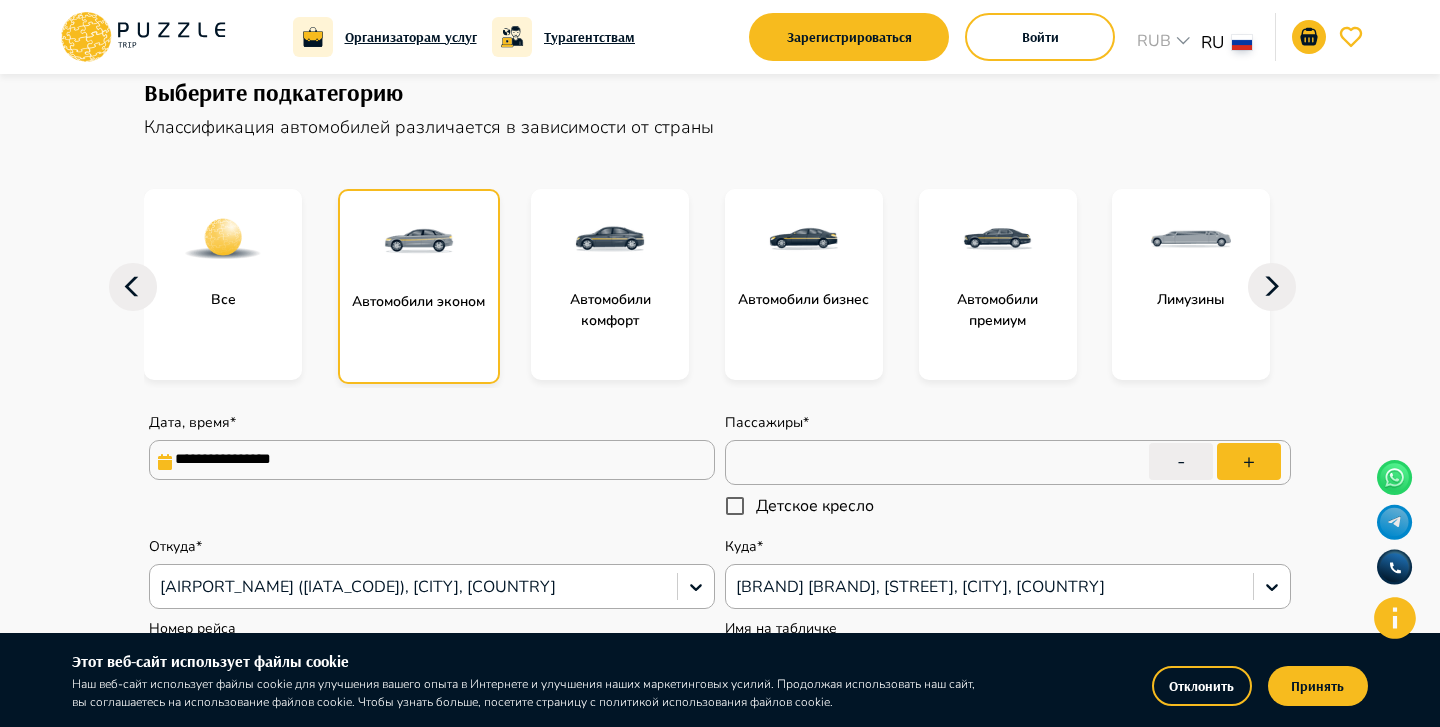 scroll, scrollTop: 130, scrollLeft: 0, axis: vertical 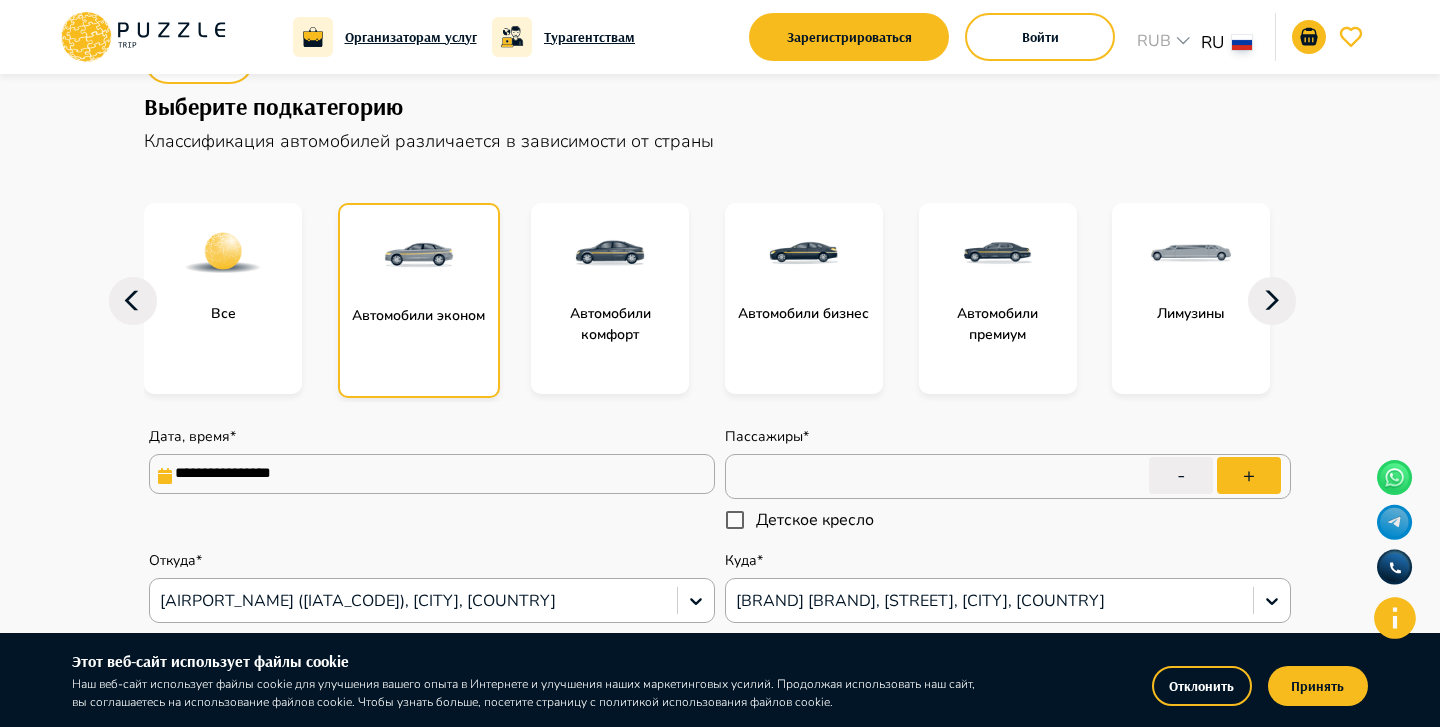 click on "Все Автомобили эконом Автомобили комфорт Автомобили бизнес Автомобили премиум Лимузины Минивэны Кроссоверы Микроавтобусы Автобусы" at bounding box center (720, 300) 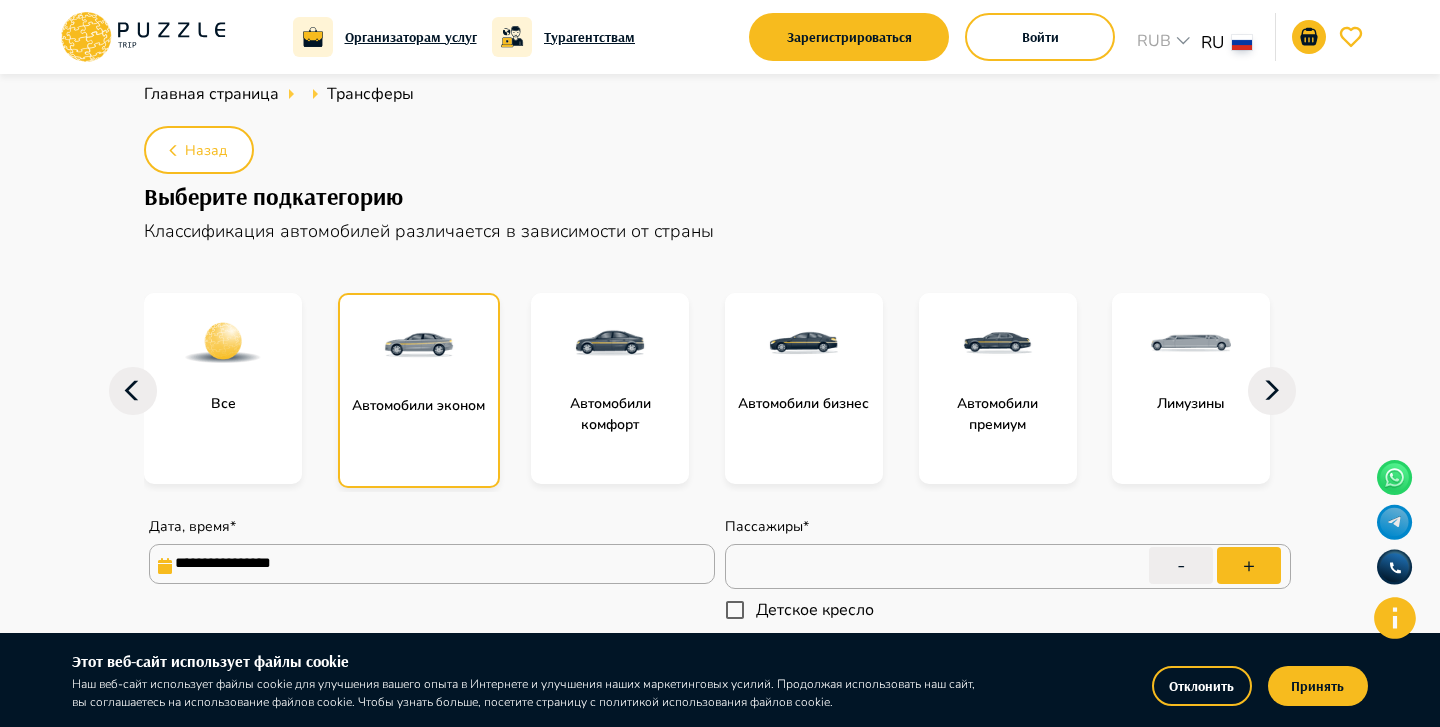 scroll, scrollTop: 0, scrollLeft: 0, axis: both 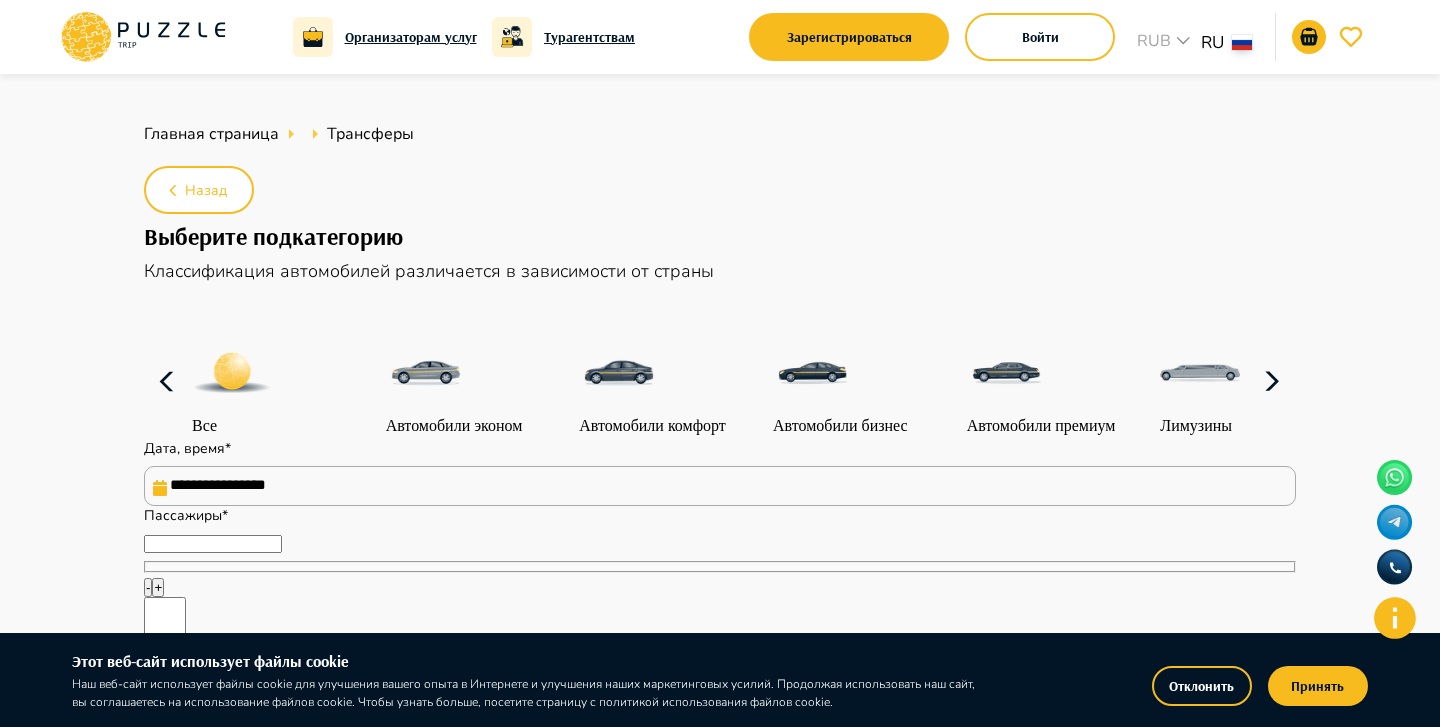 type on "*" 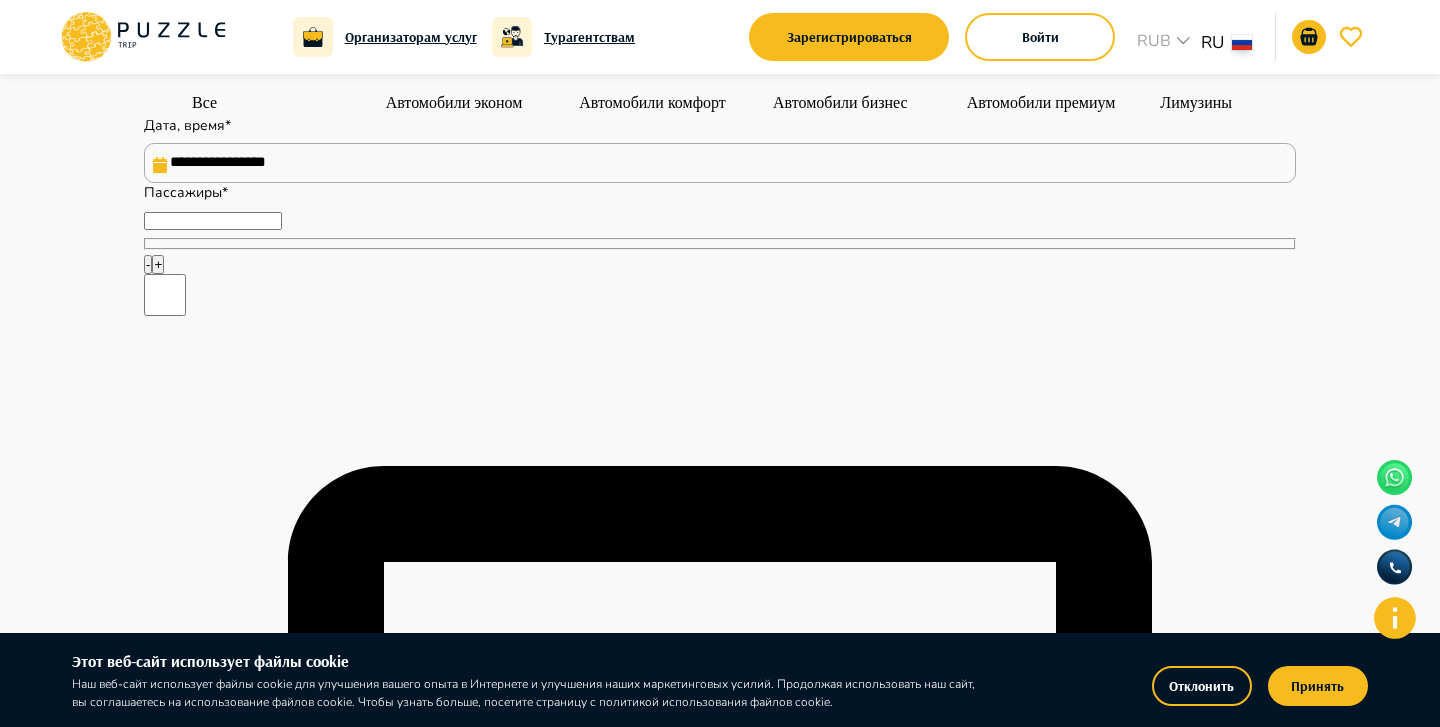 scroll, scrollTop: 324, scrollLeft: 0, axis: vertical 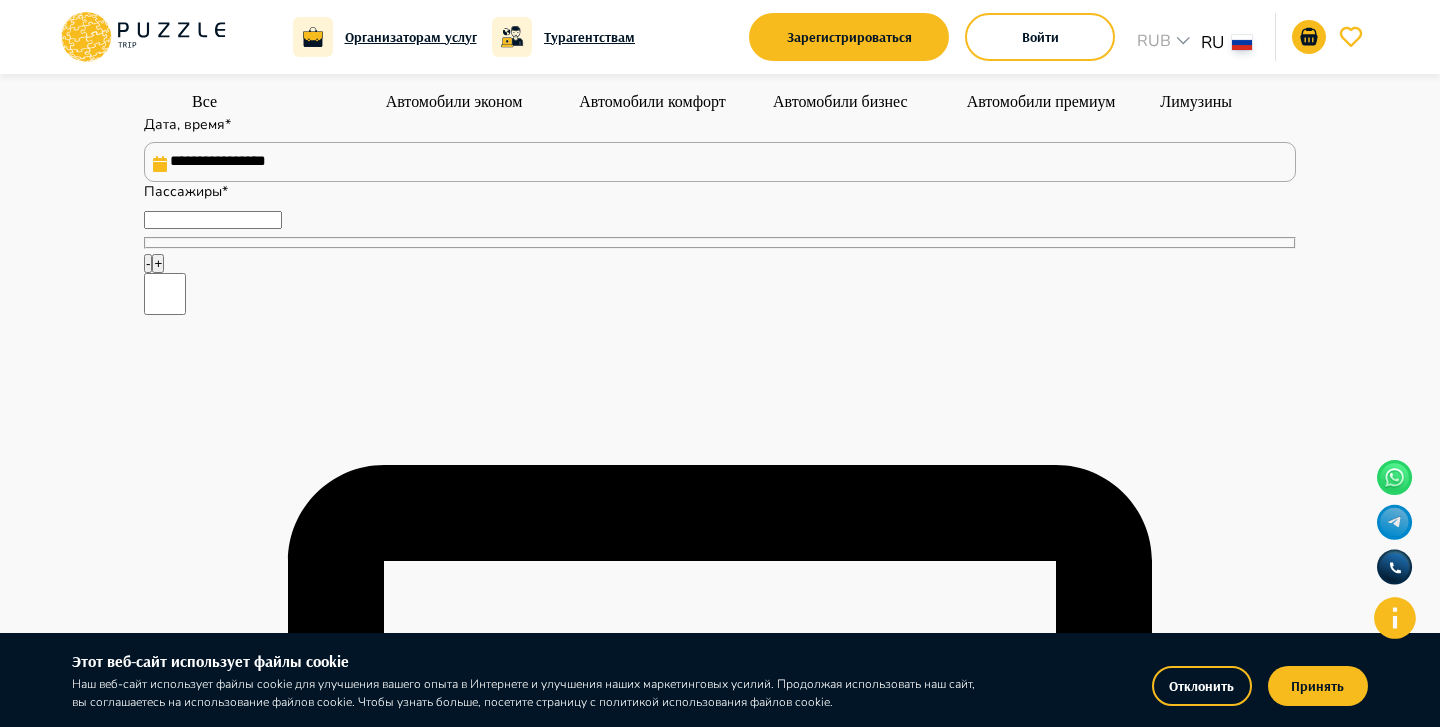 click on "**********" at bounding box center [720, 162] 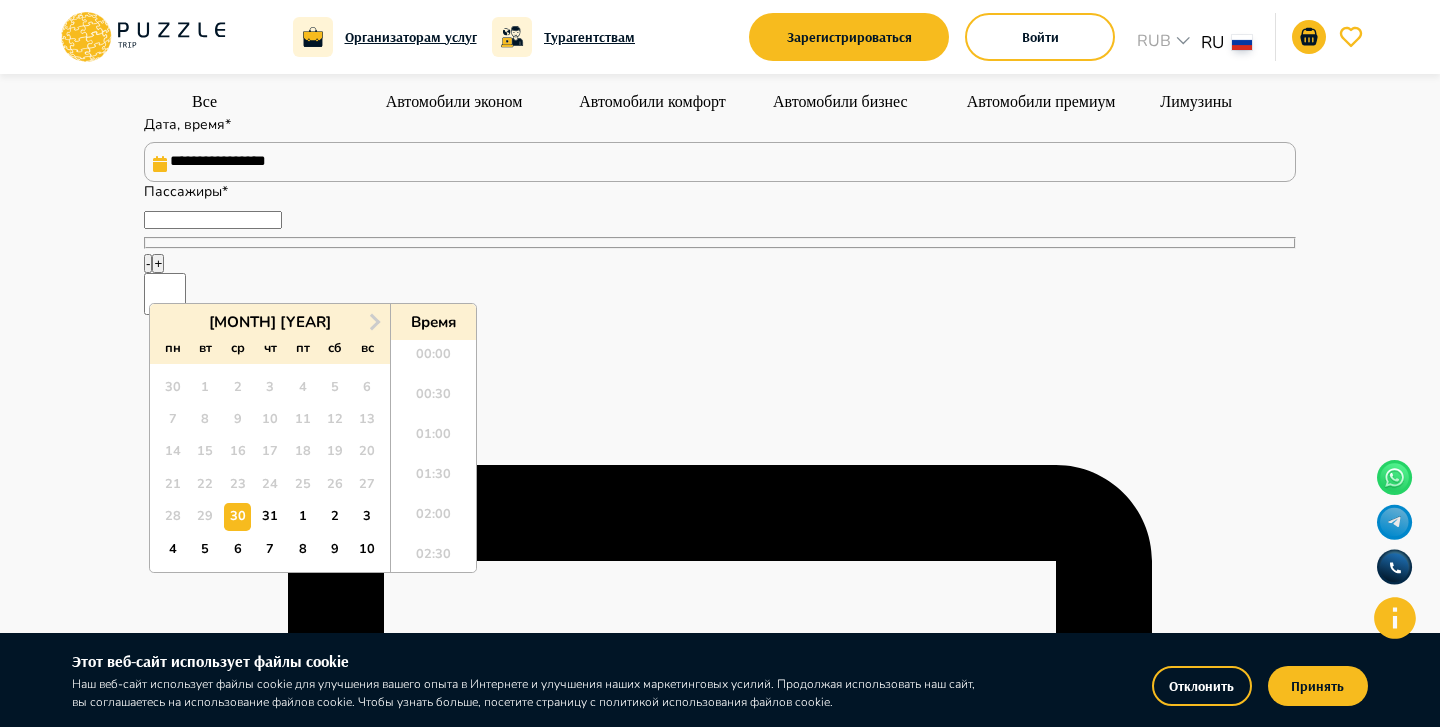 scroll, scrollTop: 744, scrollLeft: 0, axis: vertical 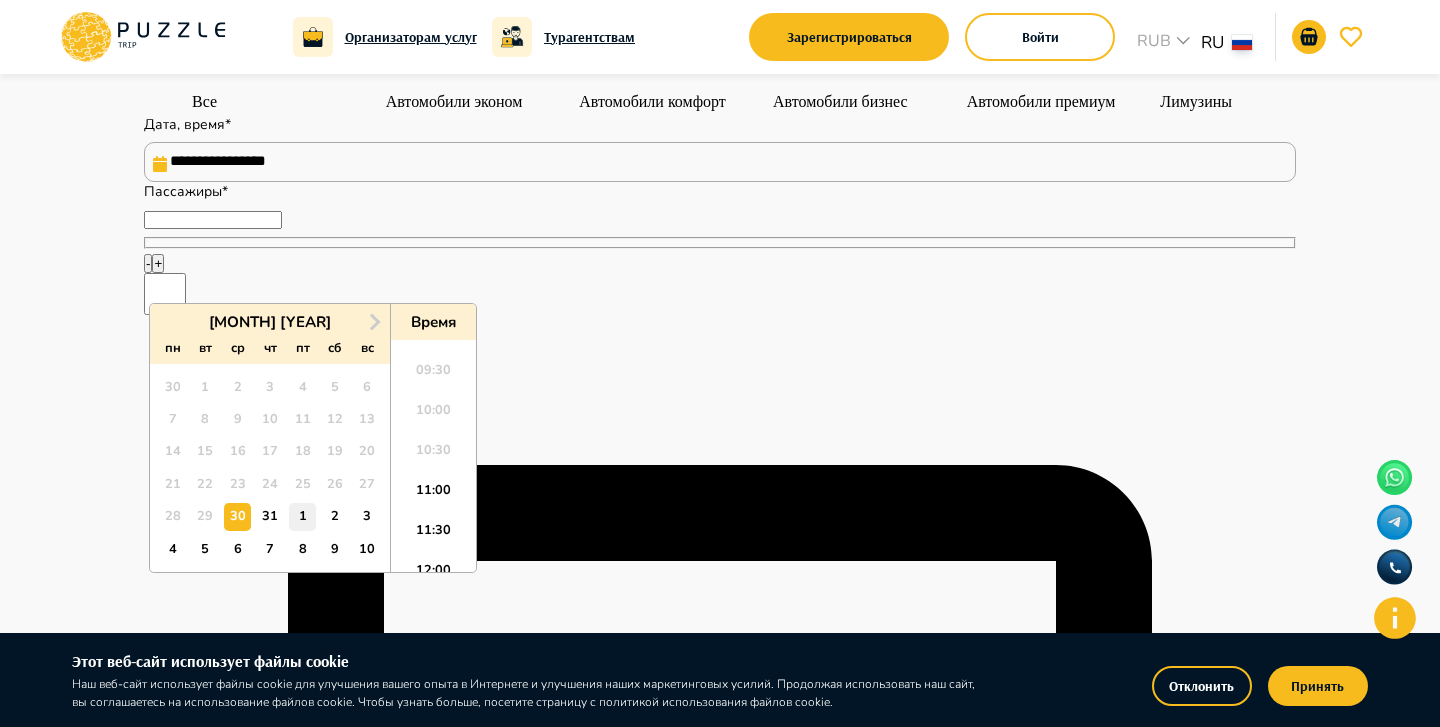 click on "1" at bounding box center [302, 516] 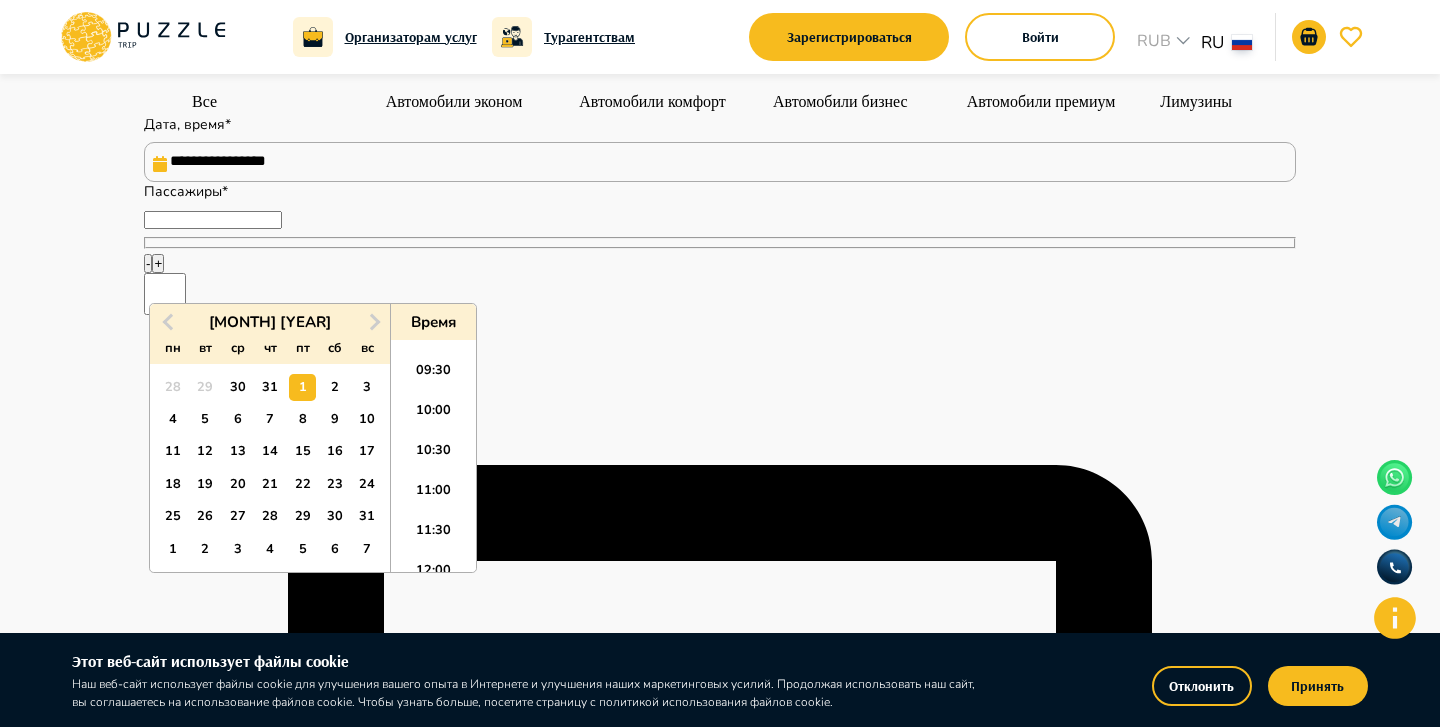type on "*" 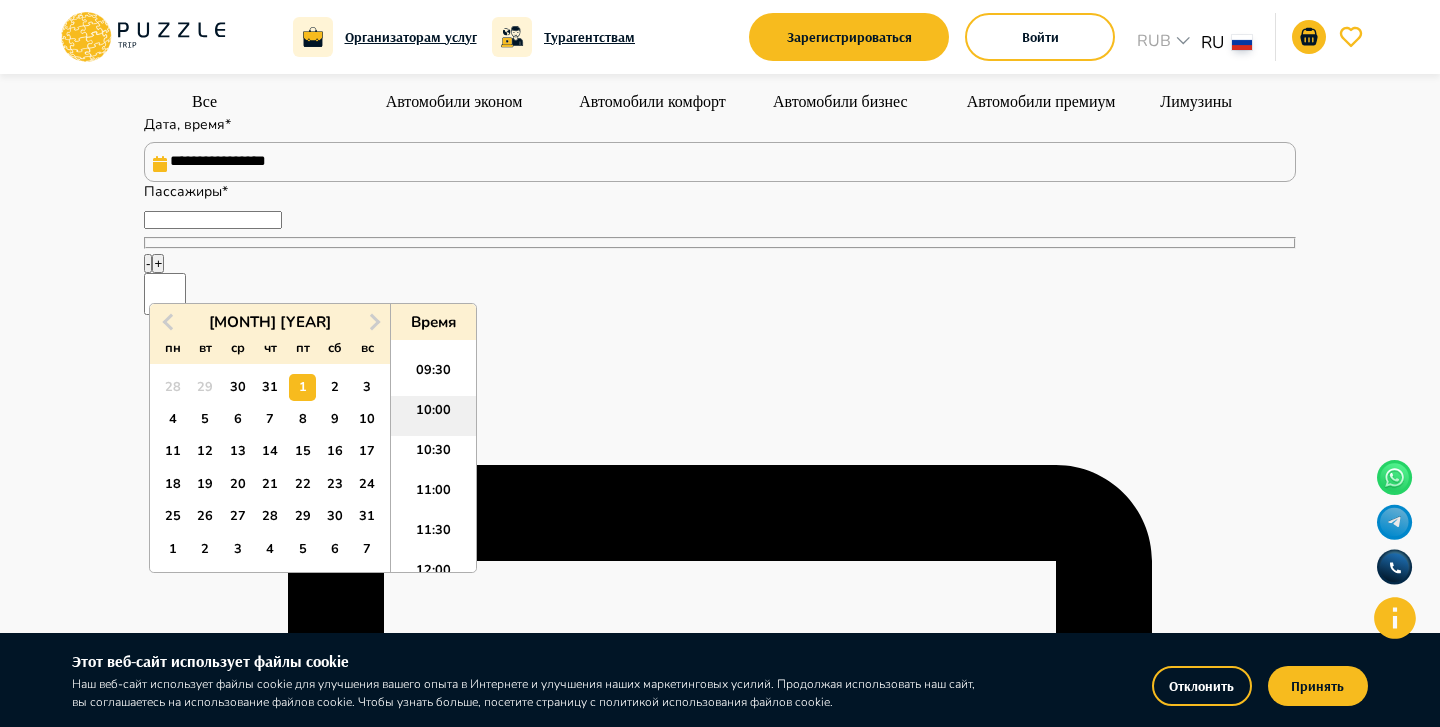 click on "10:00" at bounding box center [433, 416] 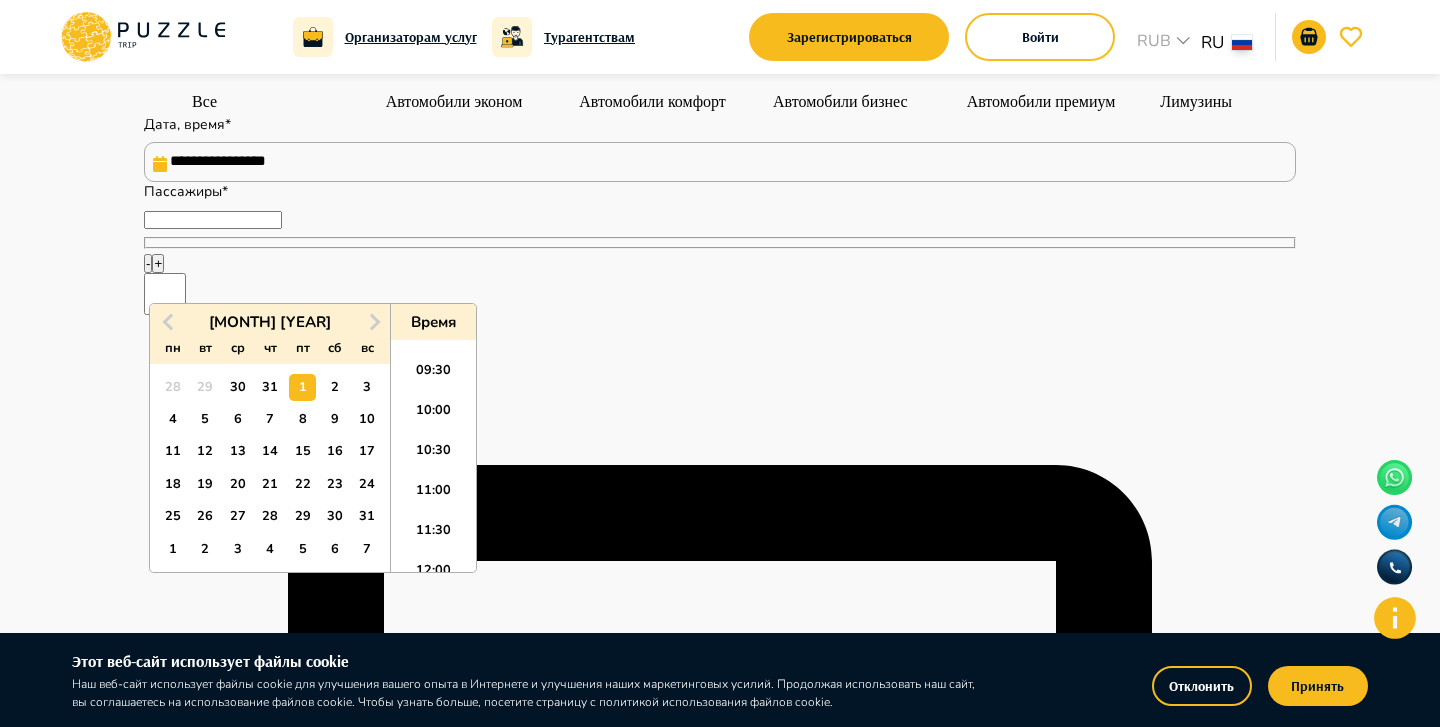 type on "**********" 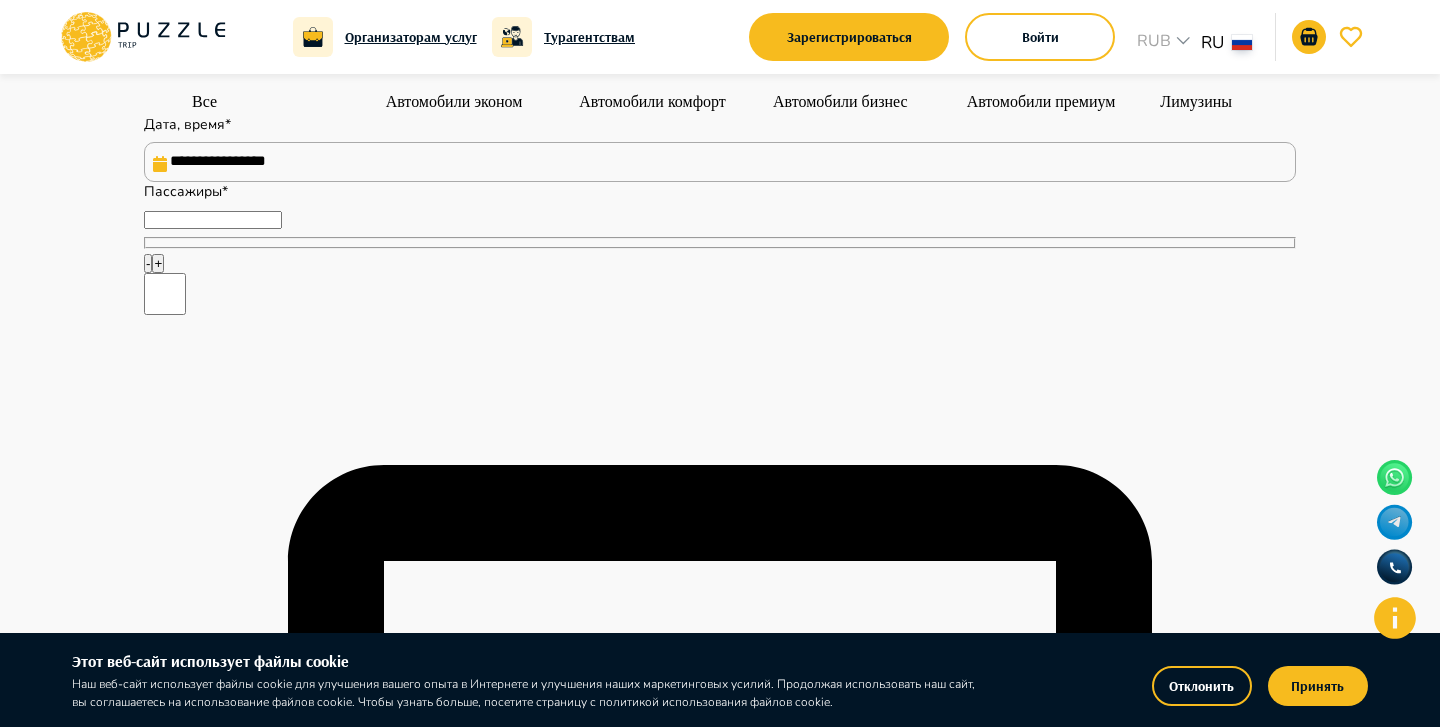 type on "*" 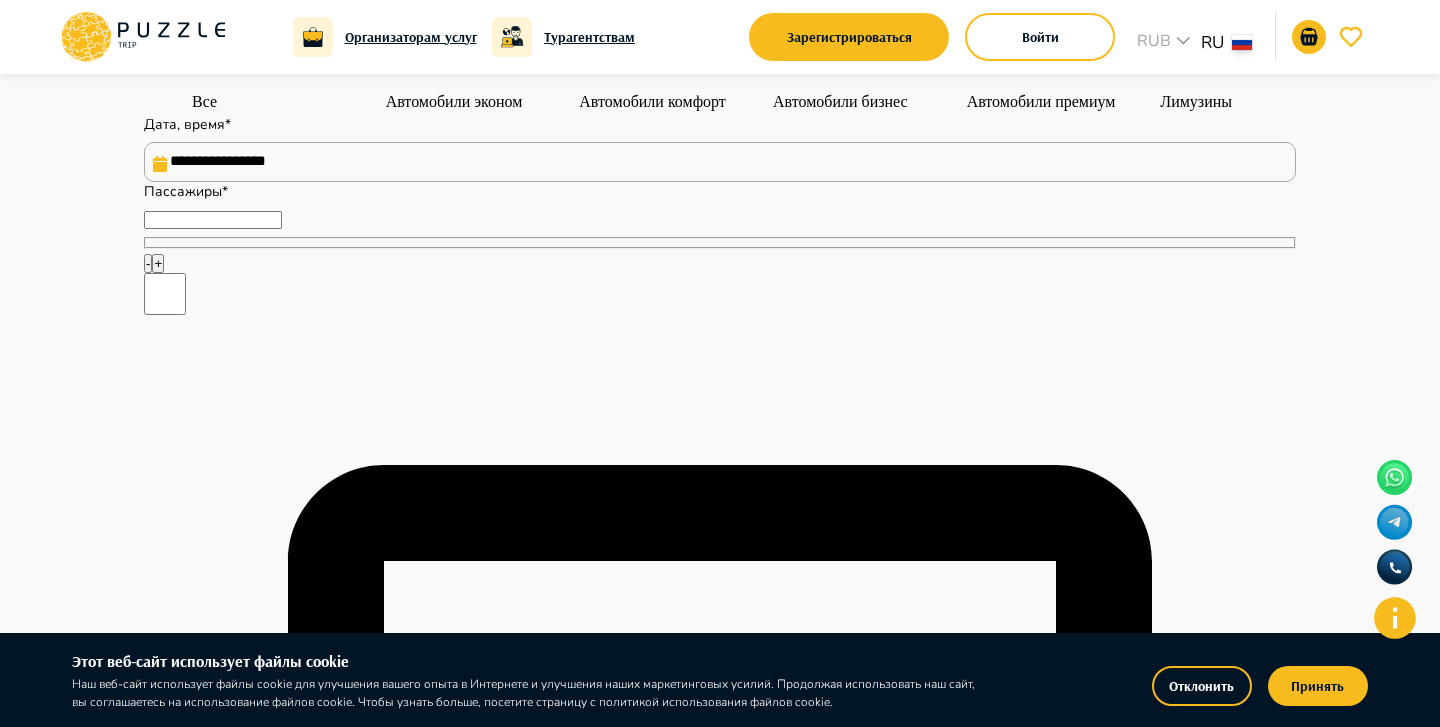 type on "*****" 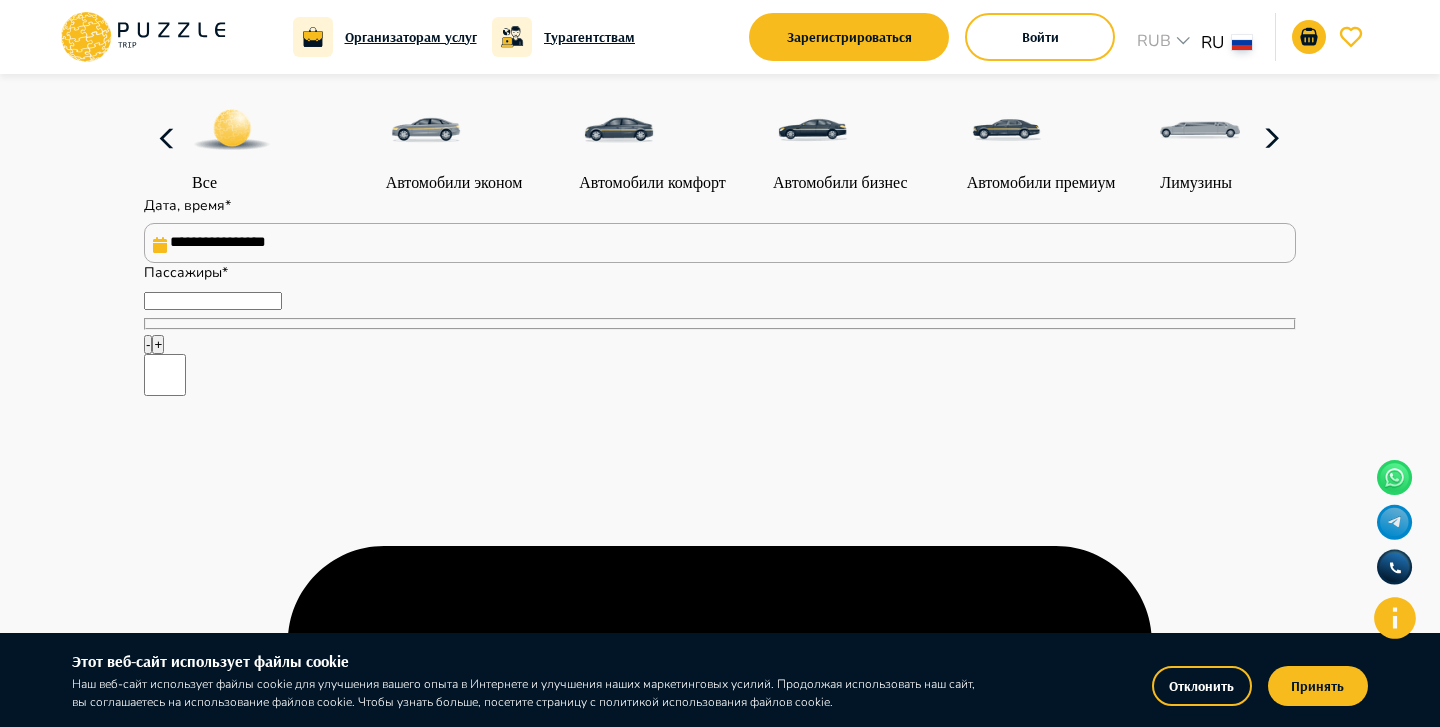 scroll, scrollTop: 179, scrollLeft: 0, axis: vertical 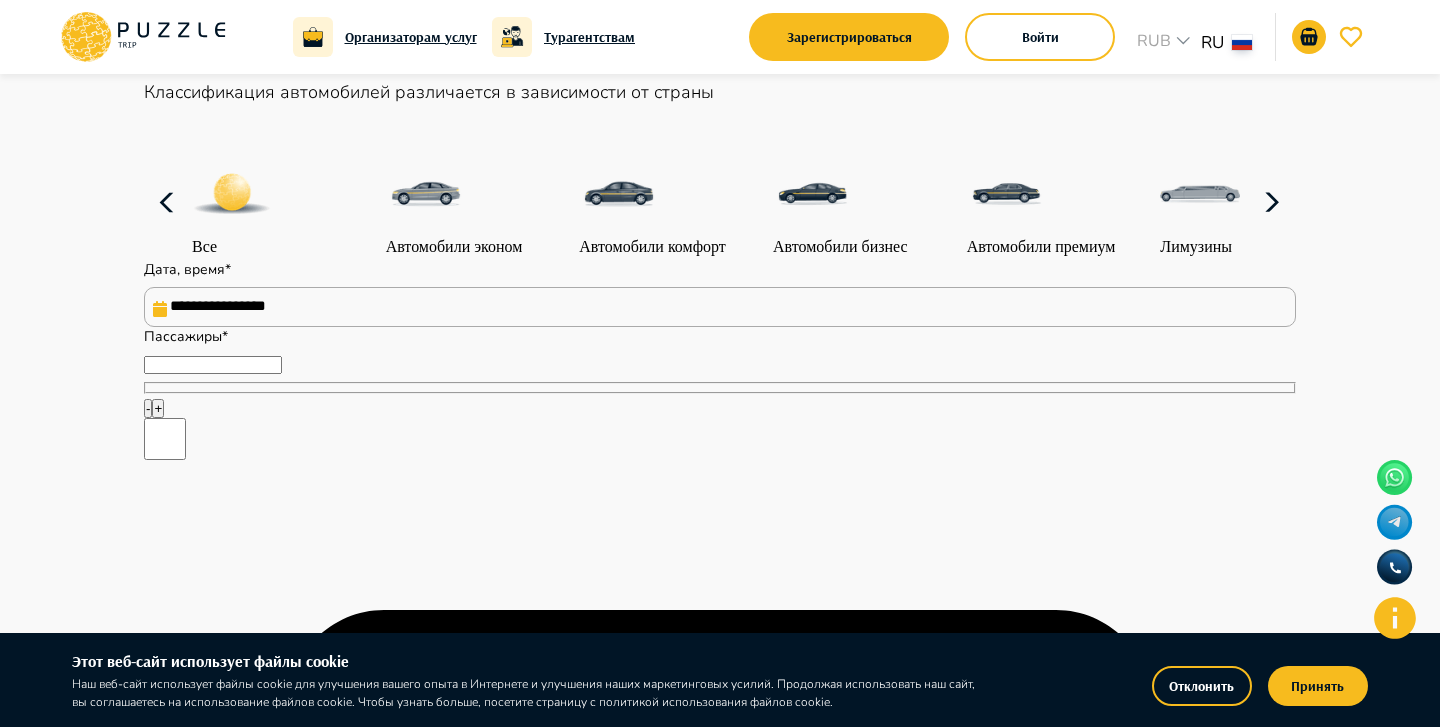 click on "Отклонить" at bounding box center (1202, 686) 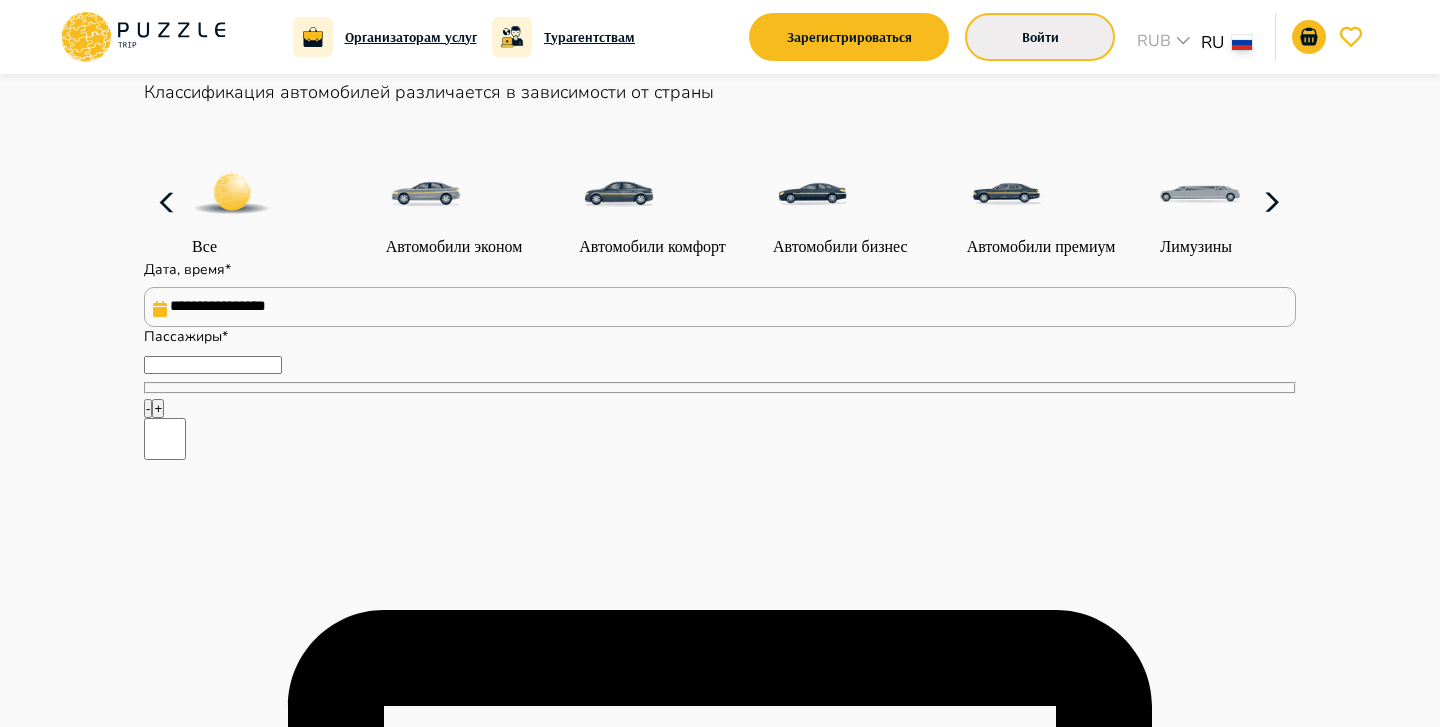 click on "Войти" at bounding box center [1040, 37] 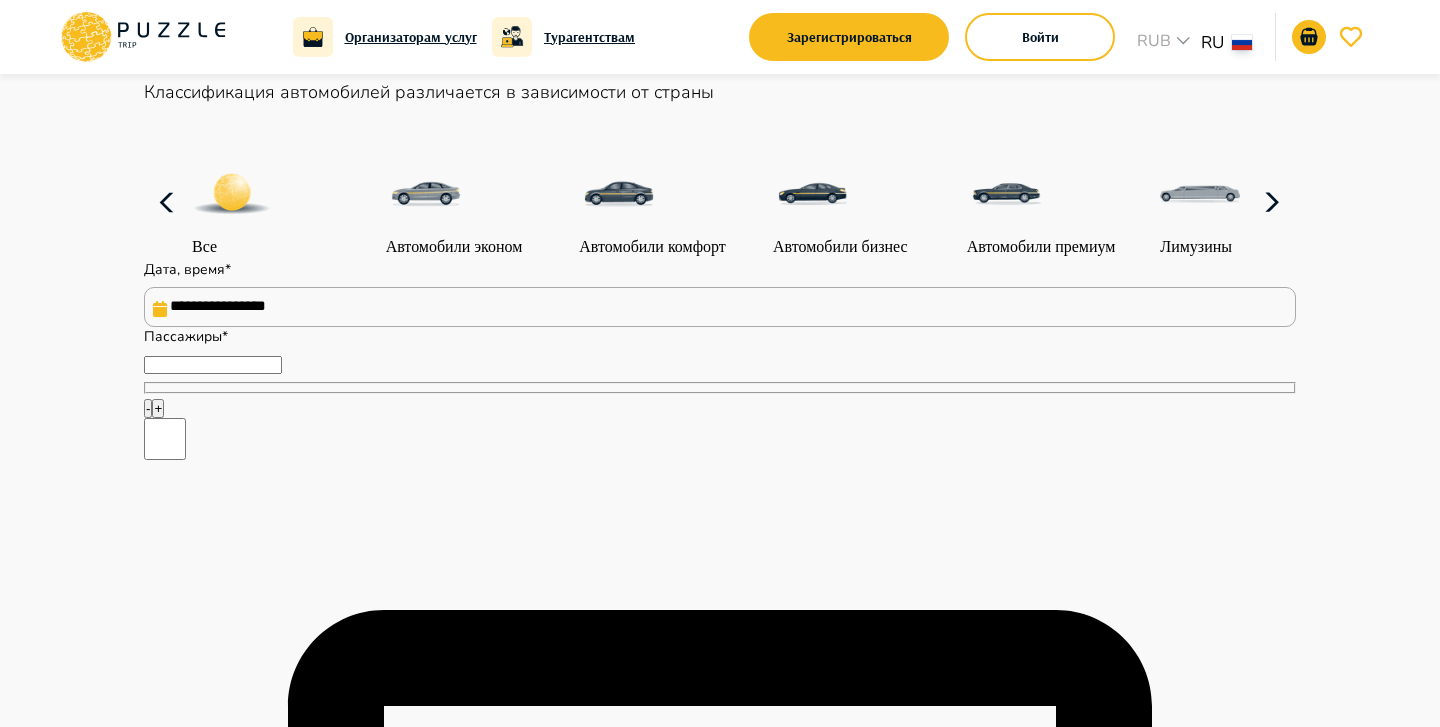 click at bounding box center (30, 4908) 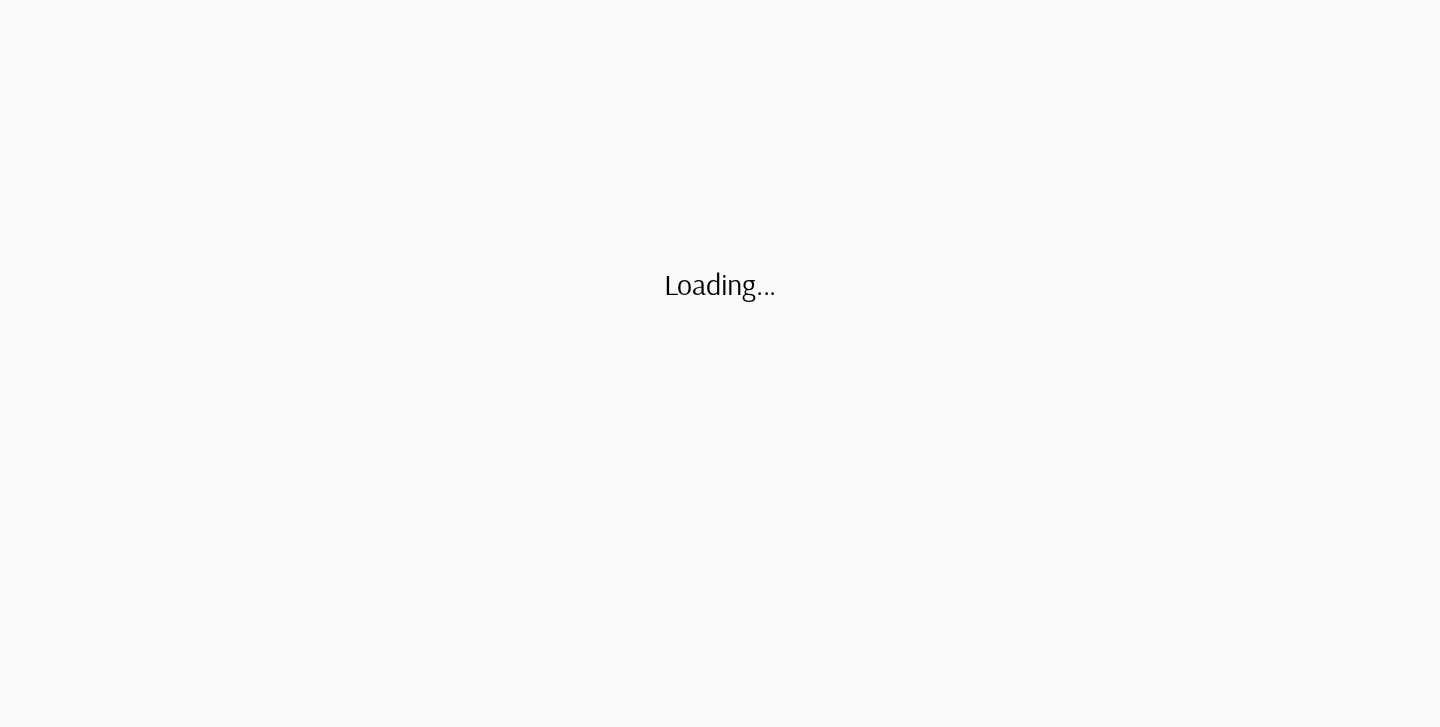 scroll, scrollTop: 0, scrollLeft: 0, axis: both 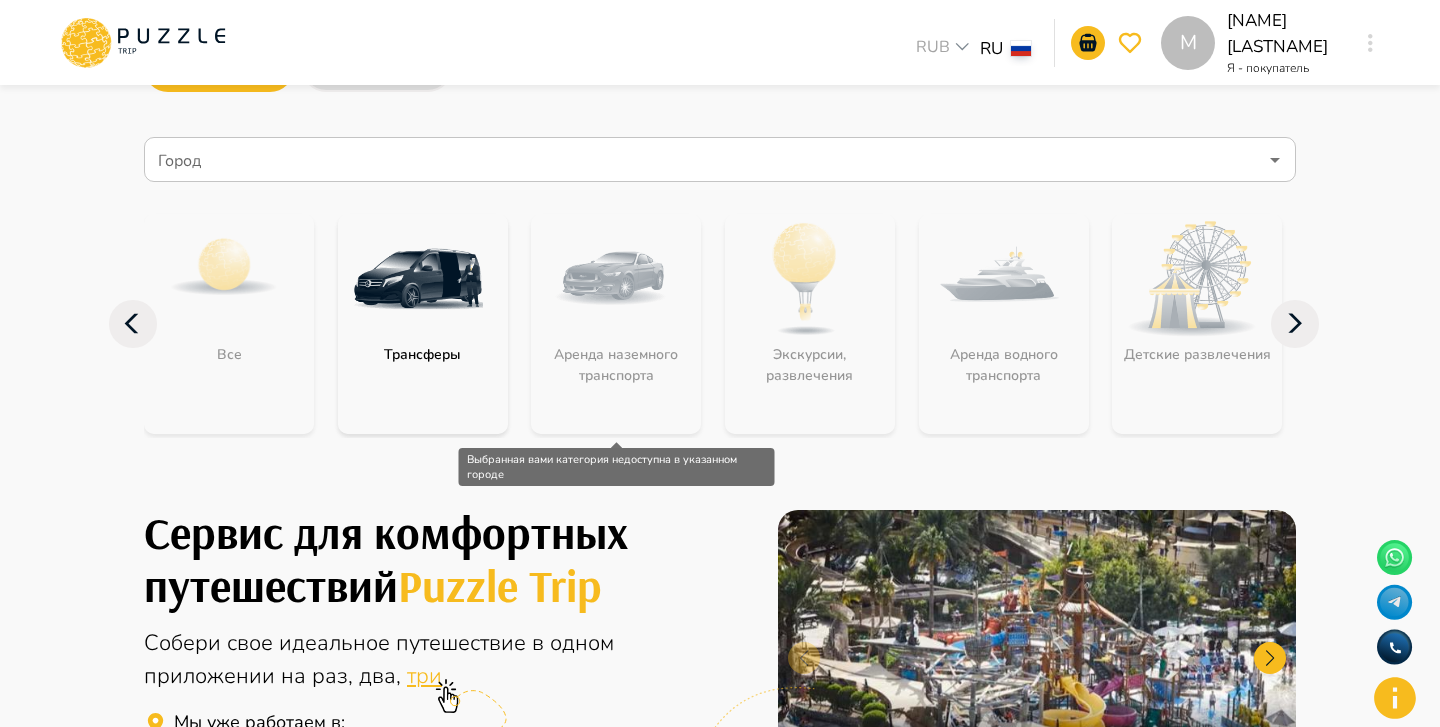 click at bounding box center (418, 279) 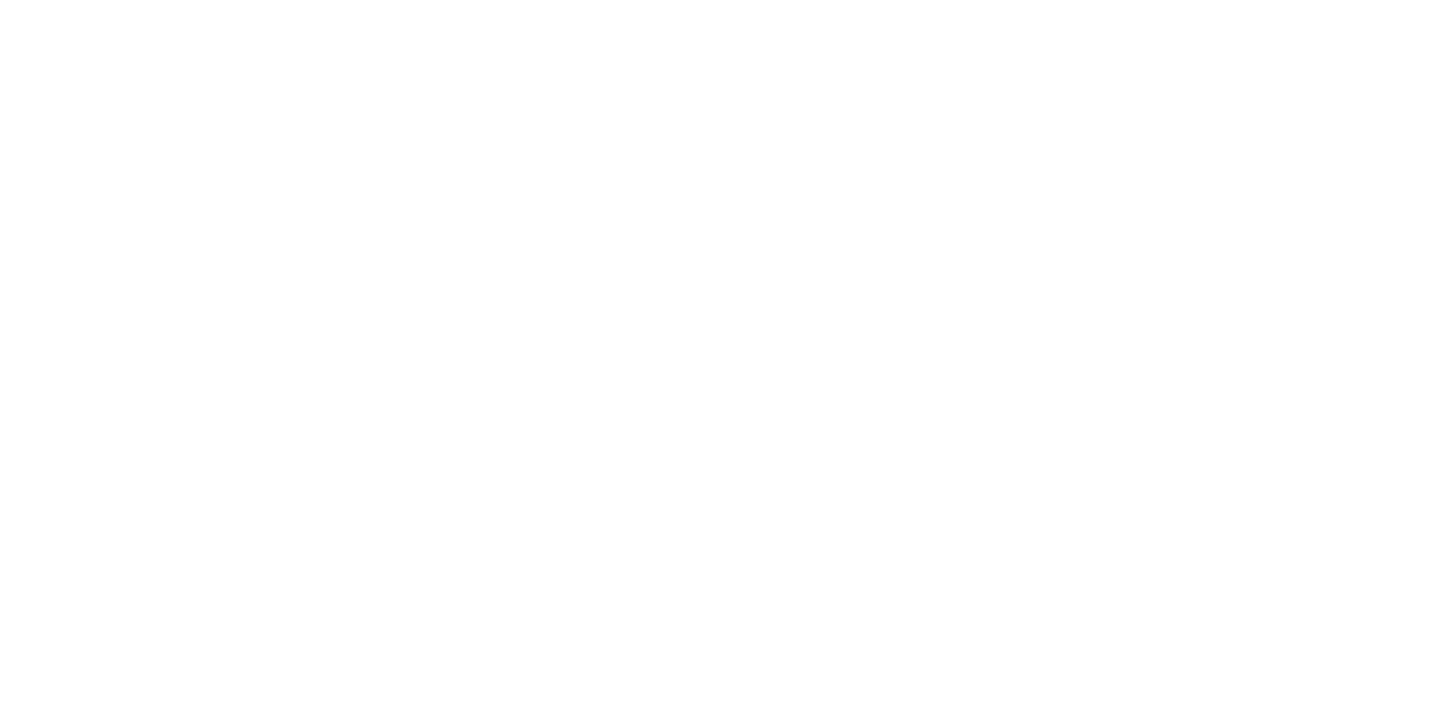 scroll, scrollTop: 0, scrollLeft: 0, axis: both 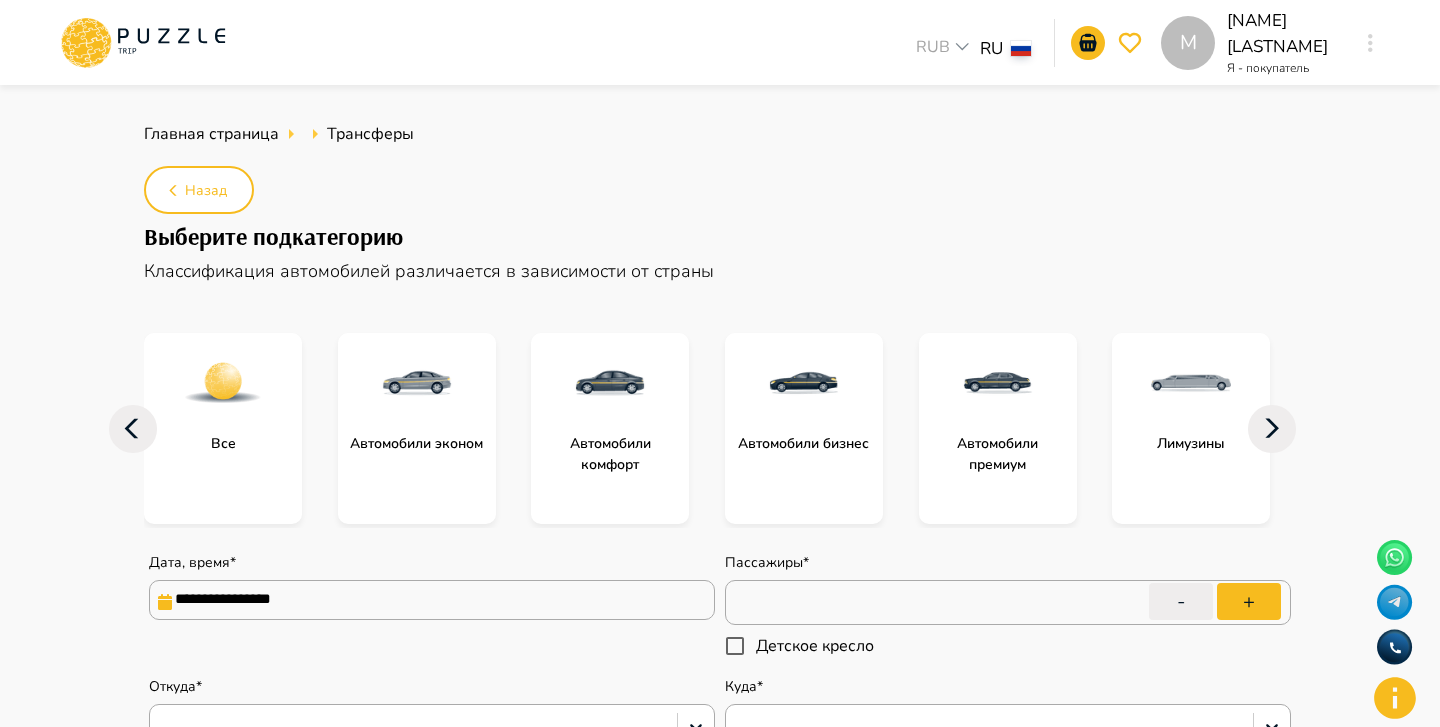 type on "*" 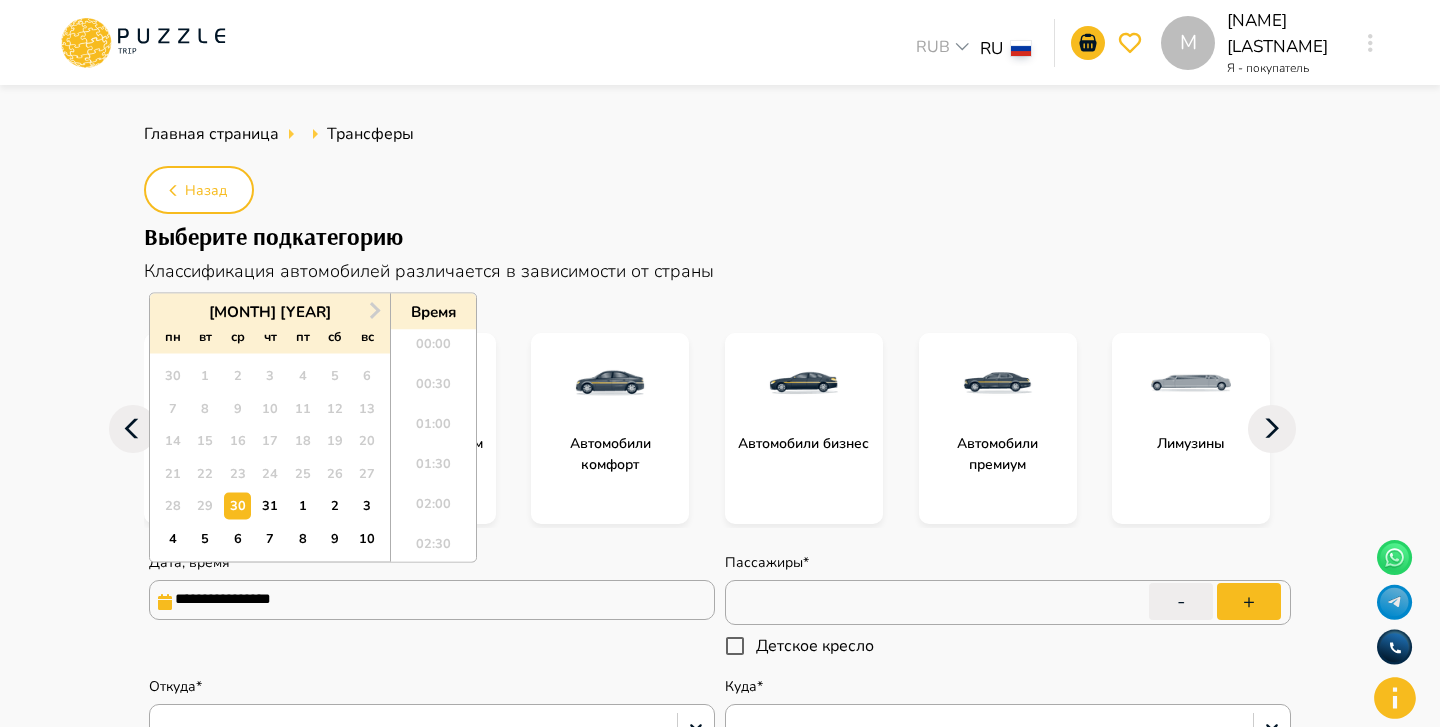 click on "**********" at bounding box center (432, 600) 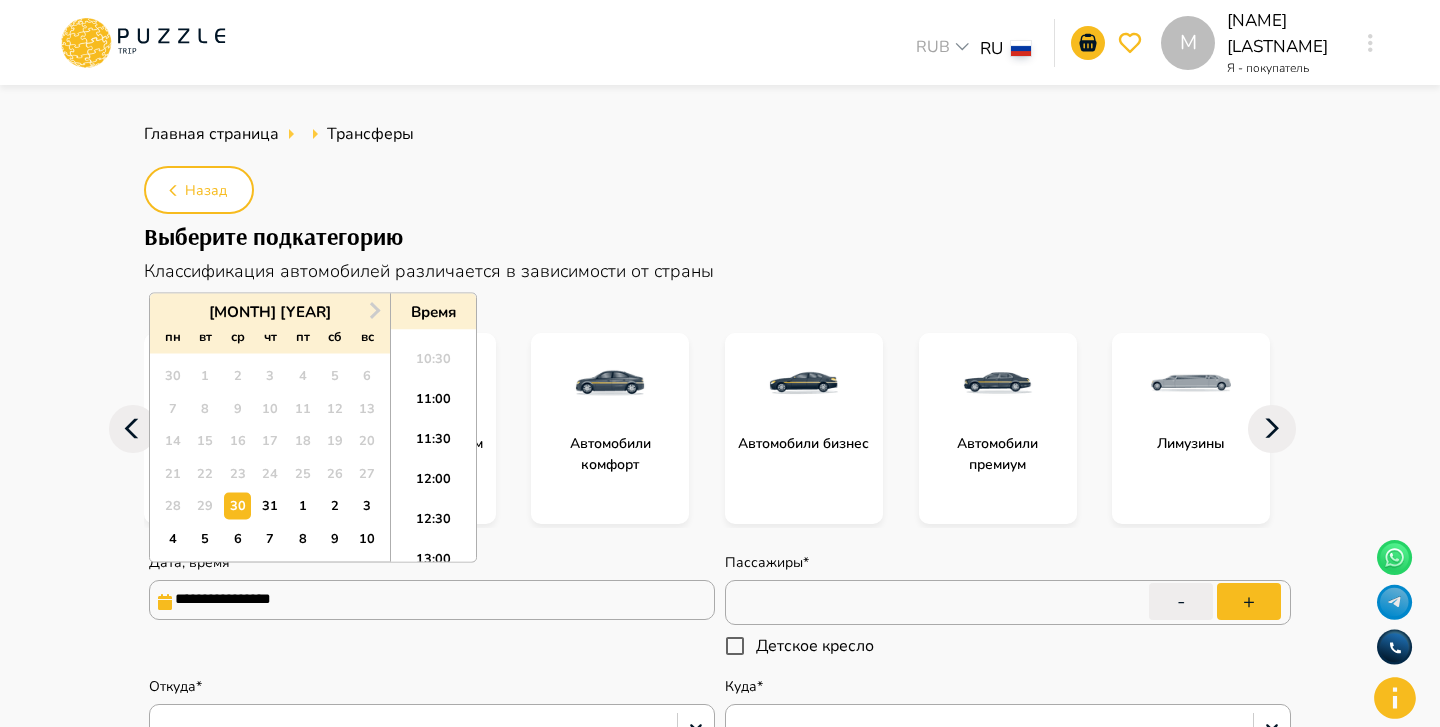 scroll, scrollTop: 63, scrollLeft: 0, axis: vertical 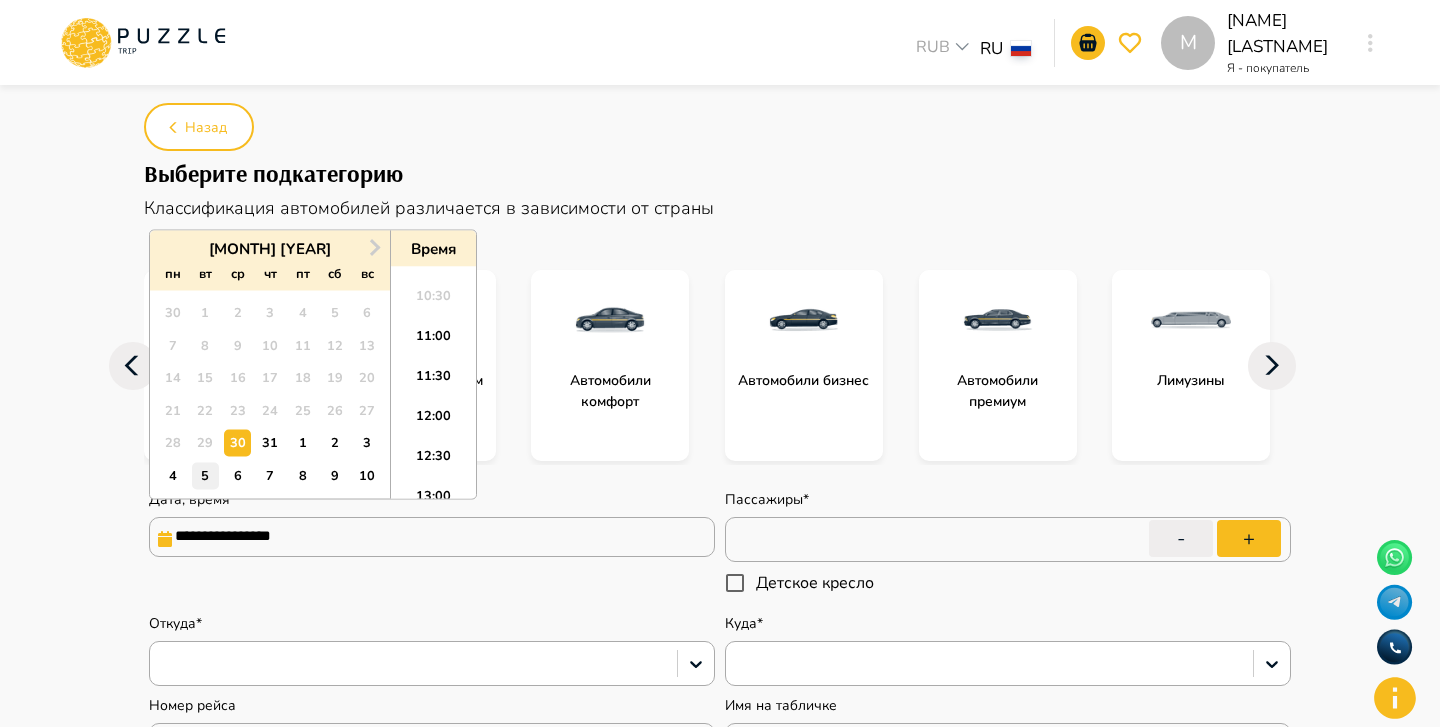 click on "5" at bounding box center [205, 475] 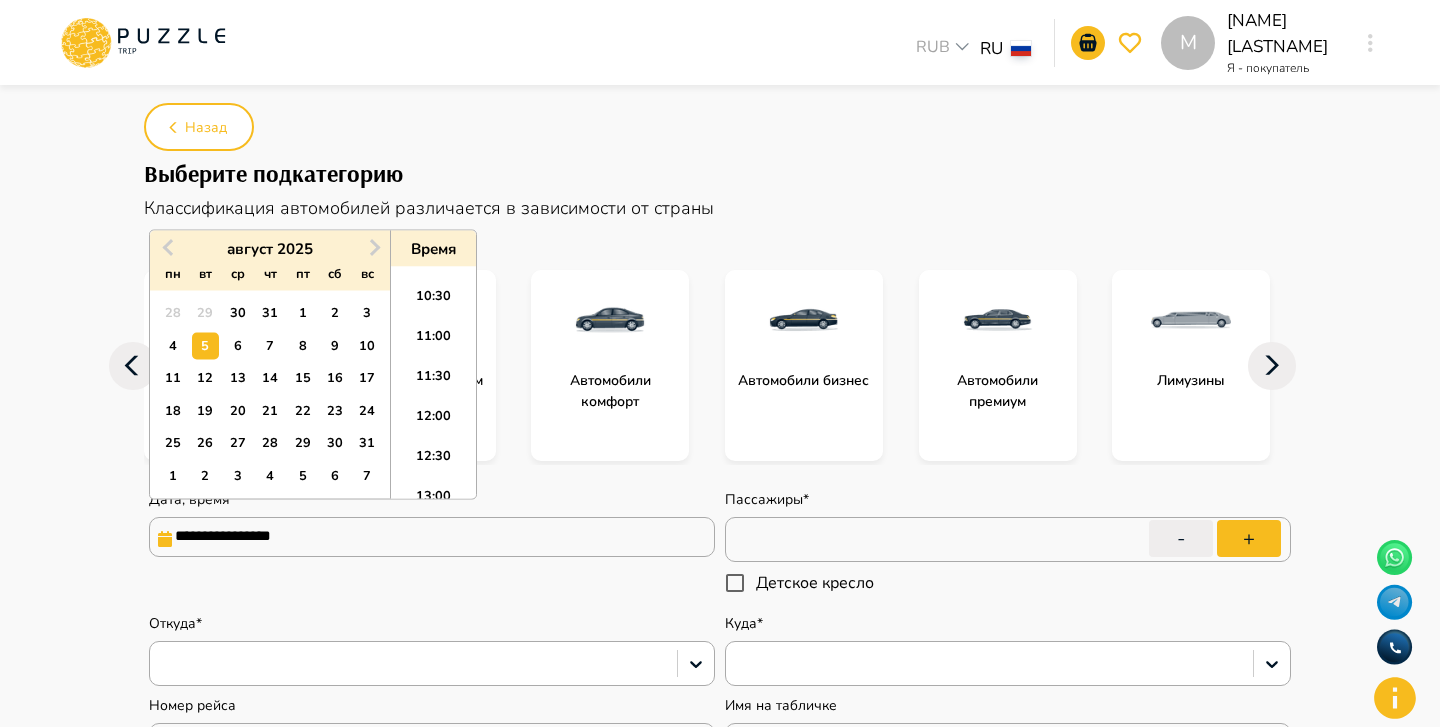 type on "*" 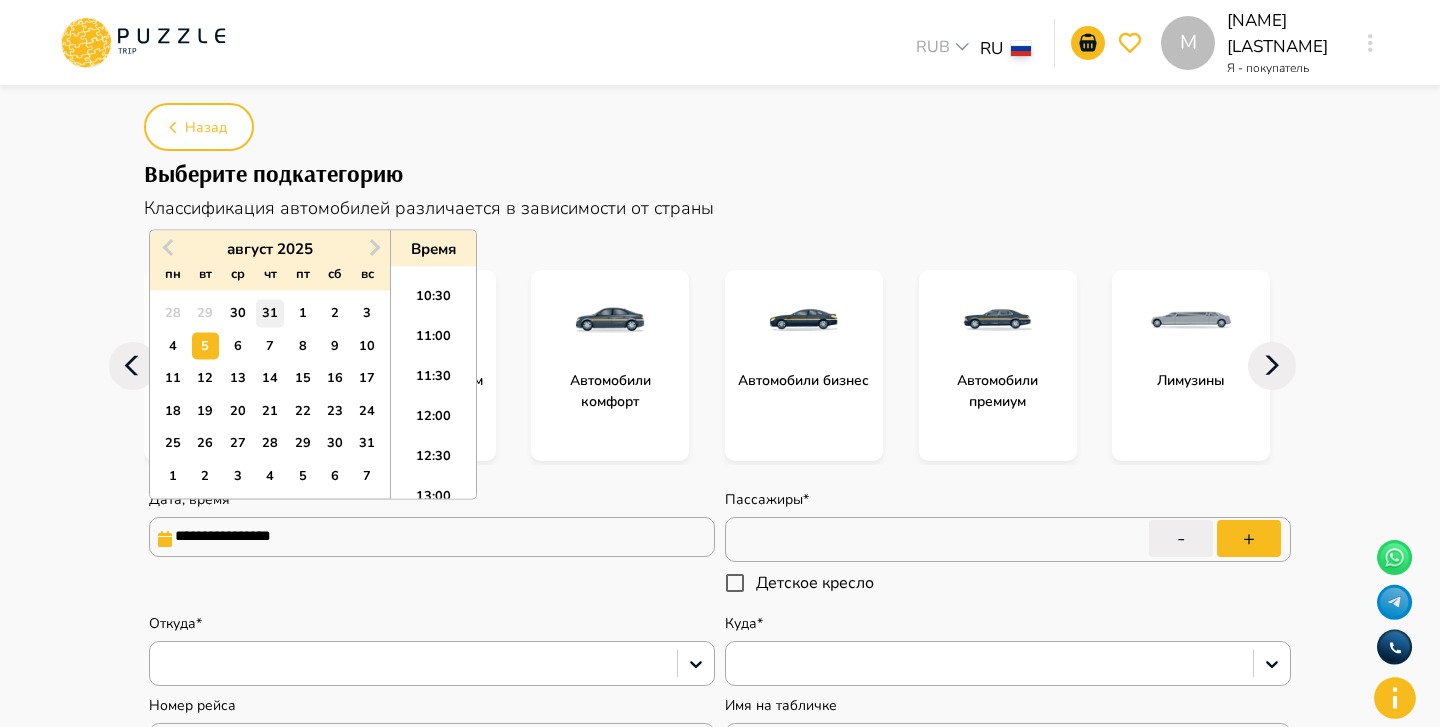 click on "31" at bounding box center (269, 313) 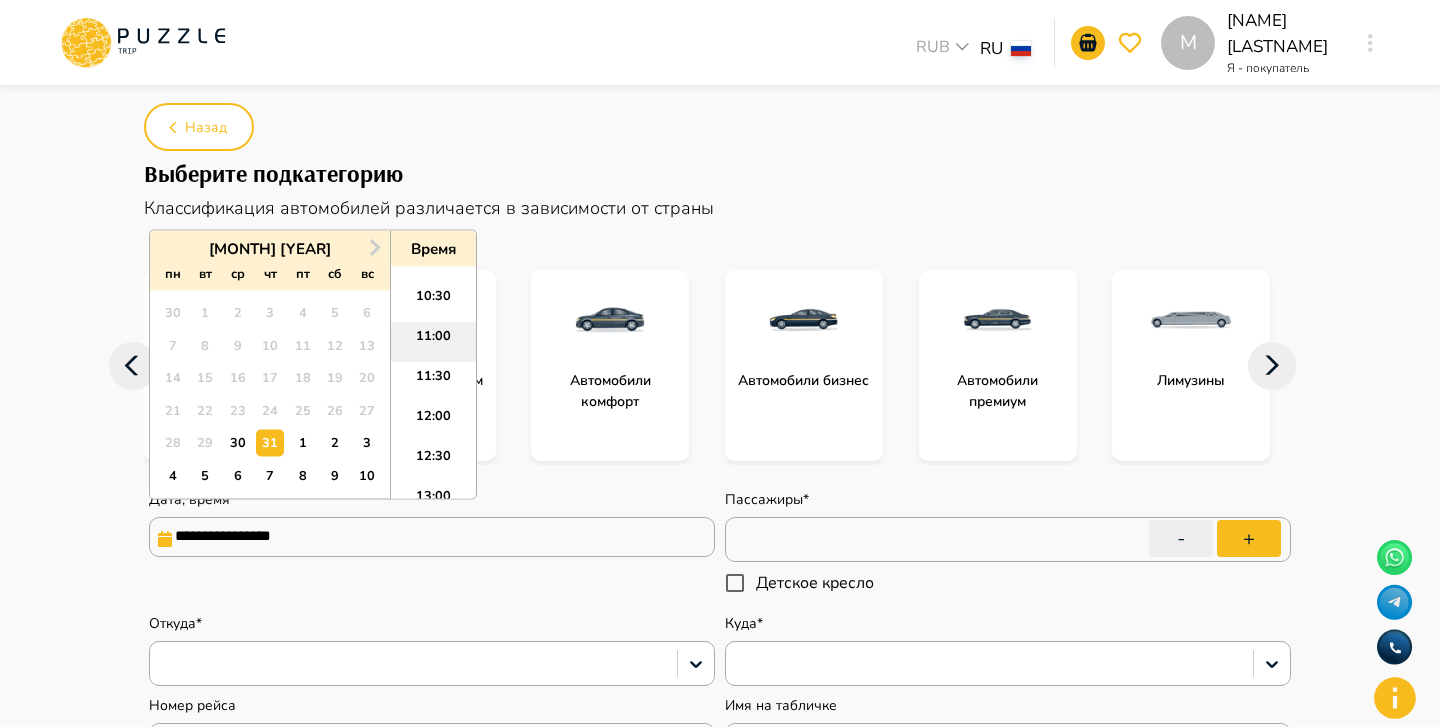 type on "*" 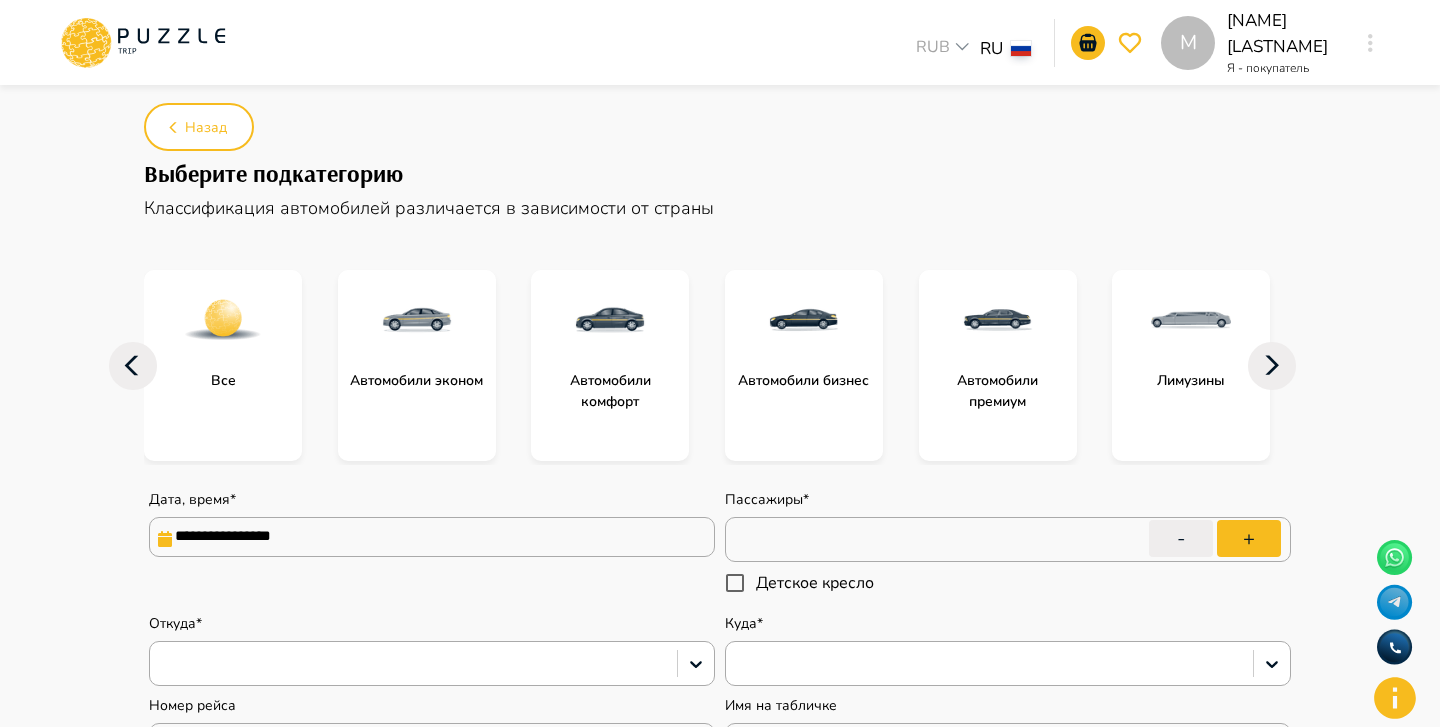 type on "*" 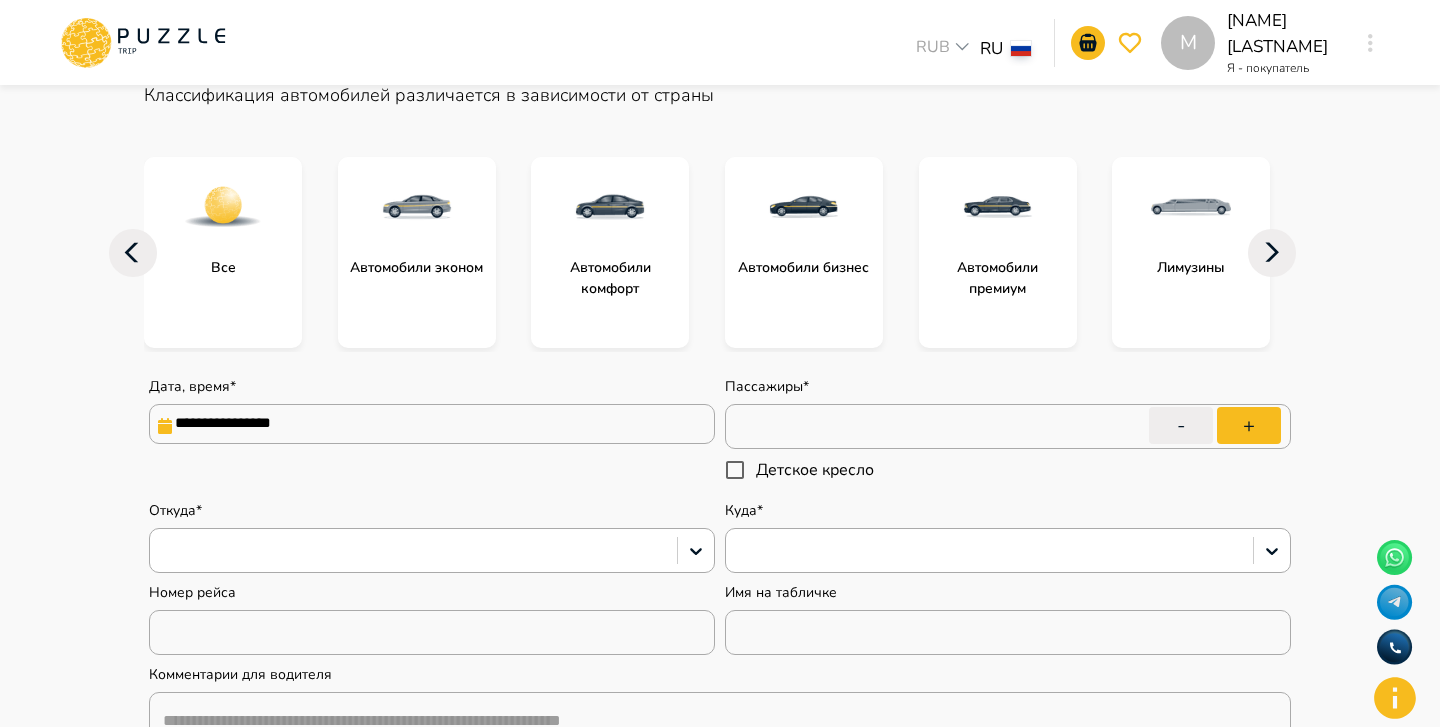 scroll, scrollTop: 215, scrollLeft: 0, axis: vertical 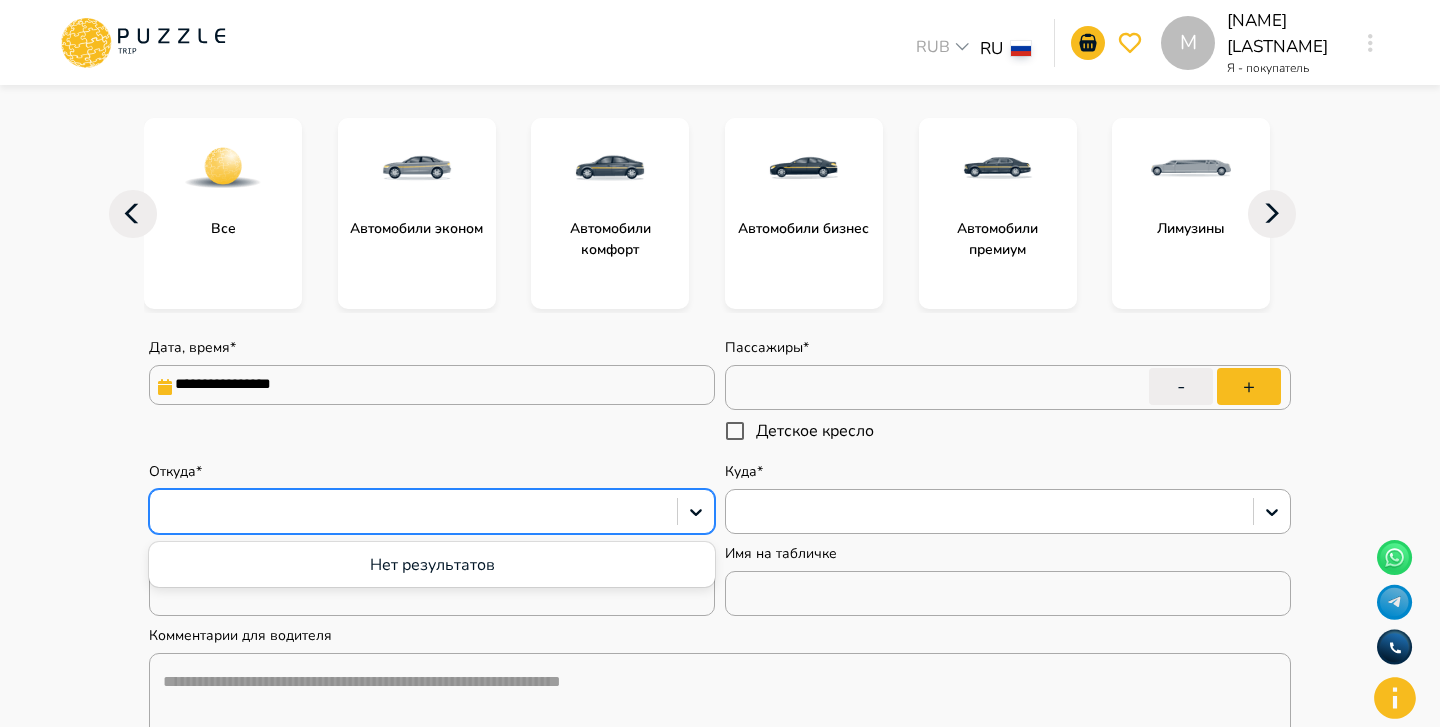 click at bounding box center [413, 512] 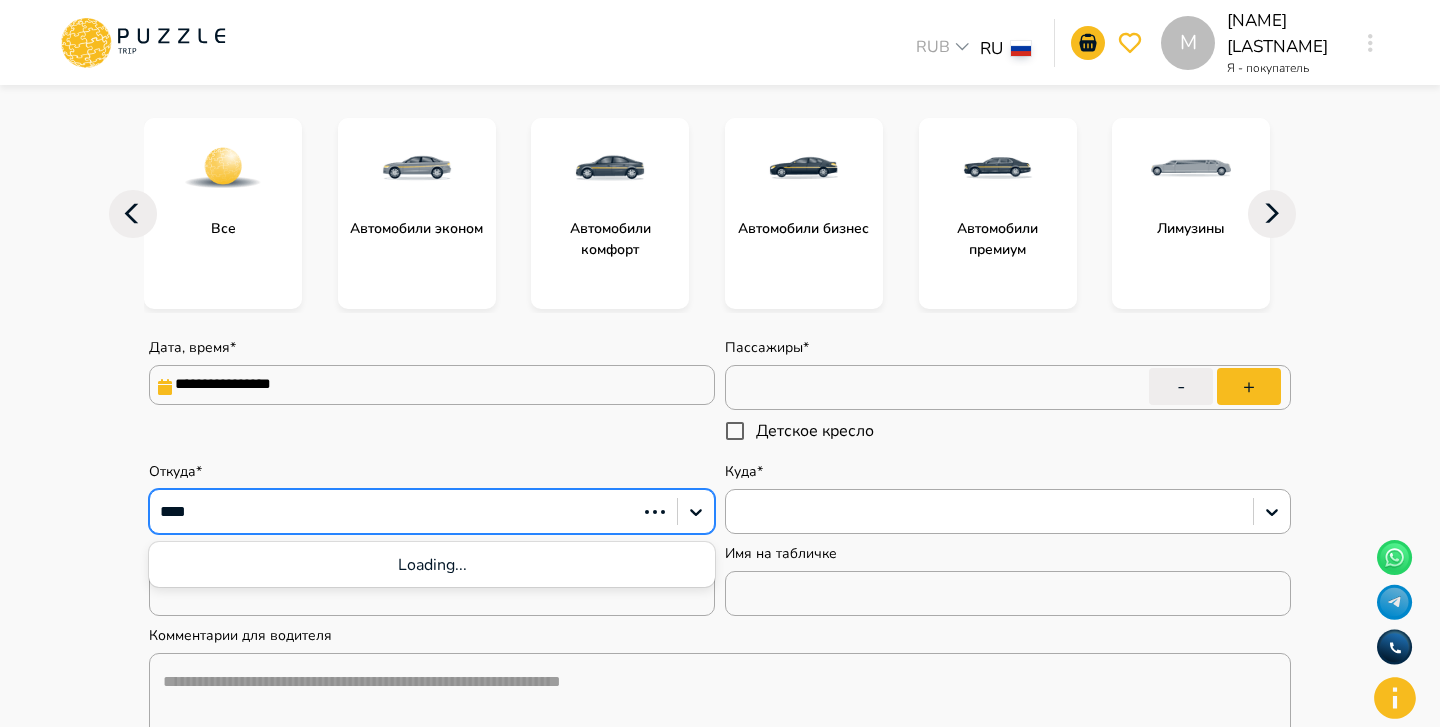 type on "***" 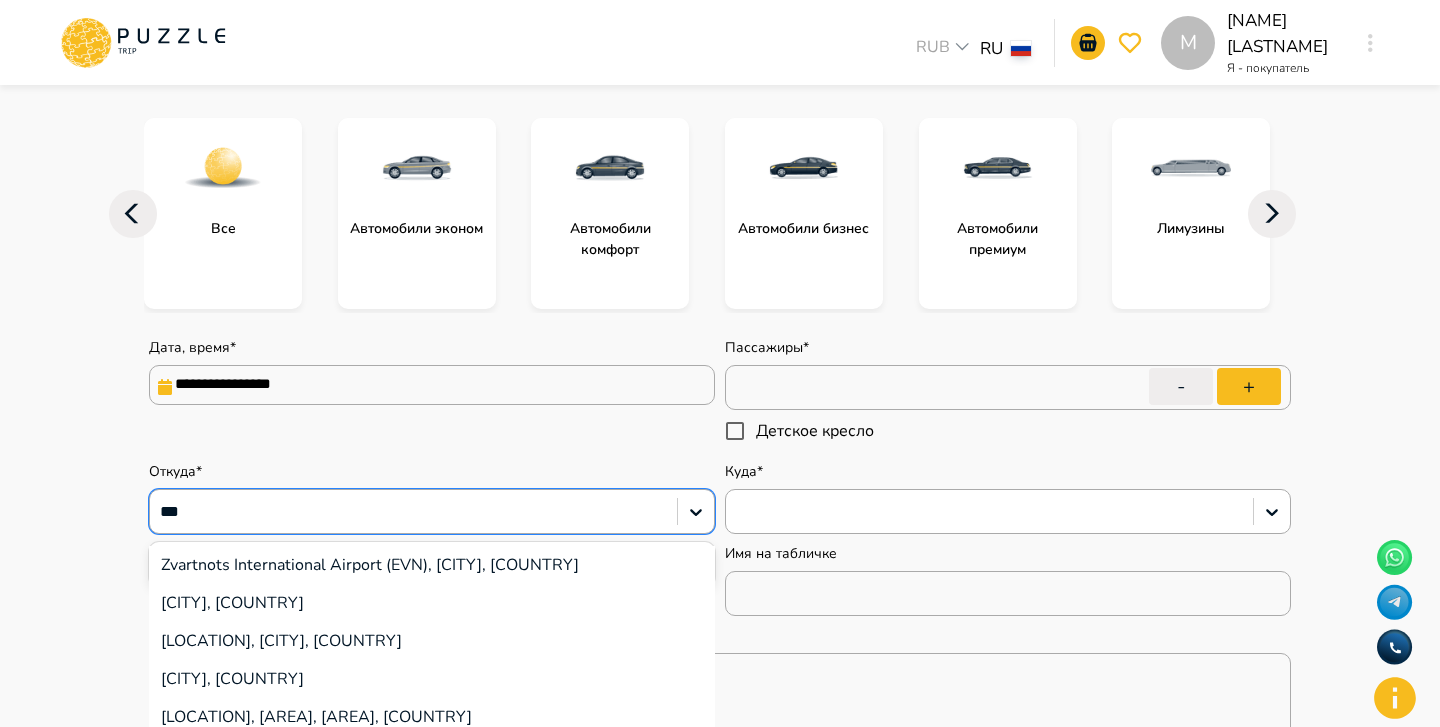 click on "Zvartnots International Airport (EVN), [CITY], [COUNTRY]" at bounding box center (432, 565) 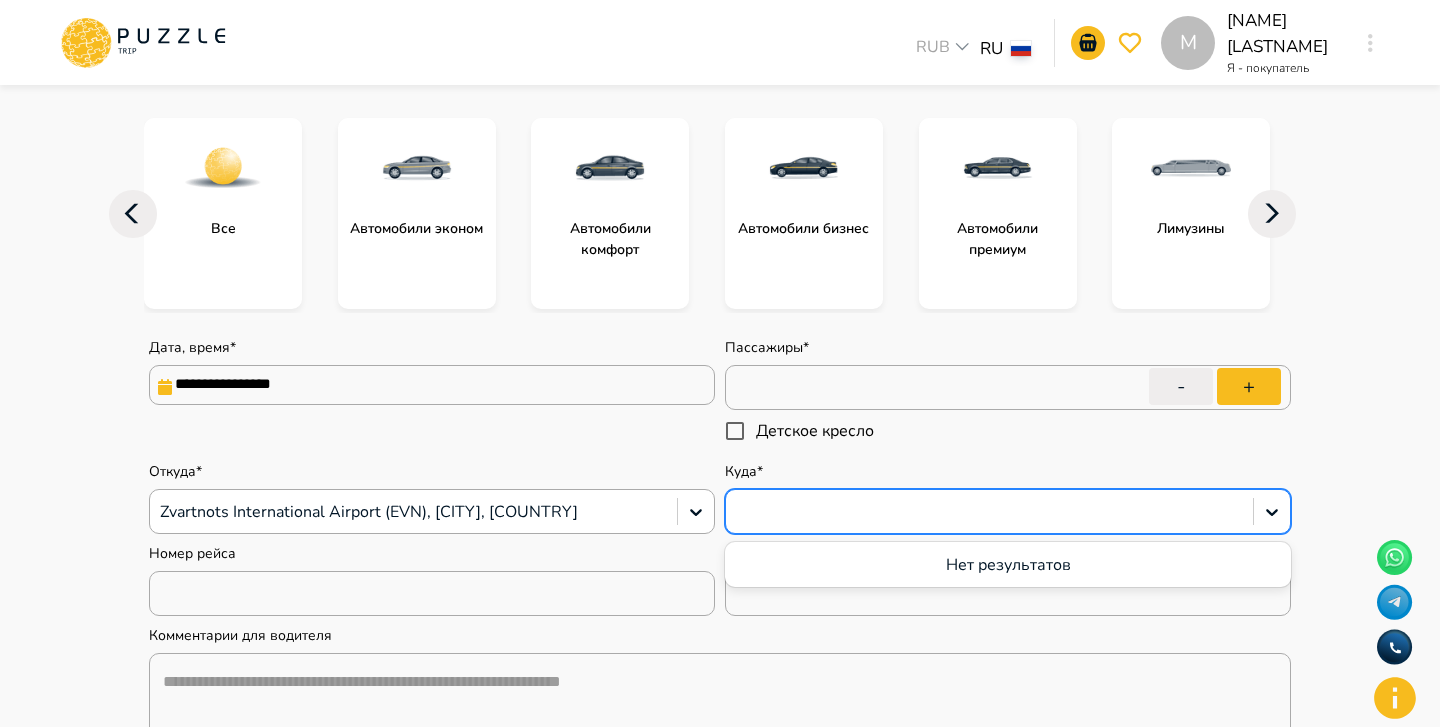 click at bounding box center [989, 512] 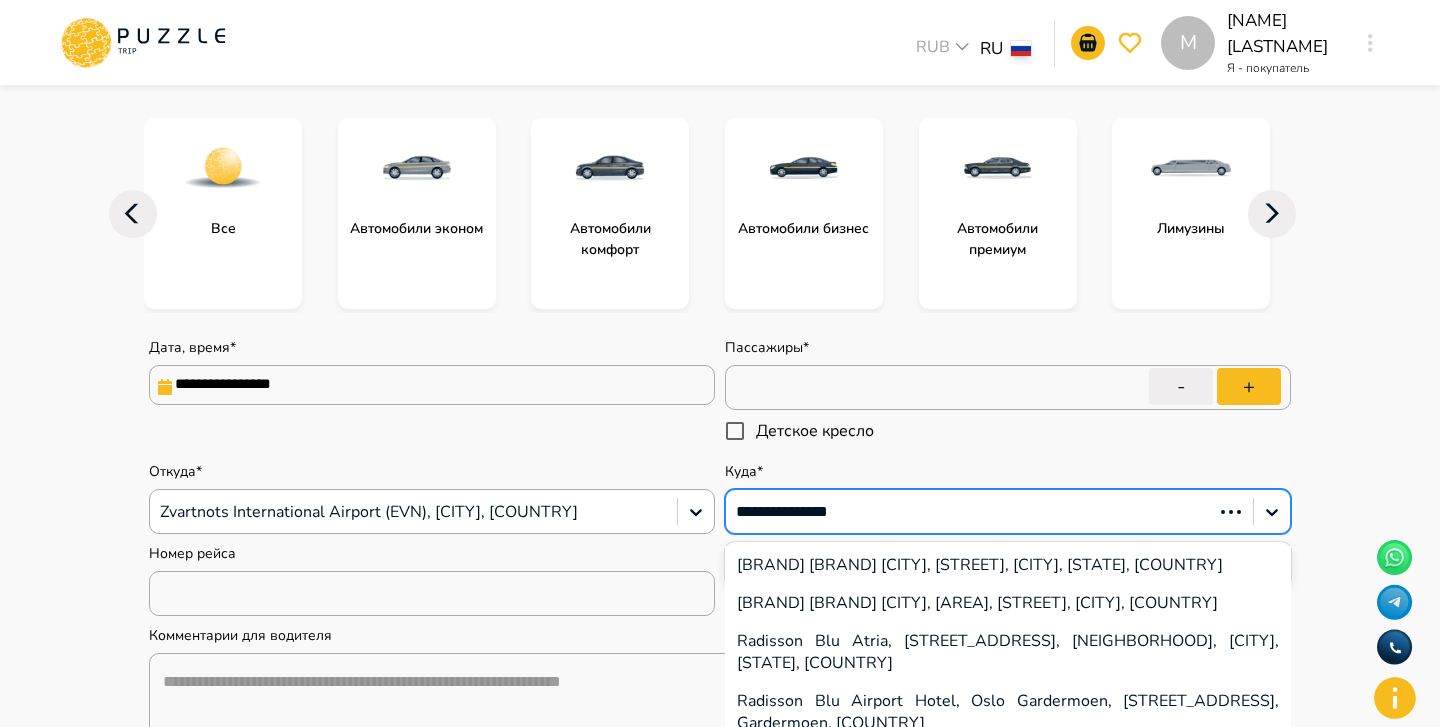 type on "**********" 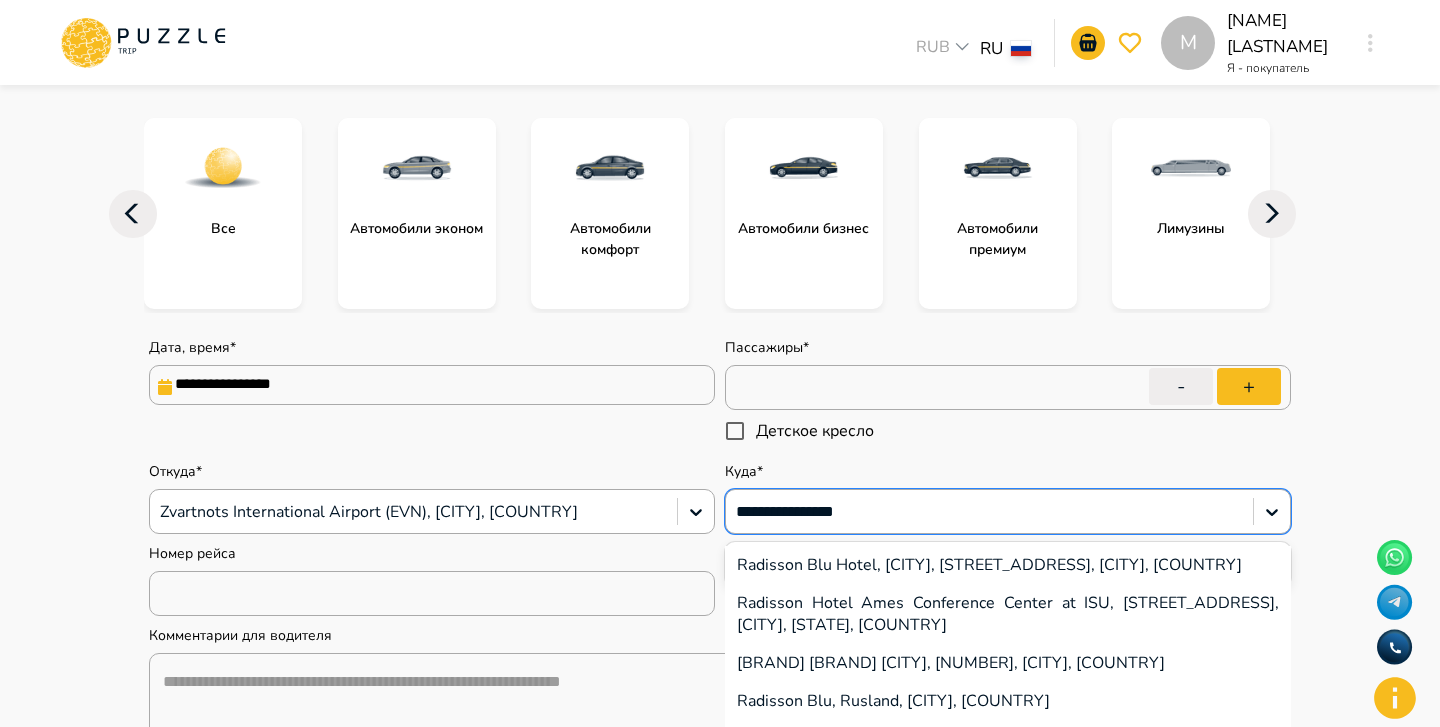click on "Radisson Blu Hotel, [CITY], [STREET_ADDRESS], [CITY], [COUNTRY]" at bounding box center [1008, 565] 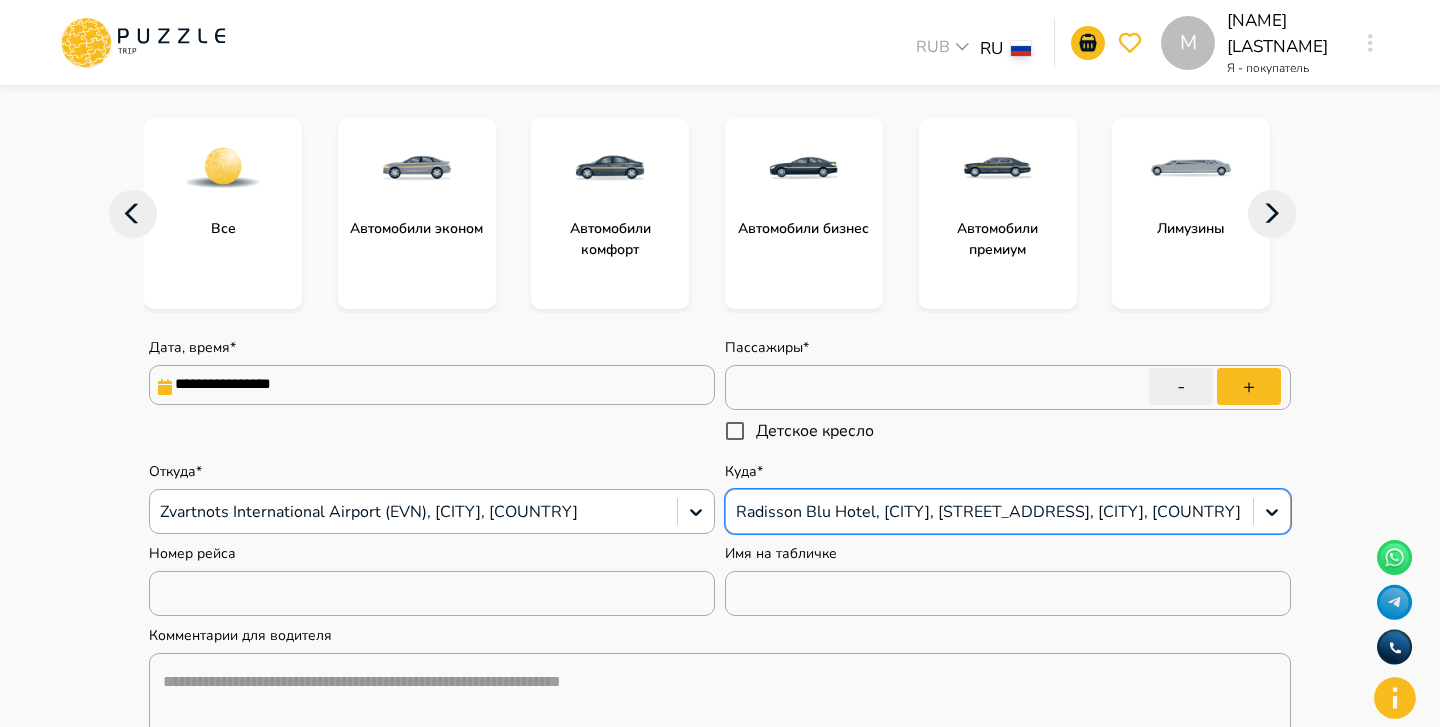 type on "*" 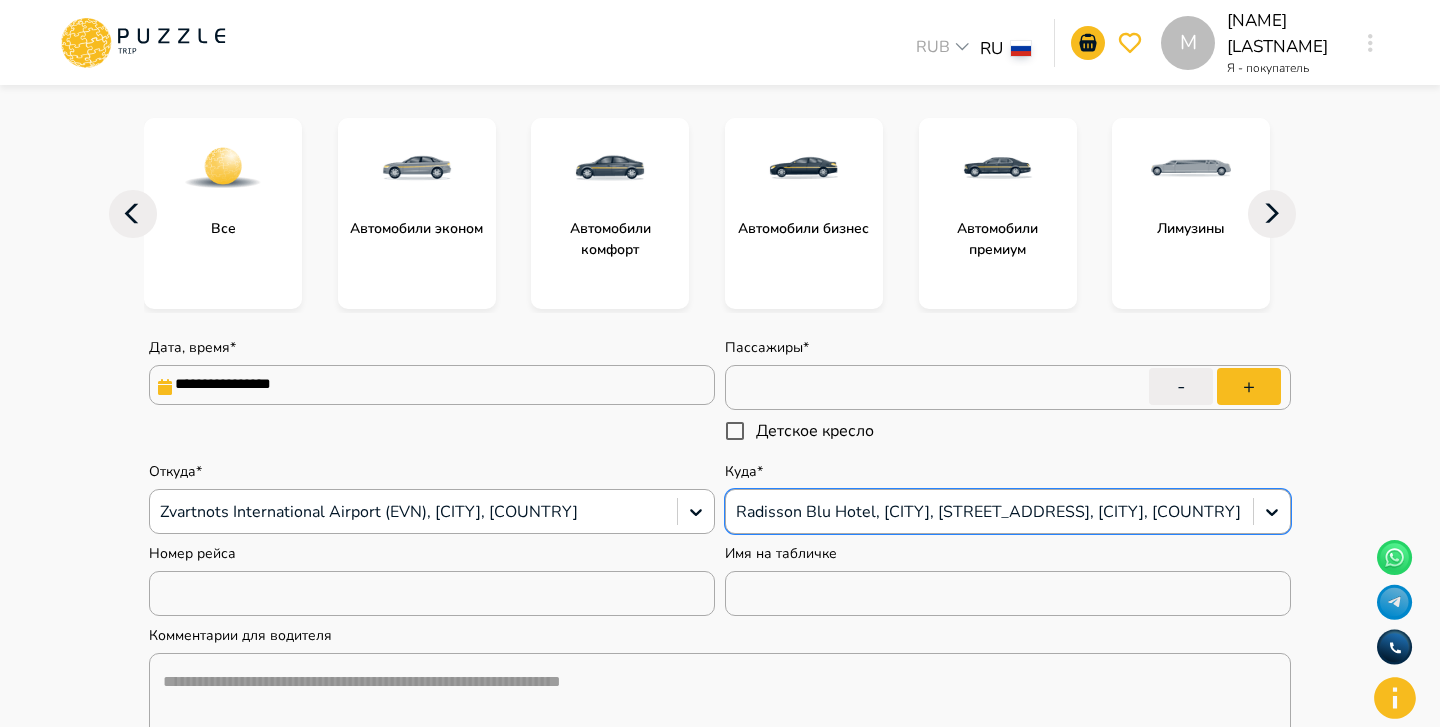 click on "**********" at bounding box center [720, 725] 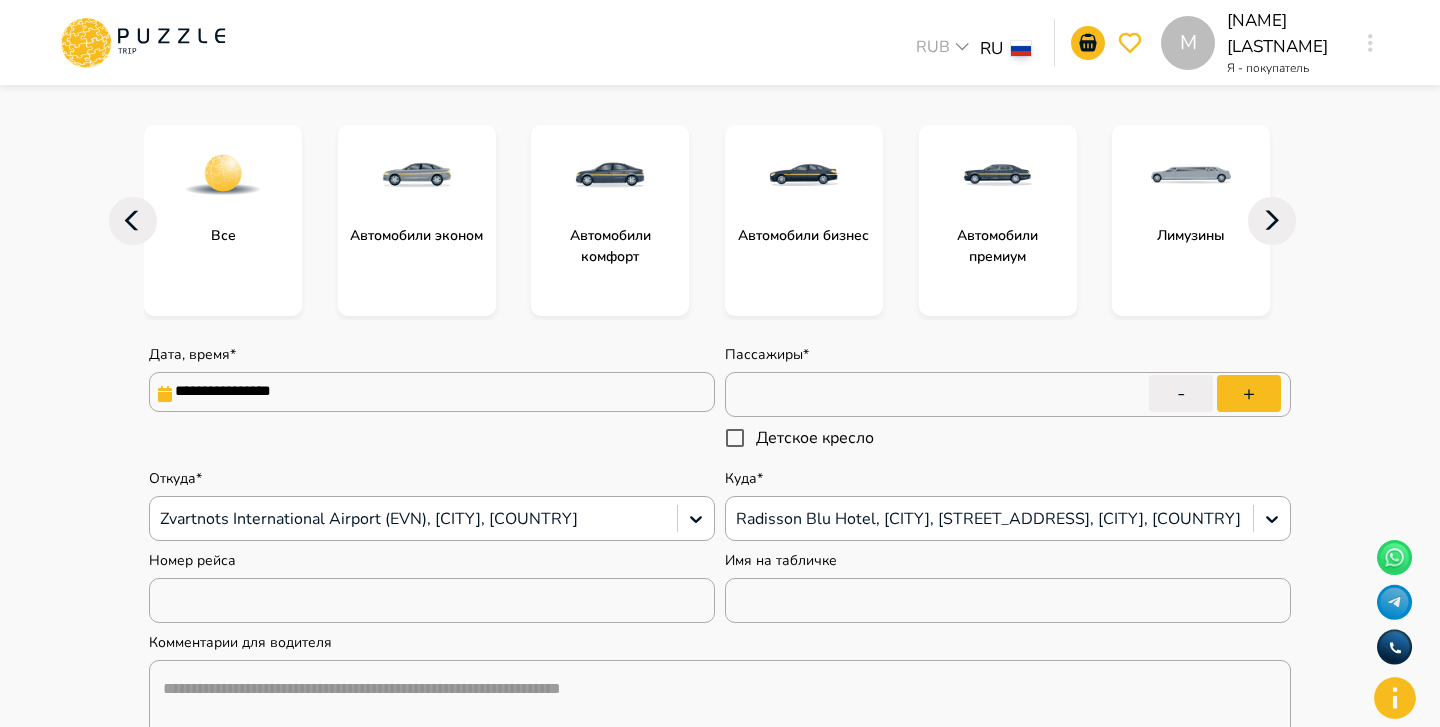 scroll, scrollTop: 236, scrollLeft: 0, axis: vertical 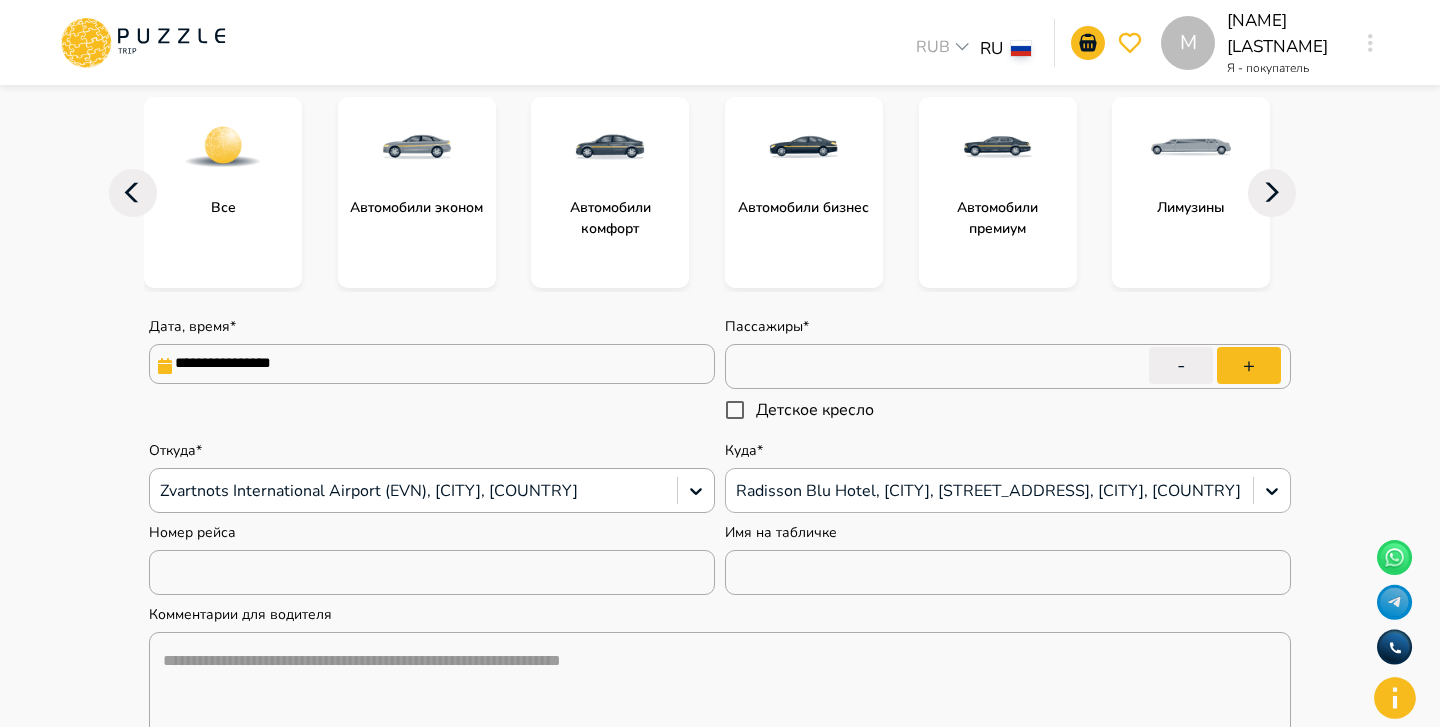 click on "Radisson Blu Hotel, [CITY], [STREET_ADDRESS], [CITY], [COUNTRY]" at bounding box center [1008, 490] 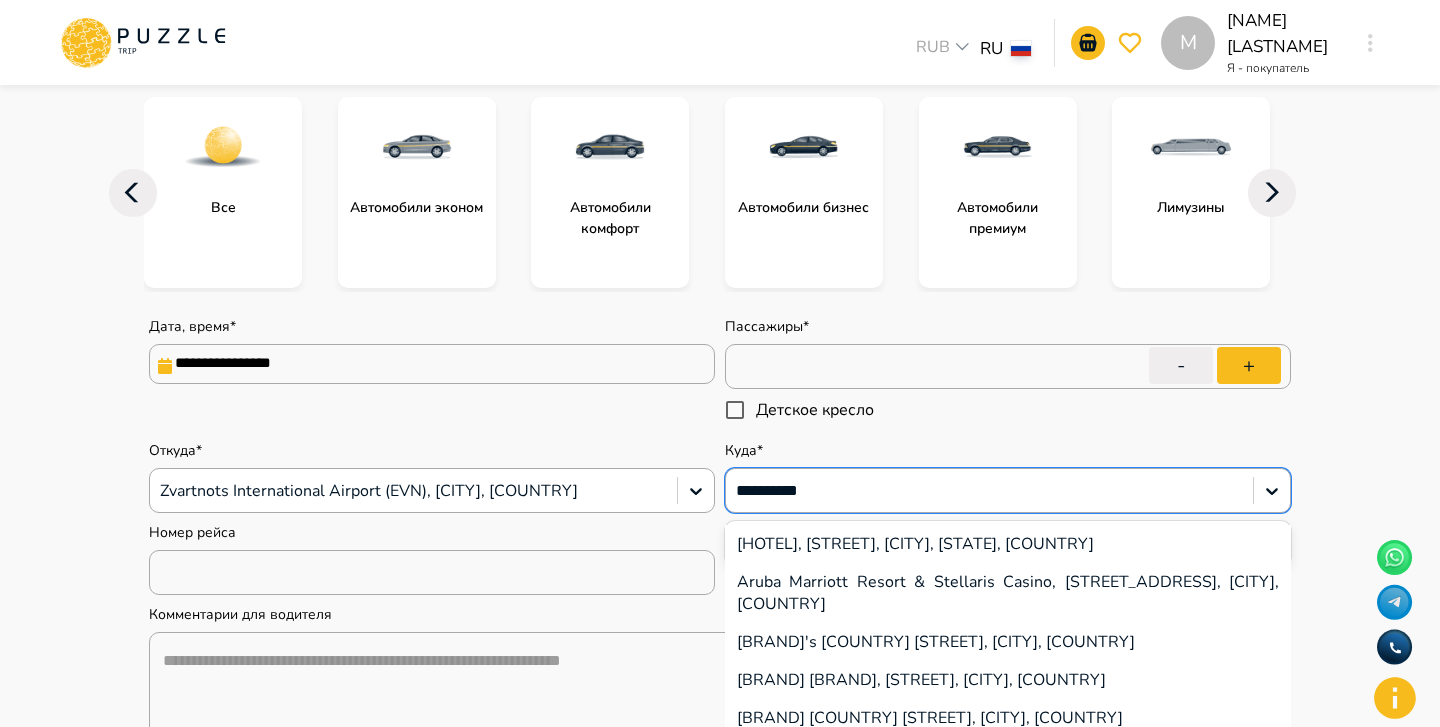 type on "**********" 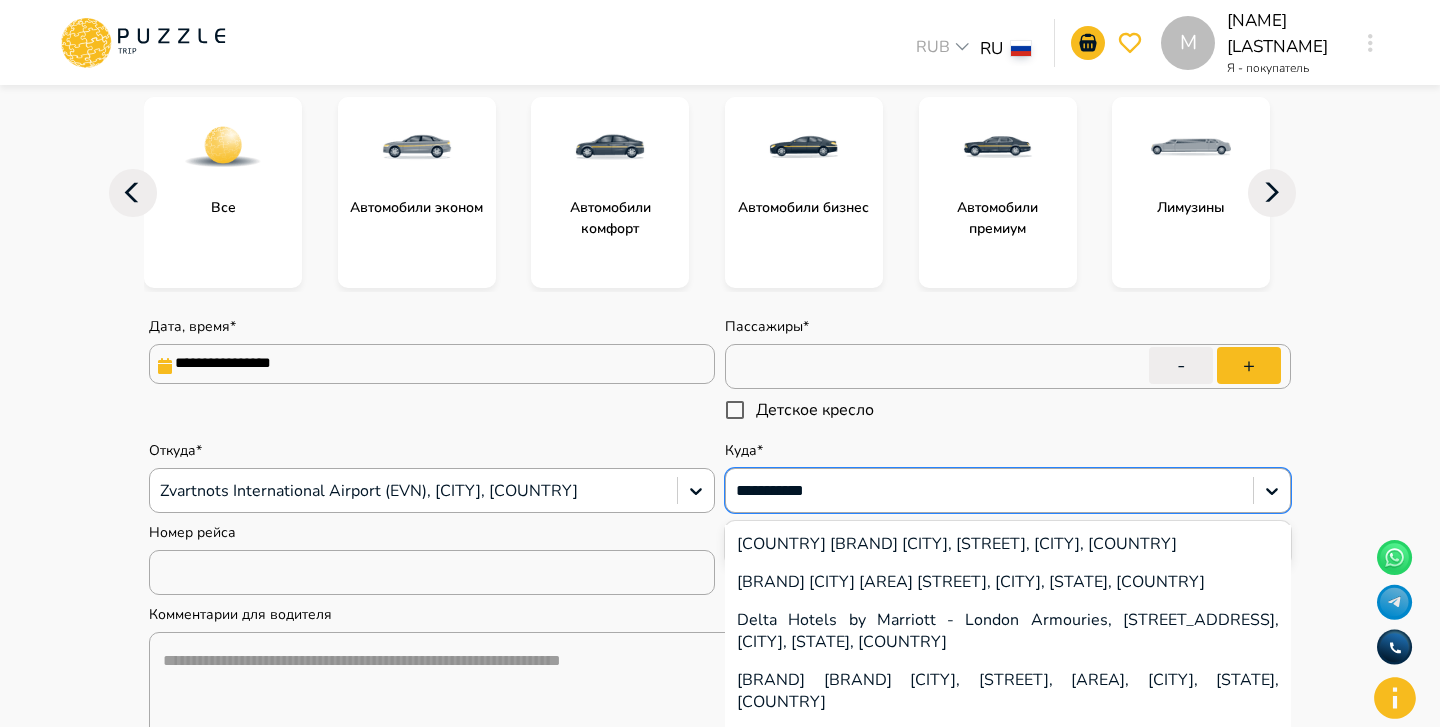 click on "[COUNTRY] [BRAND] [CITY], [STREET], [CITY], [COUNTRY]" at bounding box center (1008, 544) 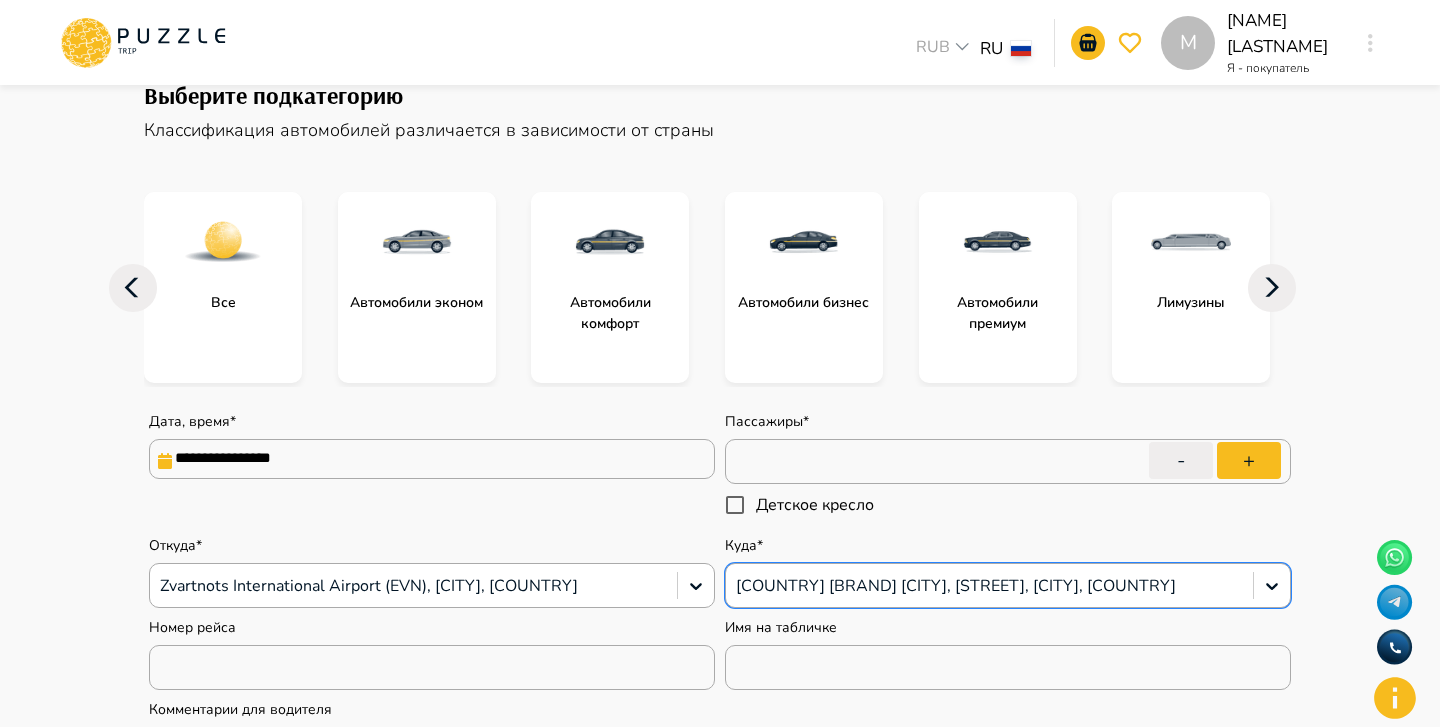 scroll, scrollTop: 131, scrollLeft: 0, axis: vertical 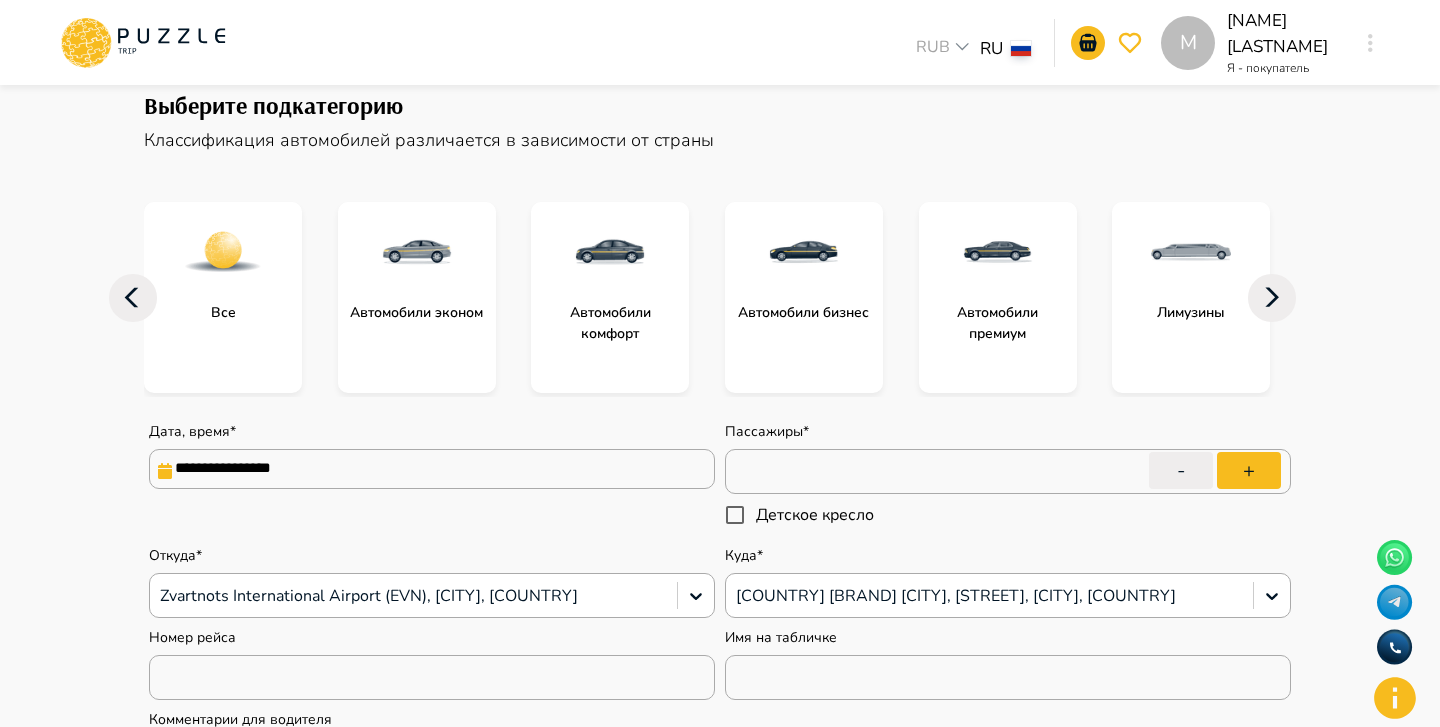 click on "**********" at bounding box center [720, 809] 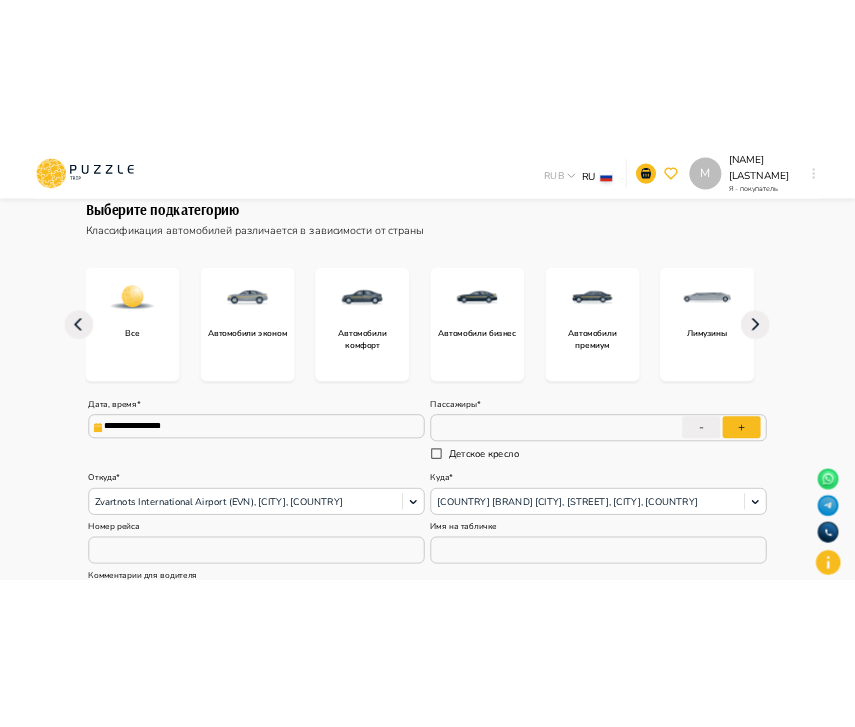 scroll, scrollTop: 111, scrollLeft: 0, axis: vertical 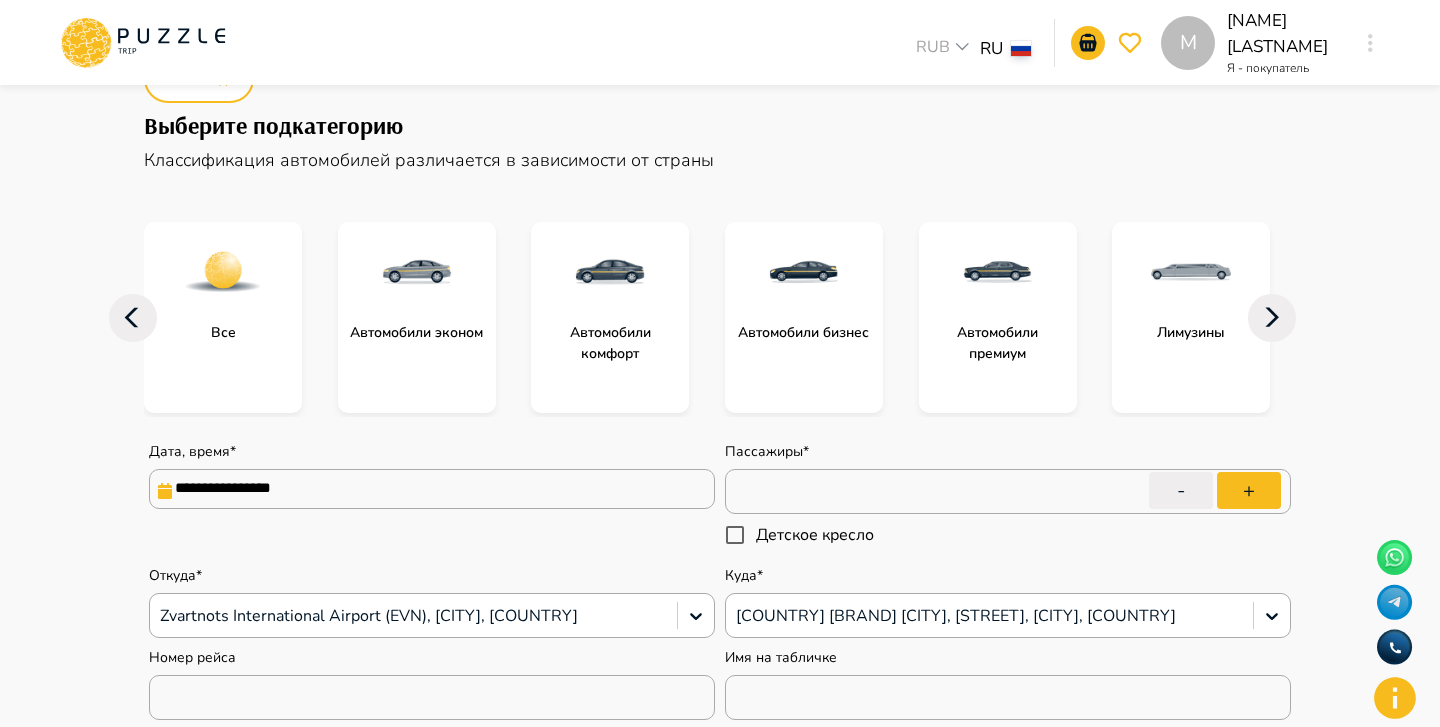 click 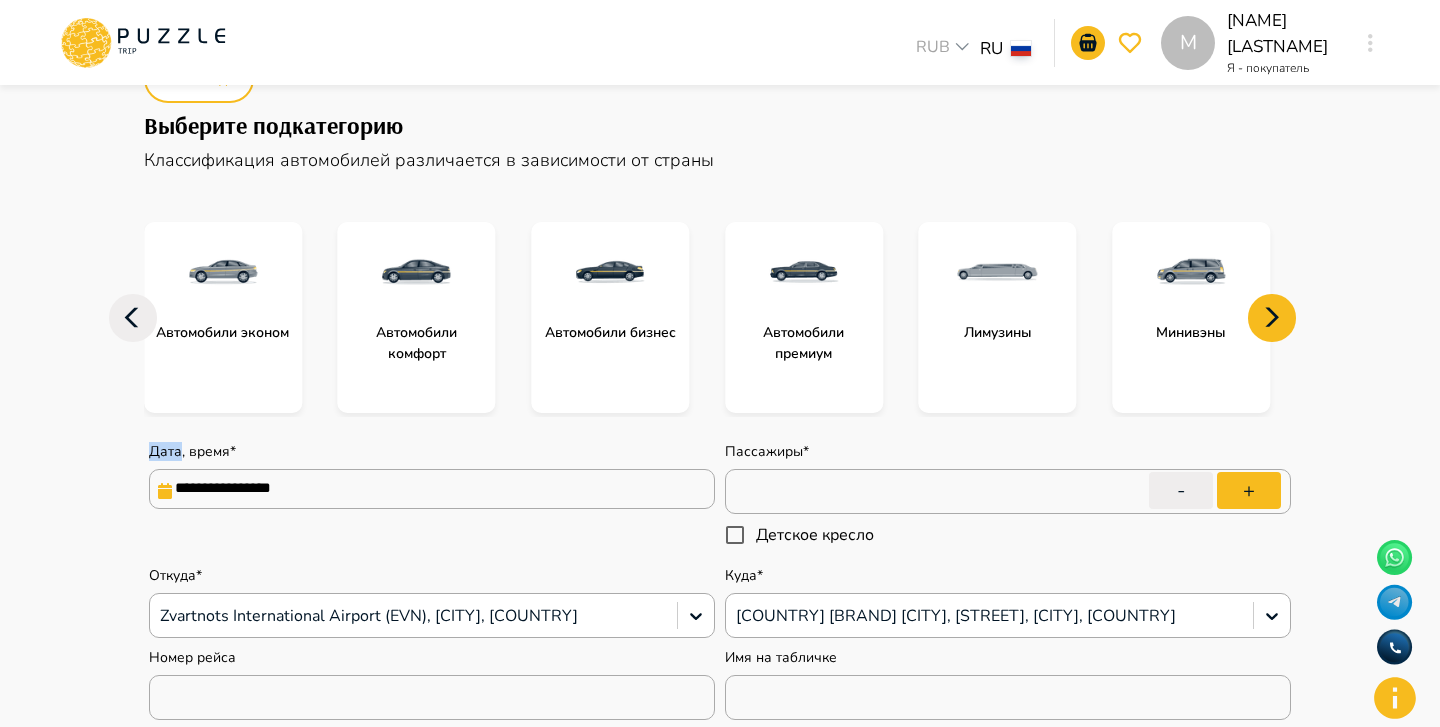 click 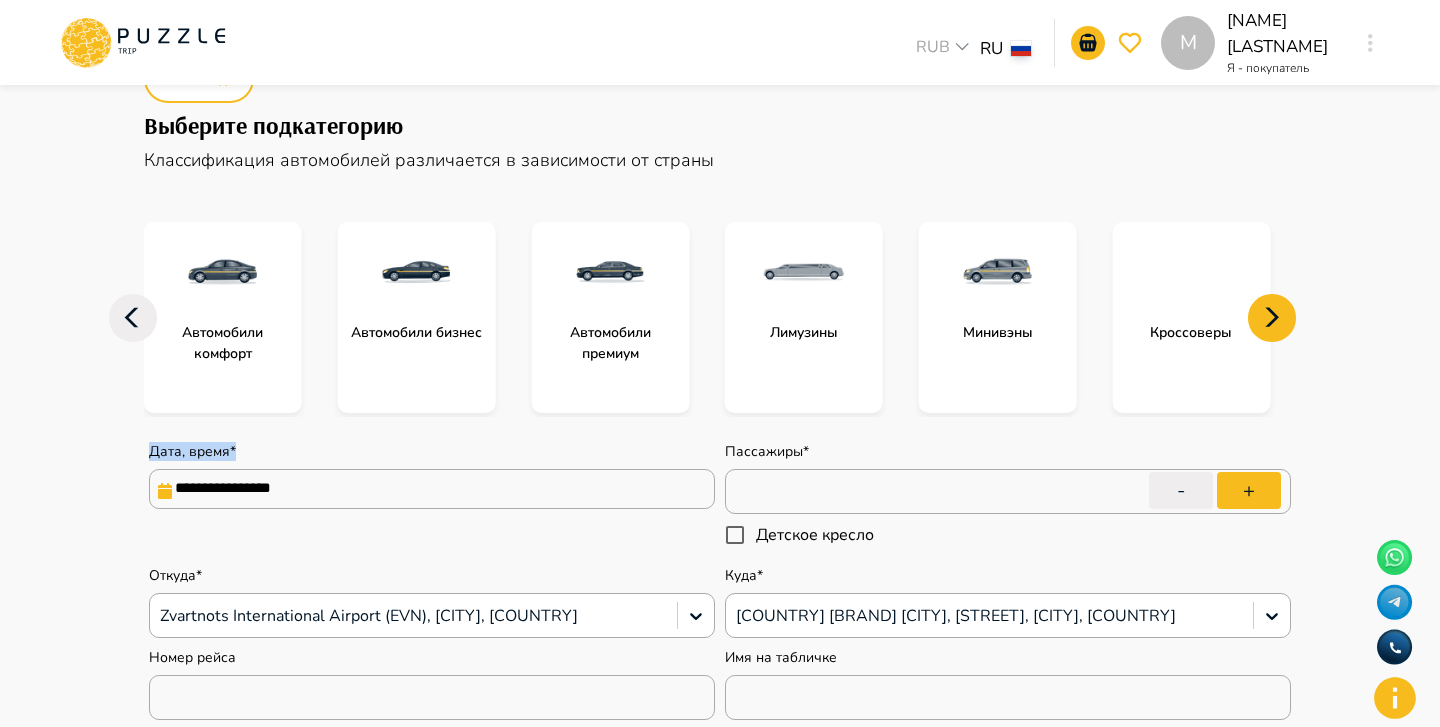 click 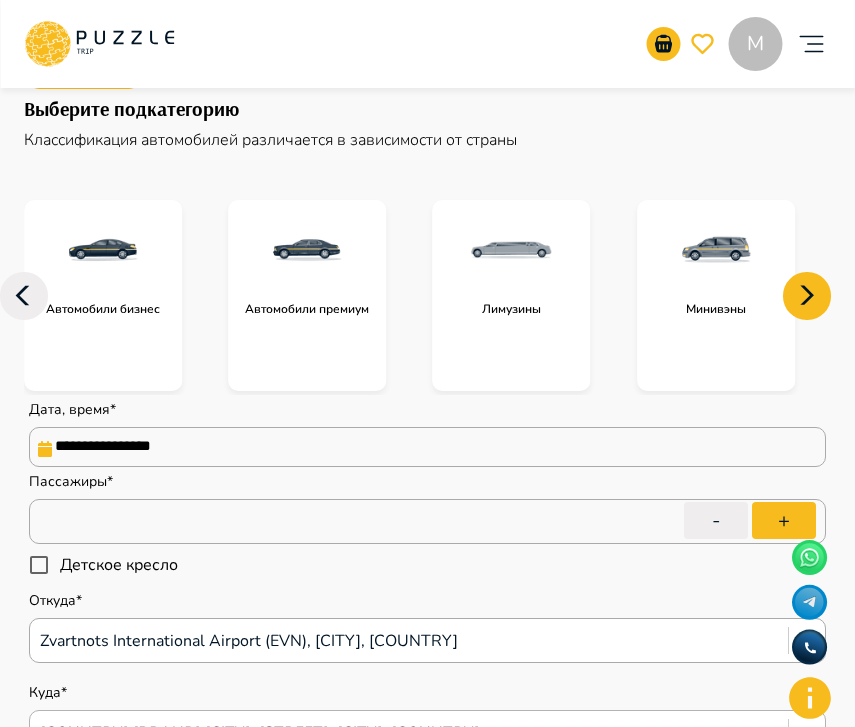 type on "*" 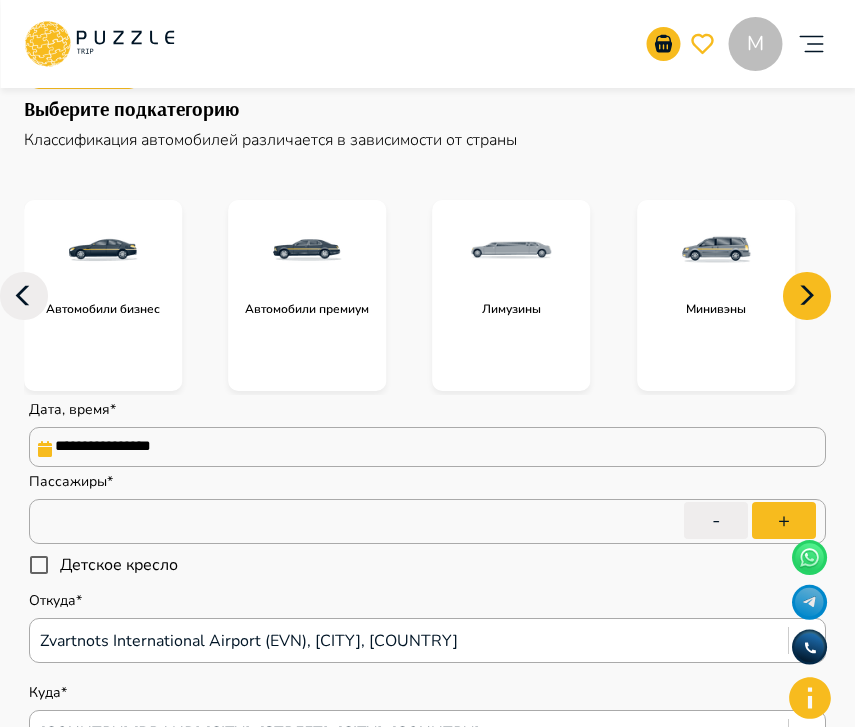 click on "Все Автомобили эконом Автомобили комфорт Автомобили бизнес Автомобили премиум Лимузины Минивэны Кроссоверы Микроавтобусы Автобусы" at bounding box center [427, 295] 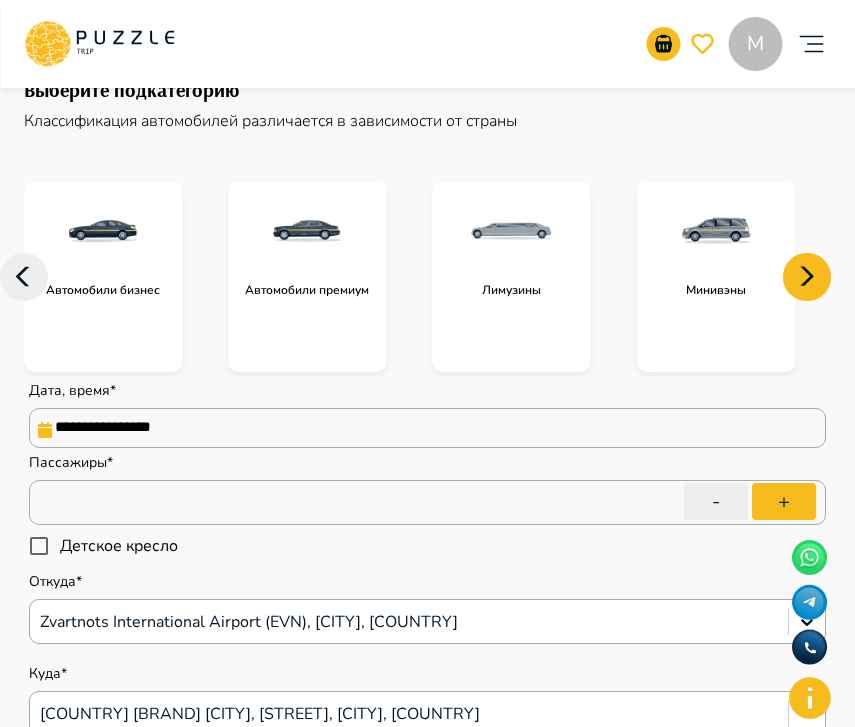 scroll, scrollTop: 241, scrollLeft: 0, axis: vertical 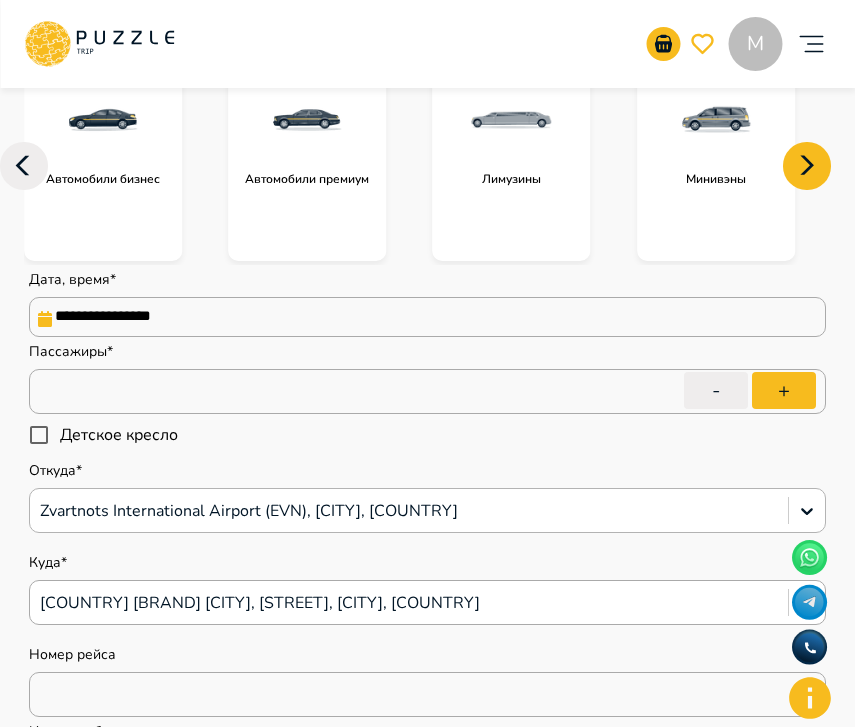 click at bounding box center (409, 511) 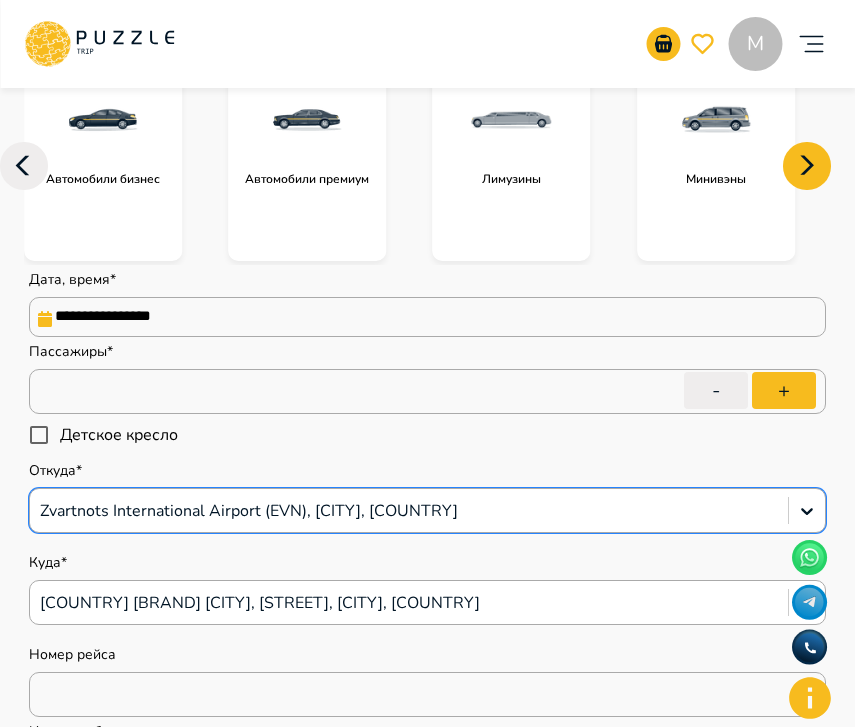 click 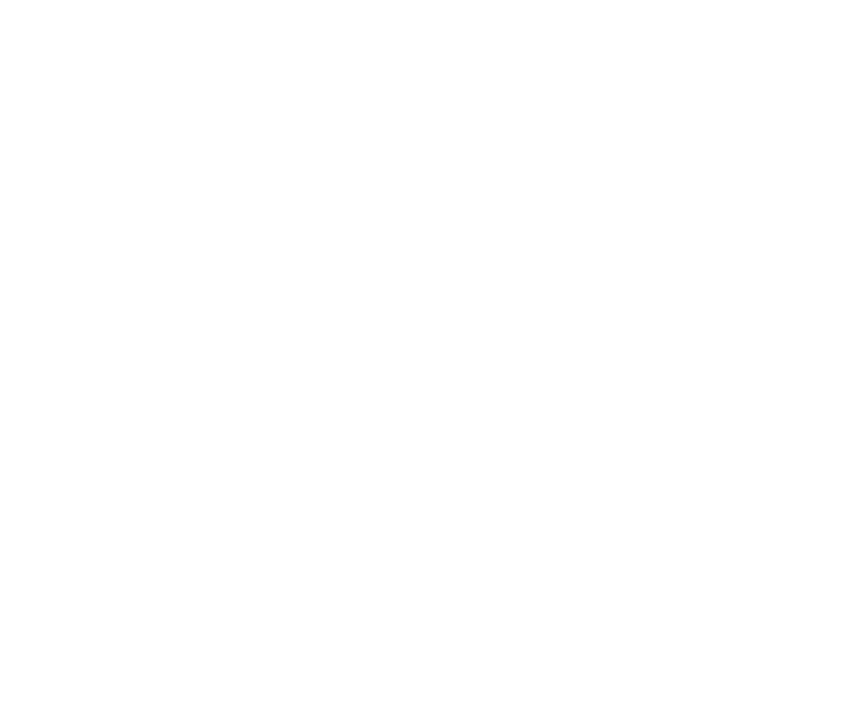 scroll, scrollTop: 0, scrollLeft: 0, axis: both 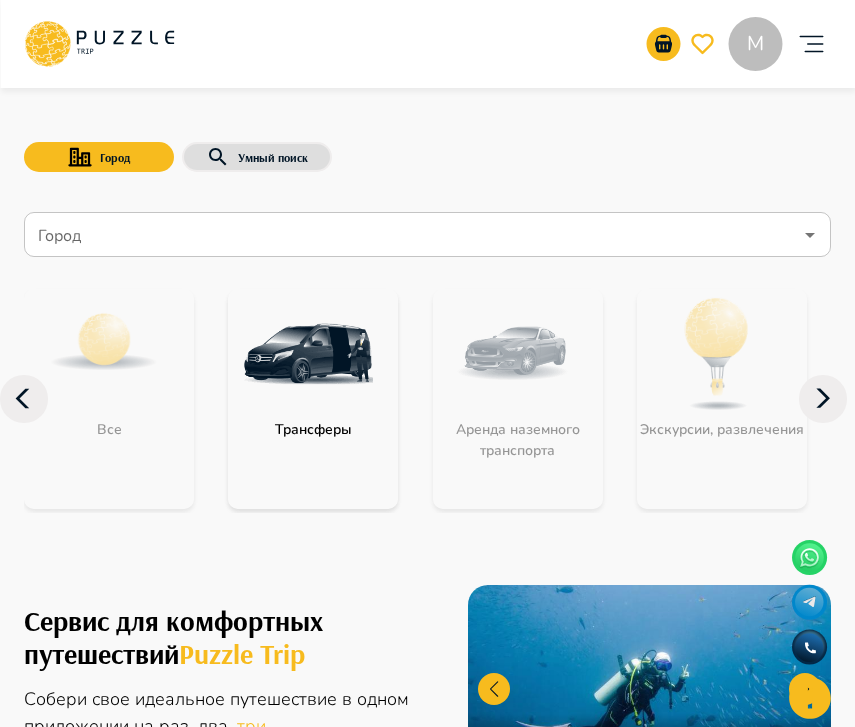 click 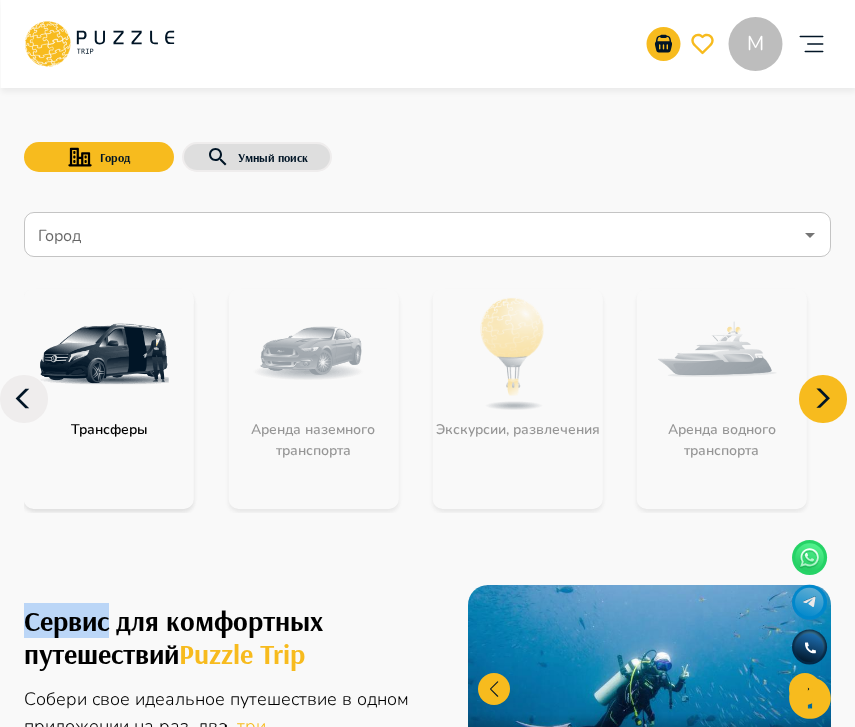 click 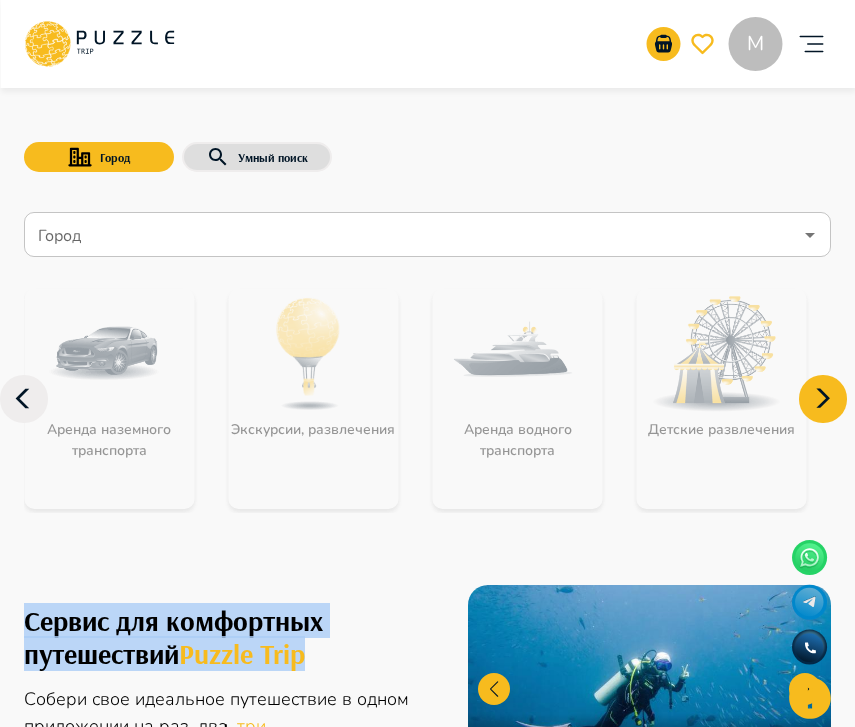 click 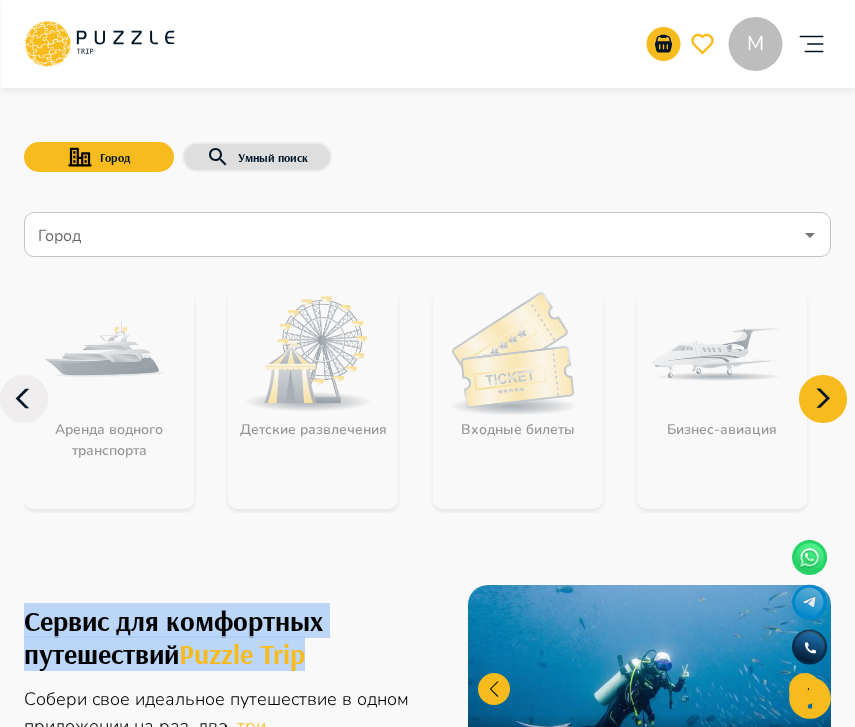 click 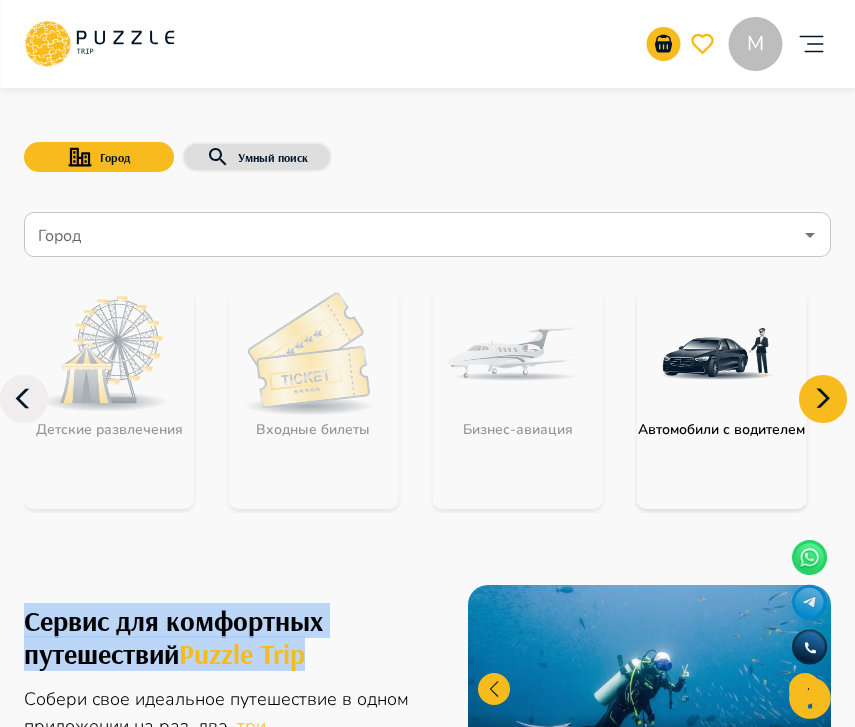 click 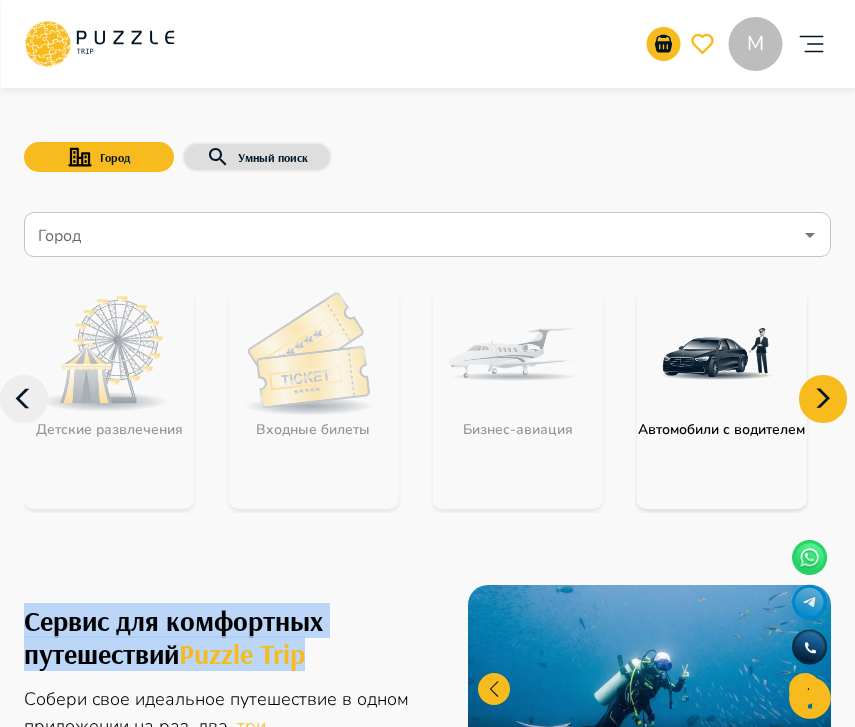click 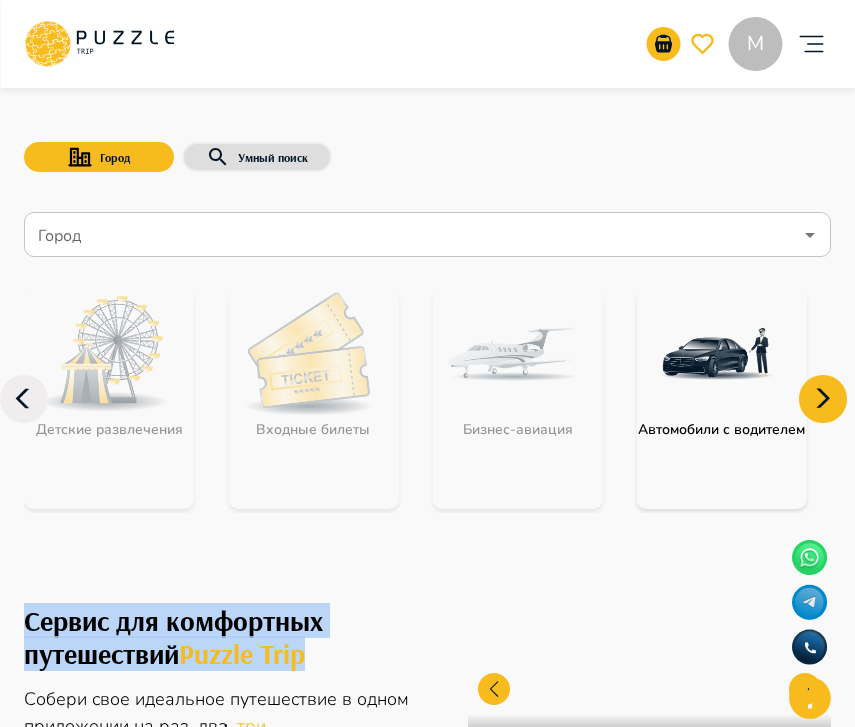 click 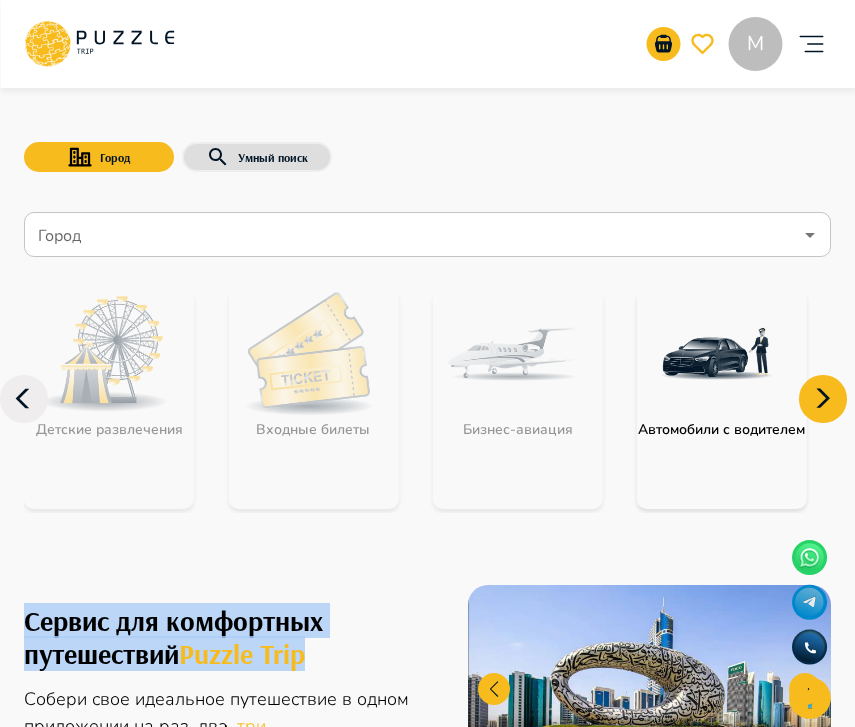click at bounding box center [717, 354] 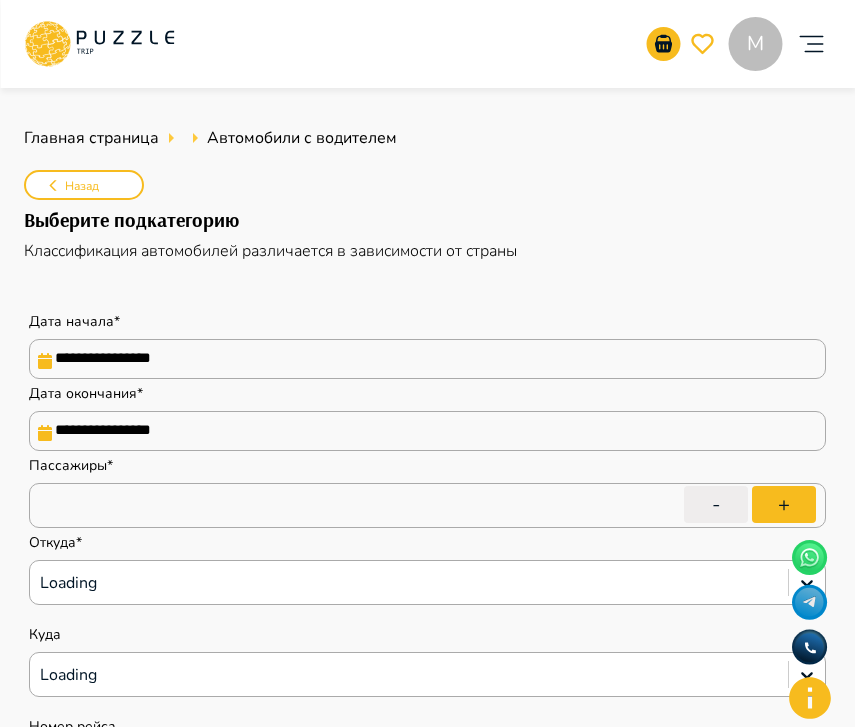 type on "*" 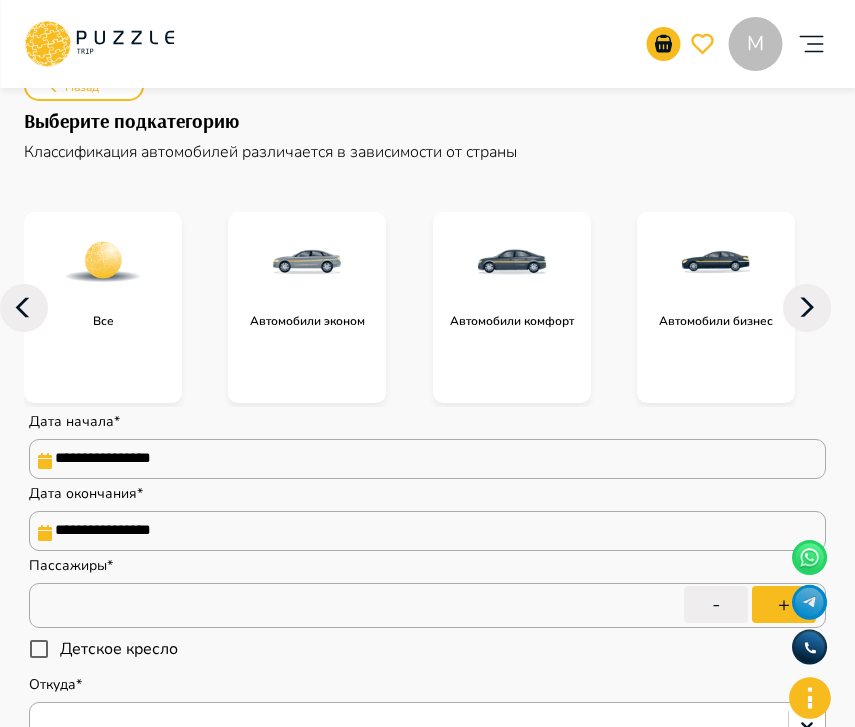 type on "*" 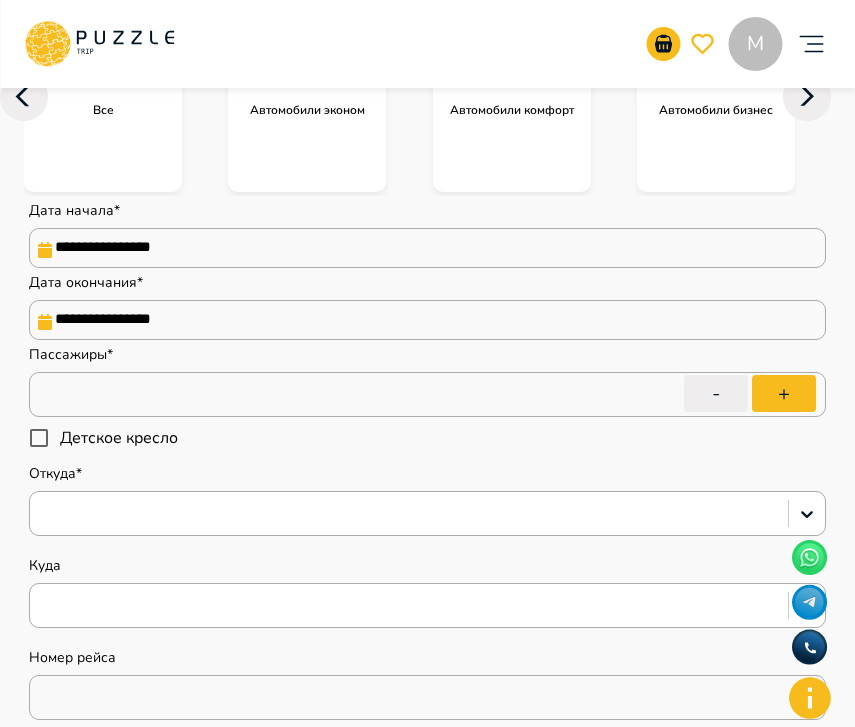 scroll, scrollTop: 323, scrollLeft: 0, axis: vertical 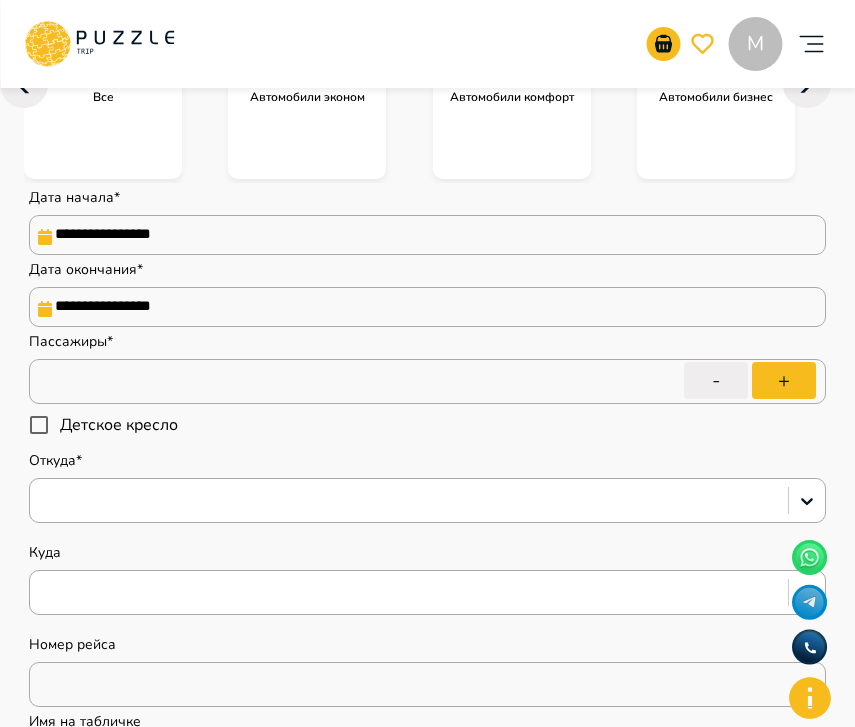 click on "**********" at bounding box center [427, 235] 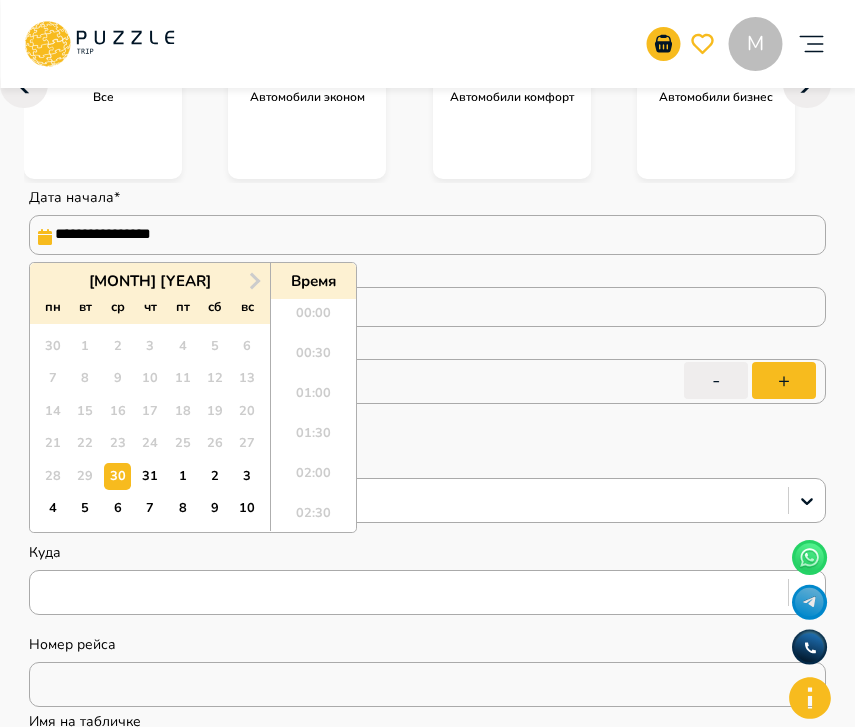 scroll, scrollTop: 824, scrollLeft: 0, axis: vertical 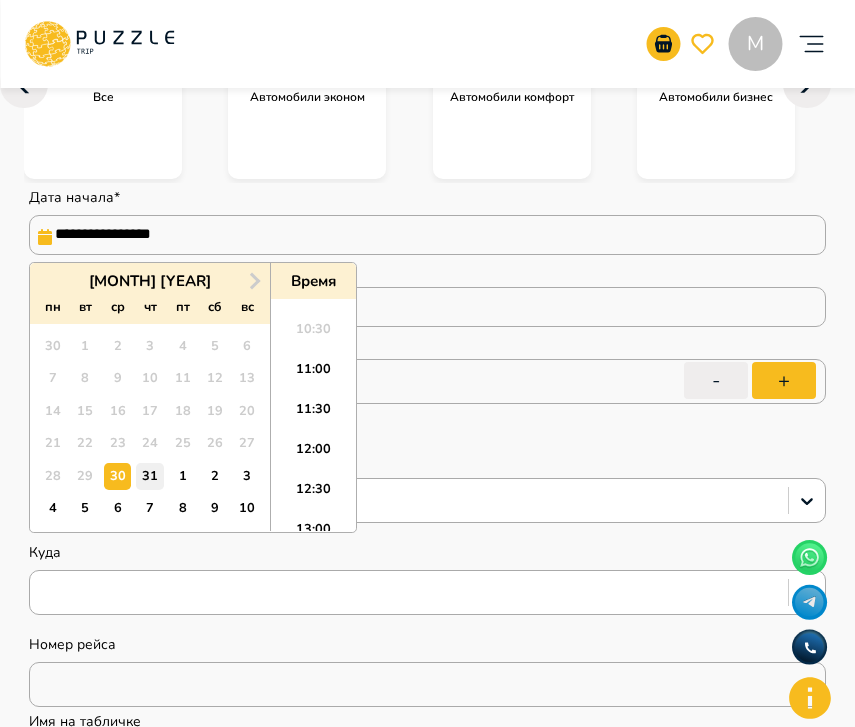 click on "31" at bounding box center (149, 476) 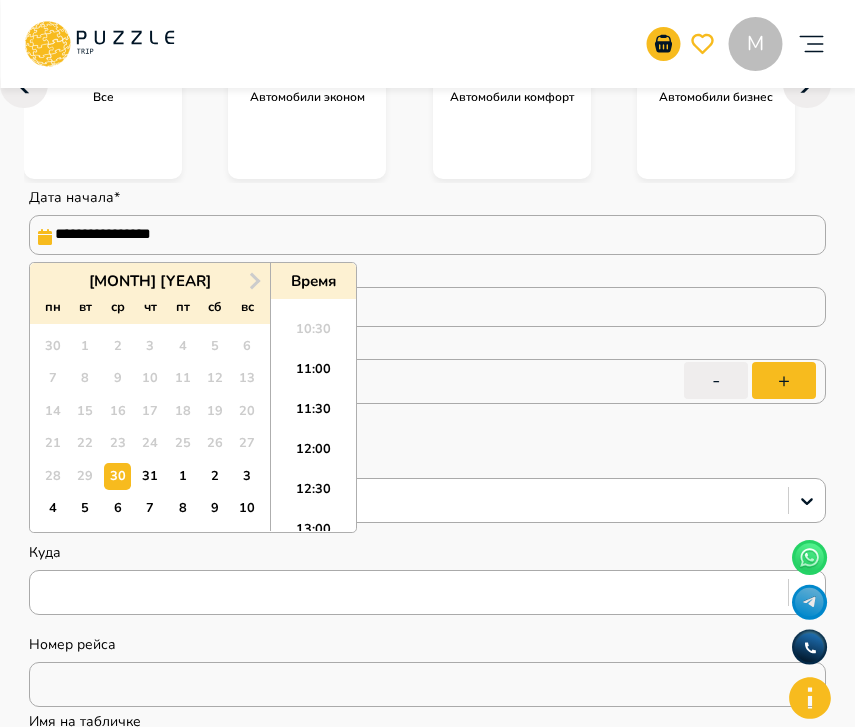 type on "**********" 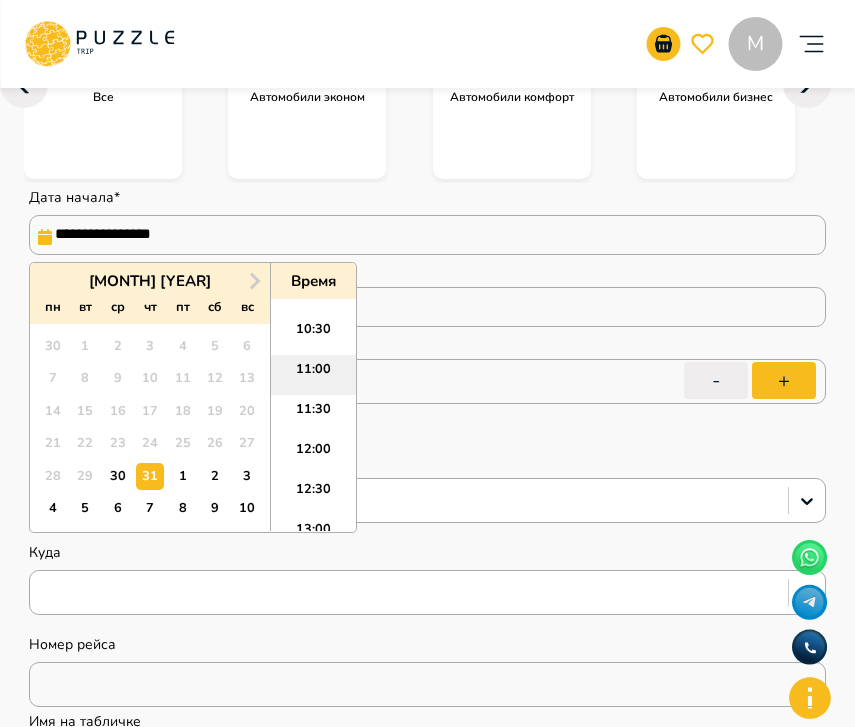 type on "*" 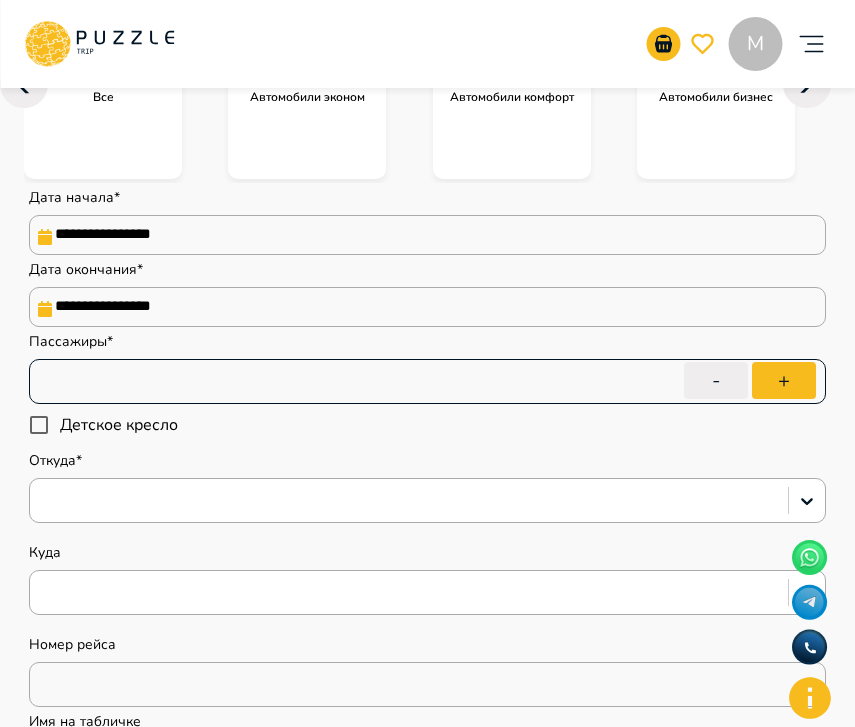 click on "*" at bounding box center (427, 382) 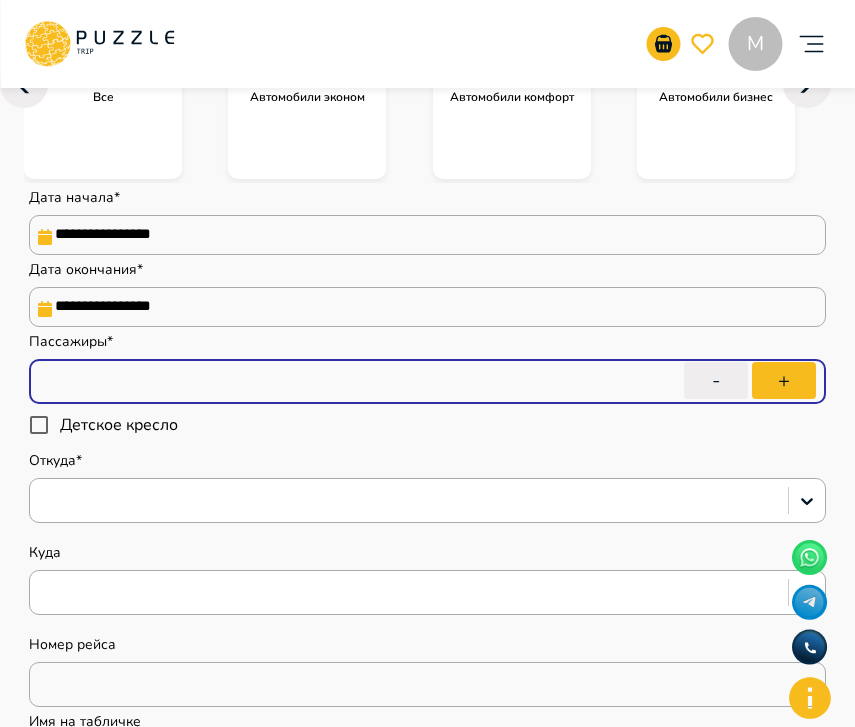 type on "*" 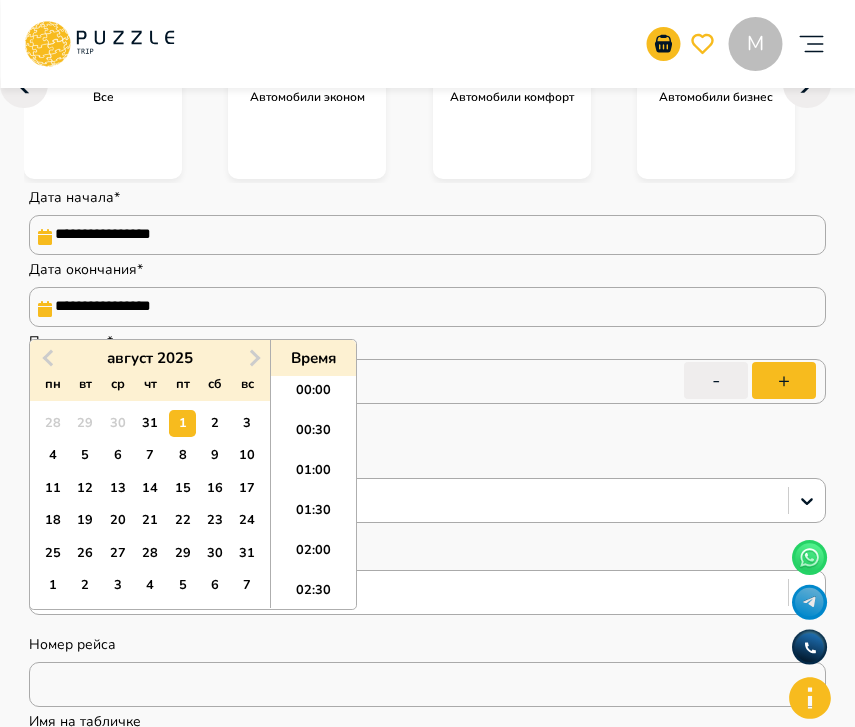 scroll, scrollTop: 784, scrollLeft: 0, axis: vertical 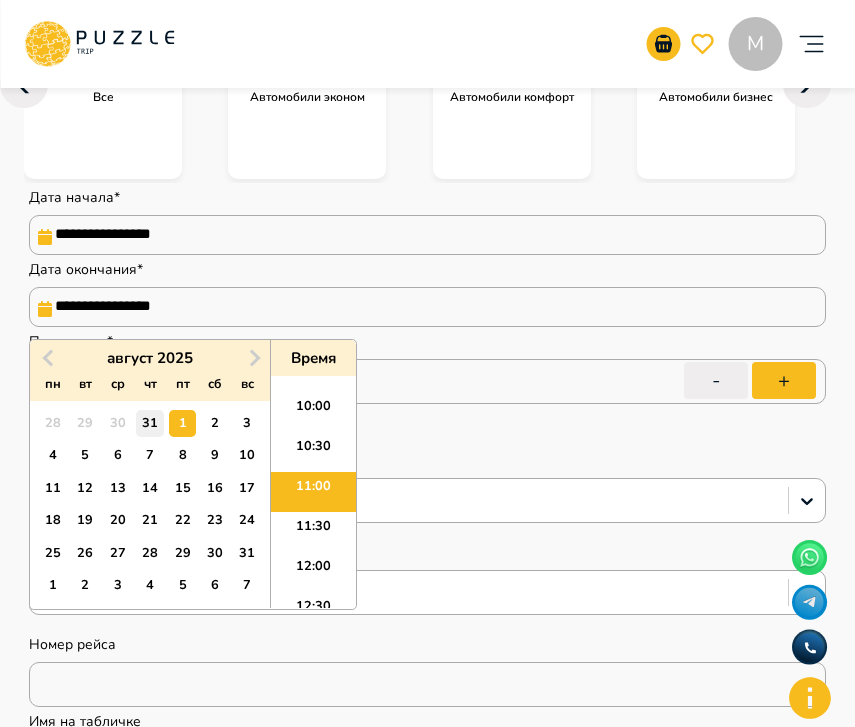 click on "31" at bounding box center (149, 423) 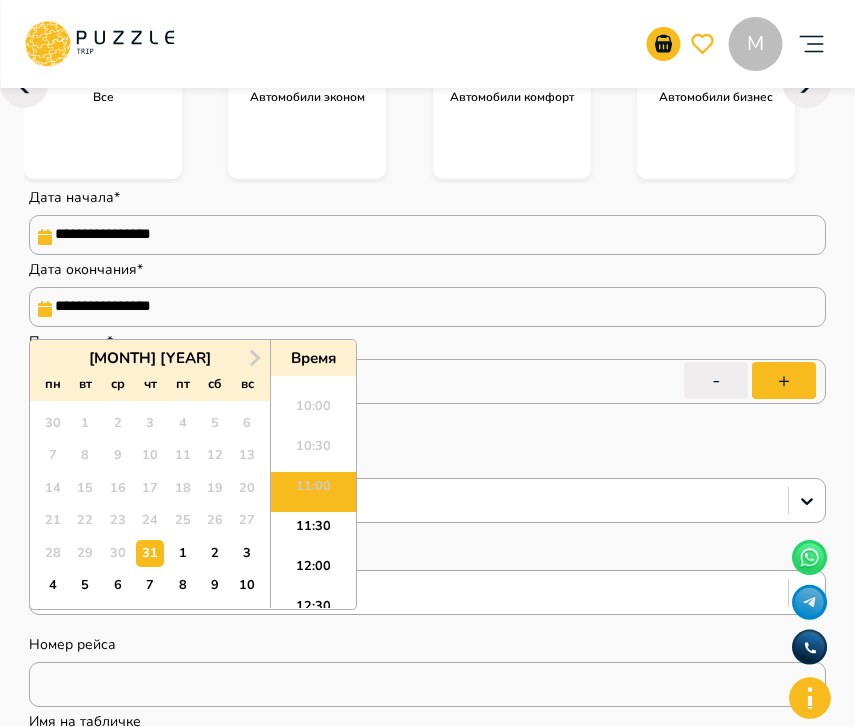 type on "*" 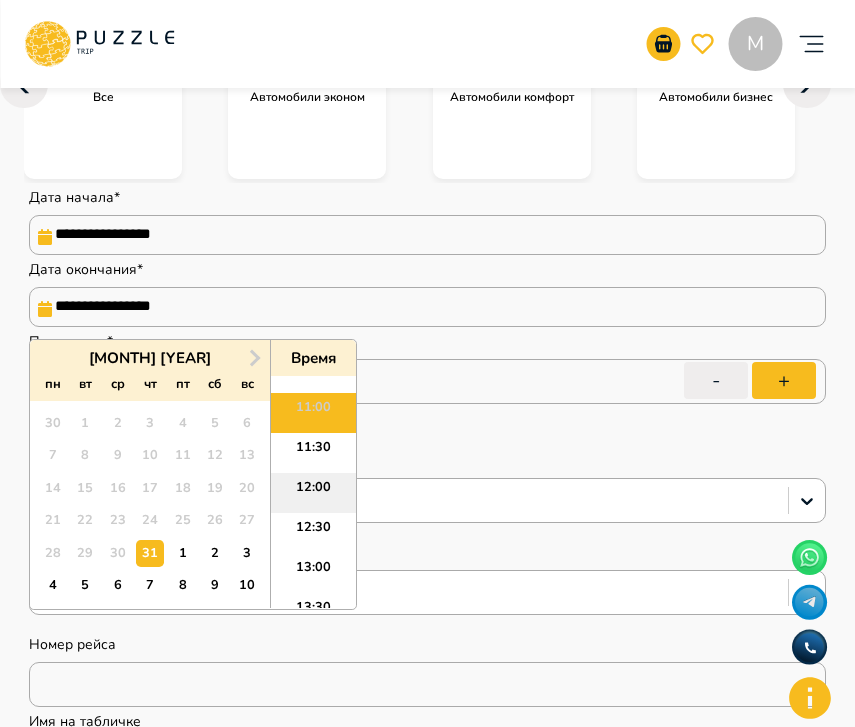 scroll, scrollTop: 885, scrollLeft: 0, axis: vertical 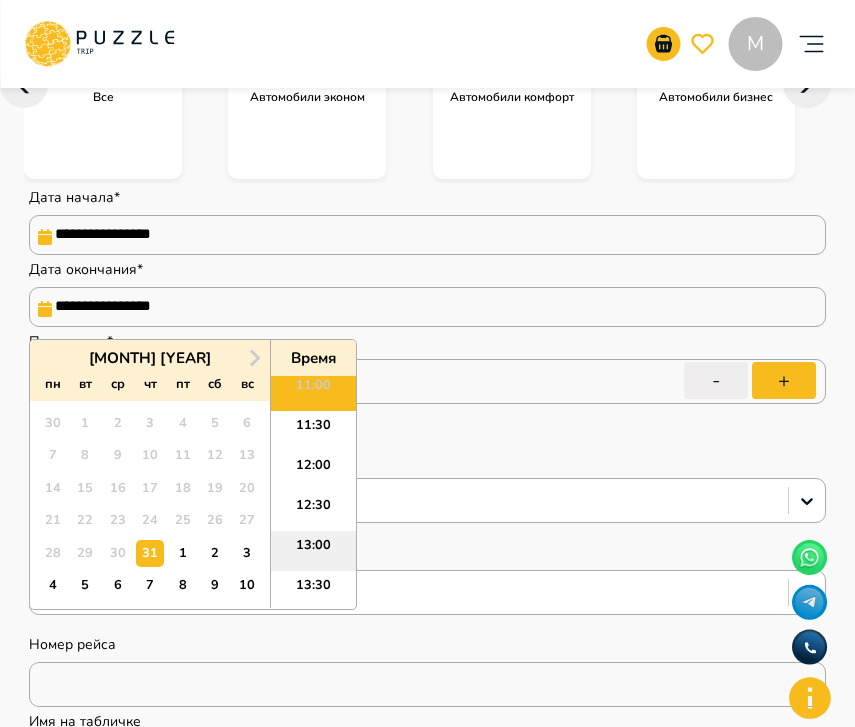click on "13:00" at bounding box center [313, 551] 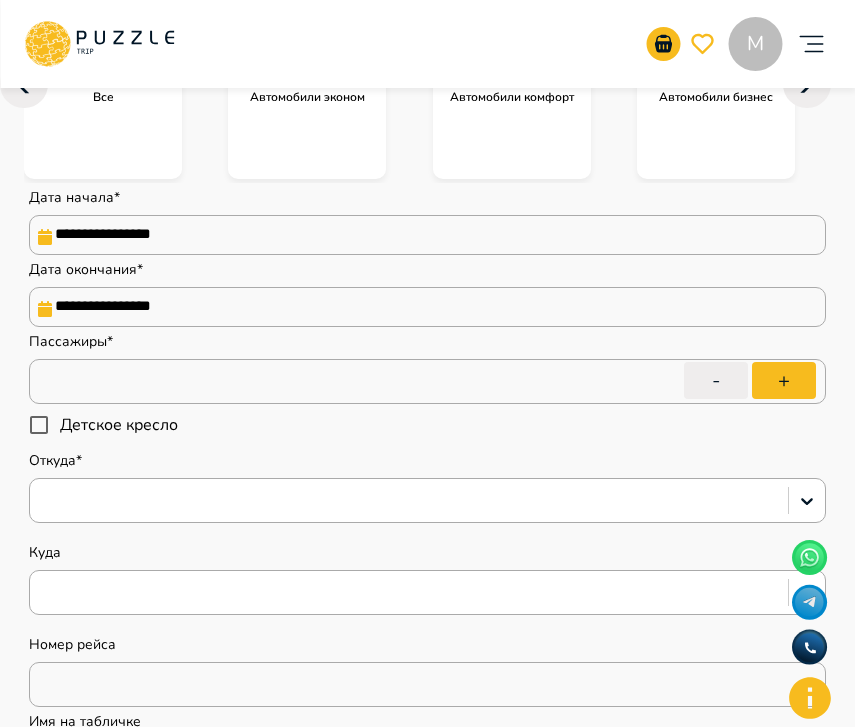 type on "*" 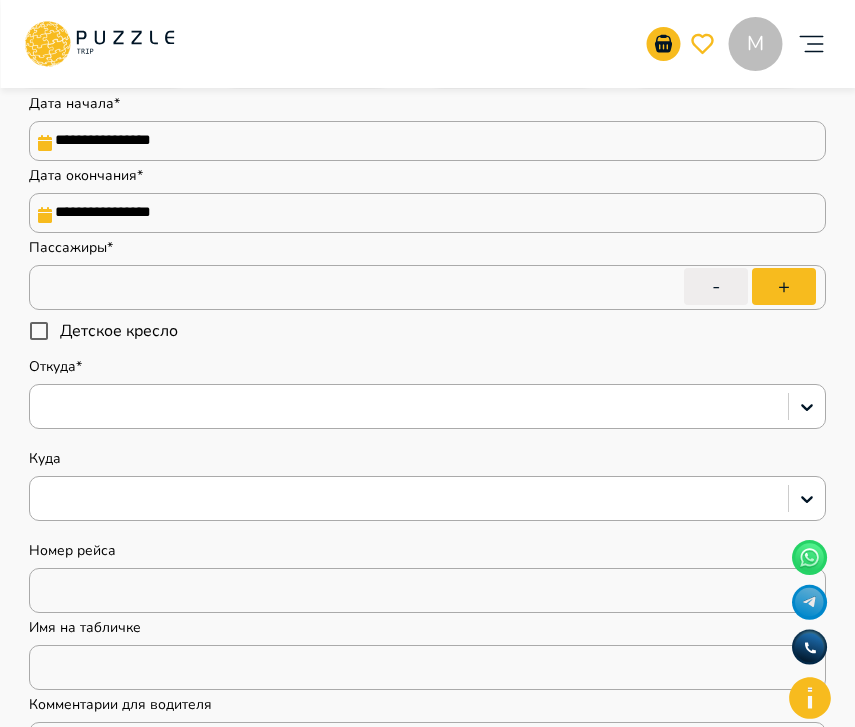 scroll, scrollTop: 429, scrollLeft: 0, axis: vertical 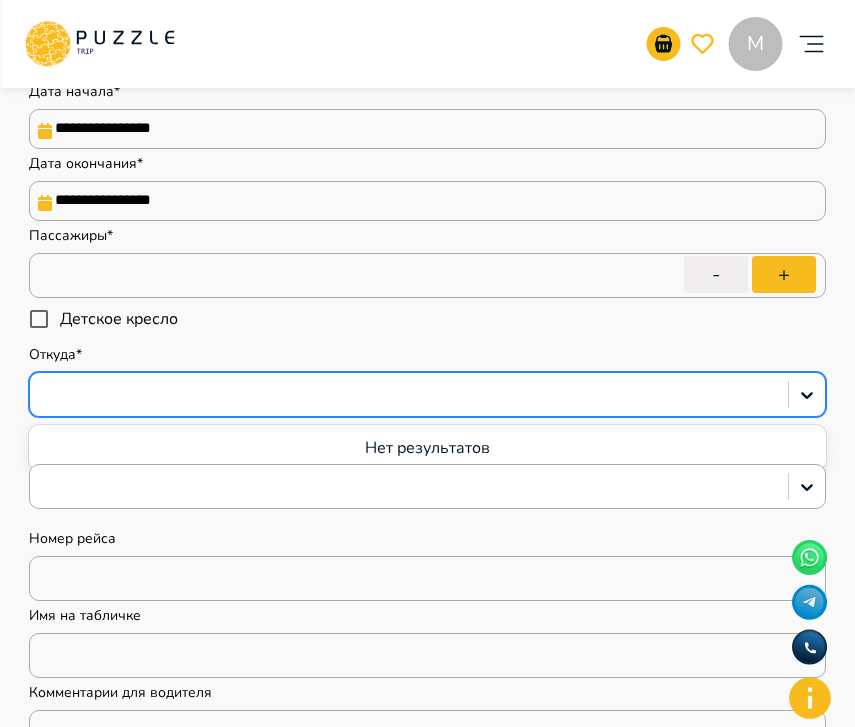 click at bounding box center [409, 395] 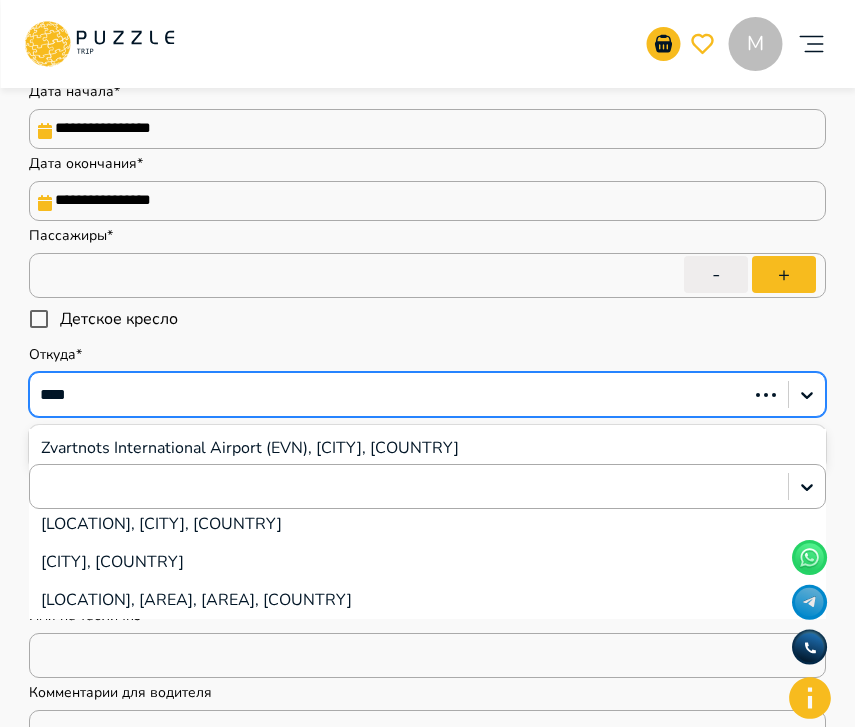 type on "*****" 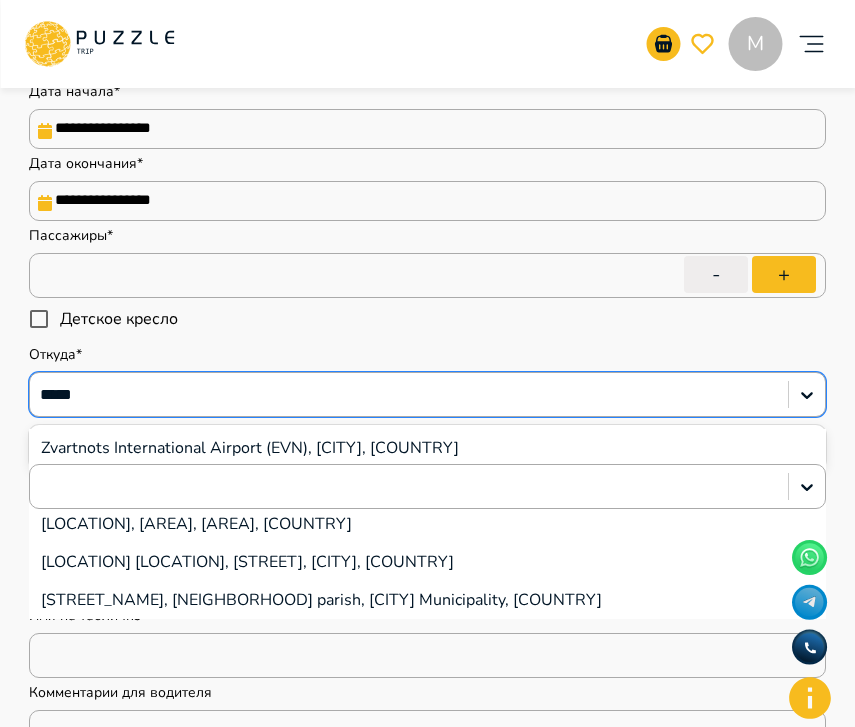 click on "Zvartnots International Airport (EVN), [CITY], [COUNTRY]" at bounding box center [427, 448] 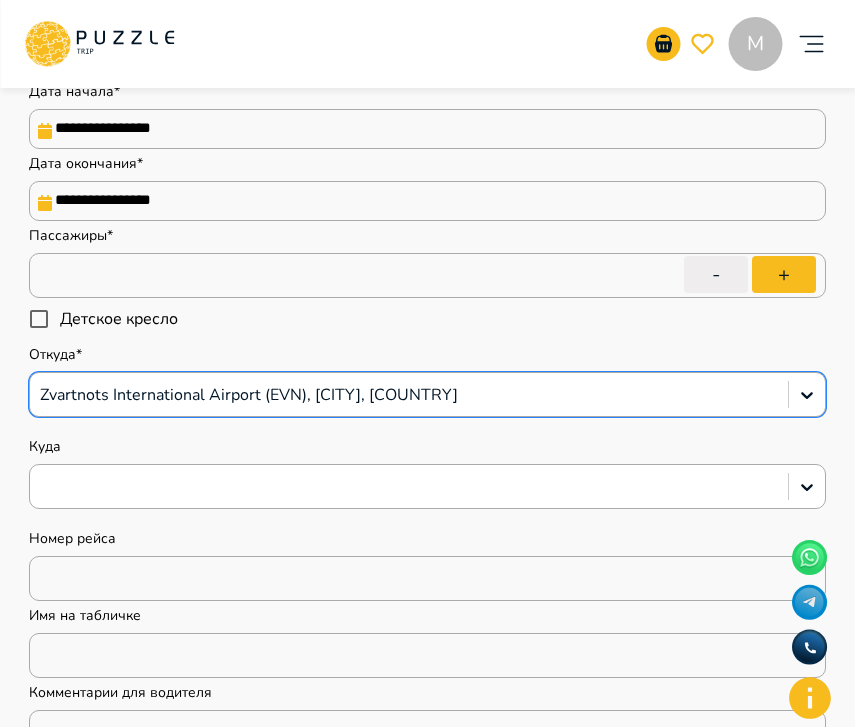 type on "*" 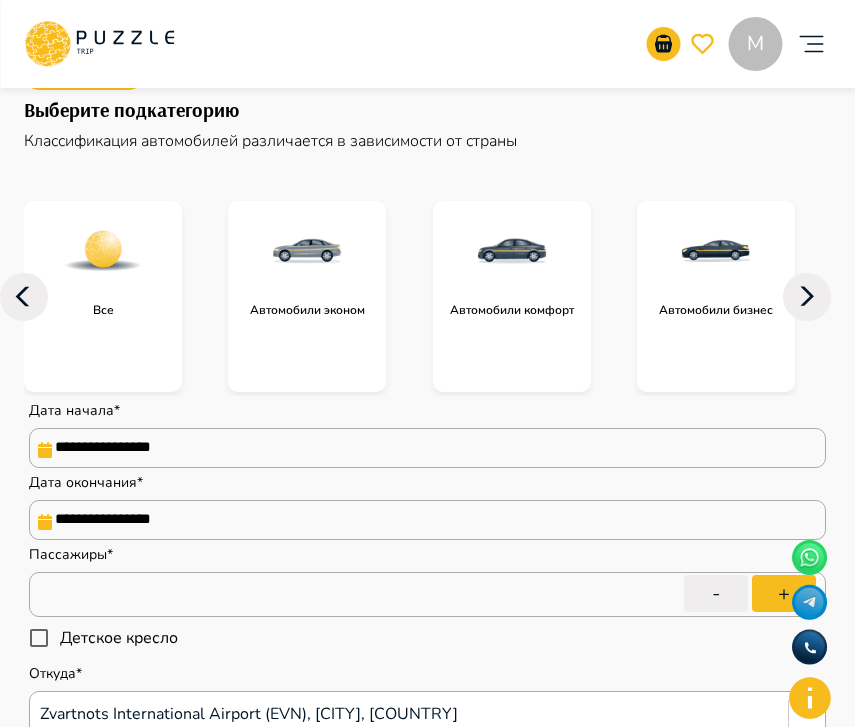 scroll, scrollTop: 0, scrollLeft: 0, axis: both 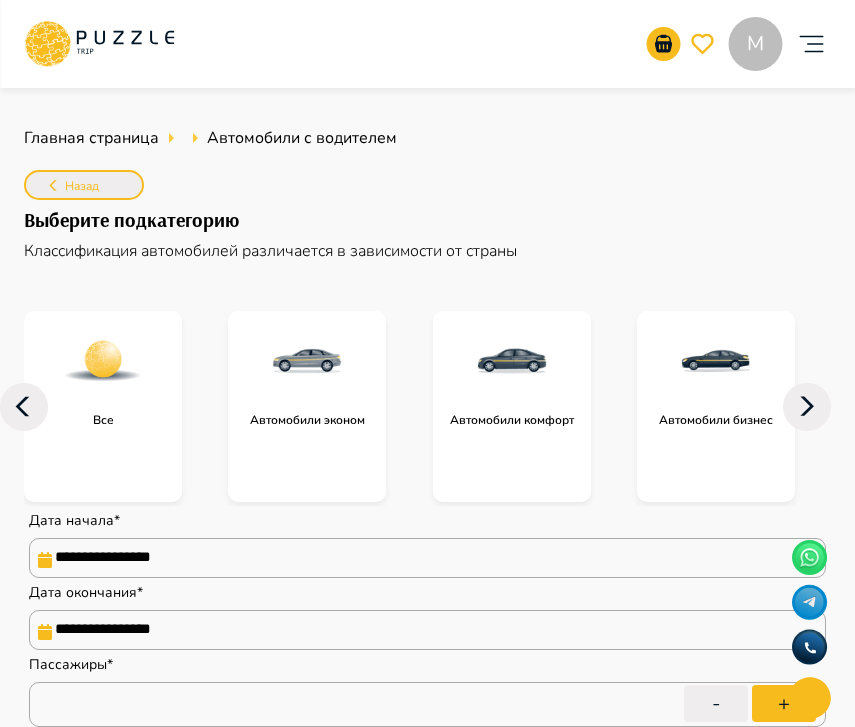 click on "Назад" at bounding box center [84, 185] 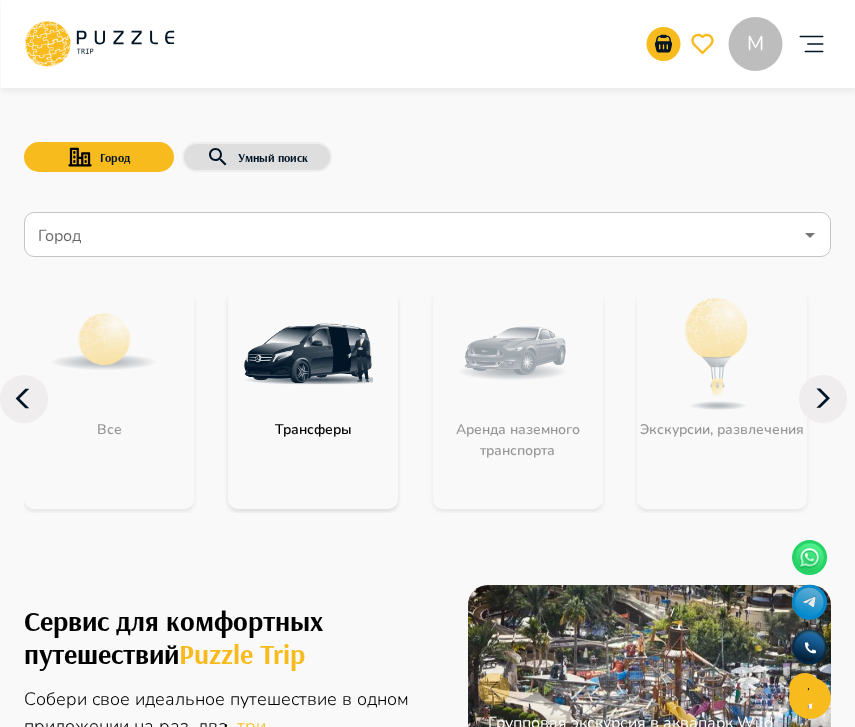 click at bounding box center [308, 354] 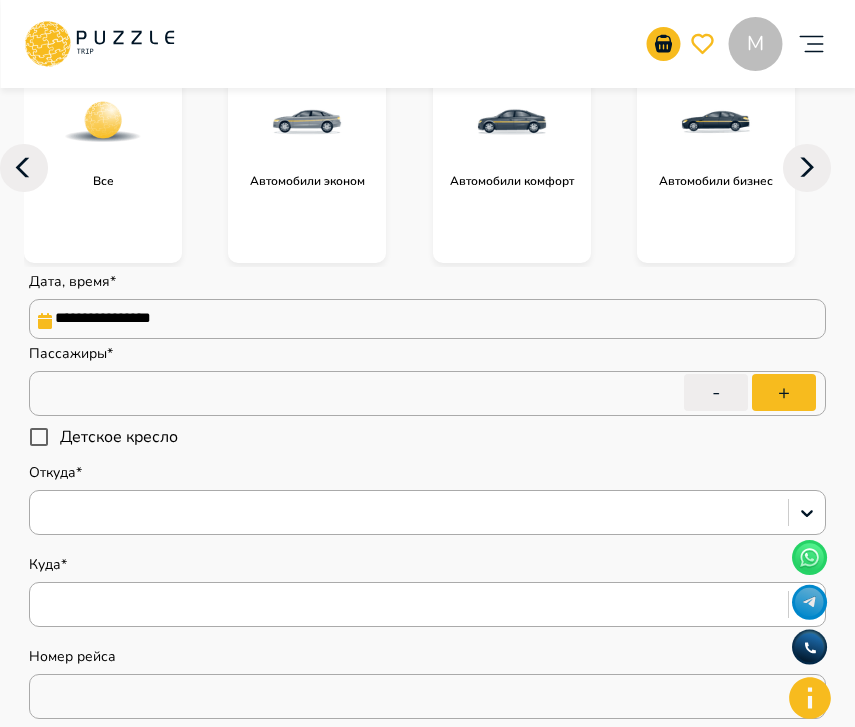 scroll, scrollTop: 254, scrollLeft: 0, axis: vertical 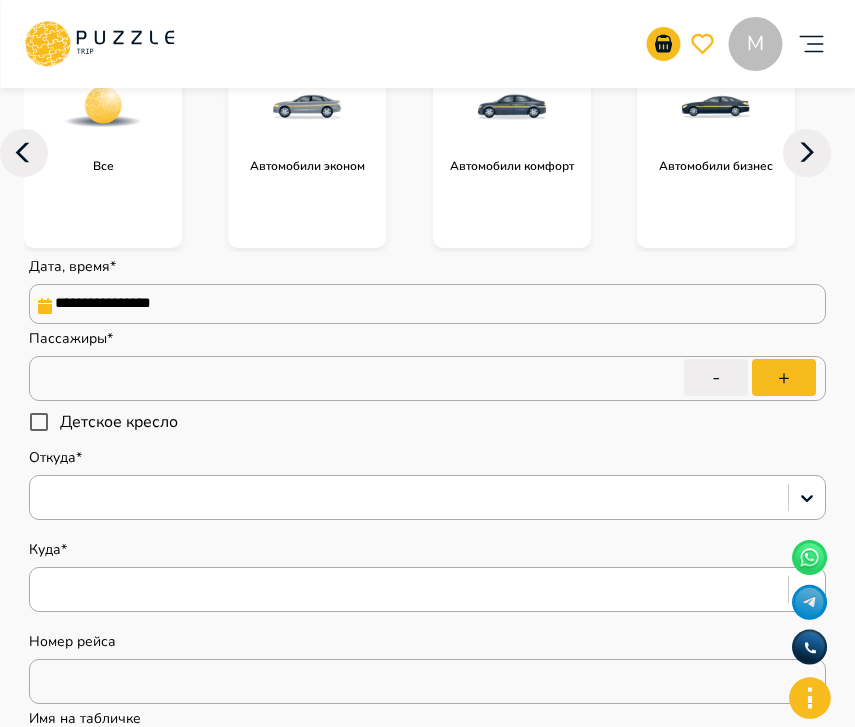 type on "*" 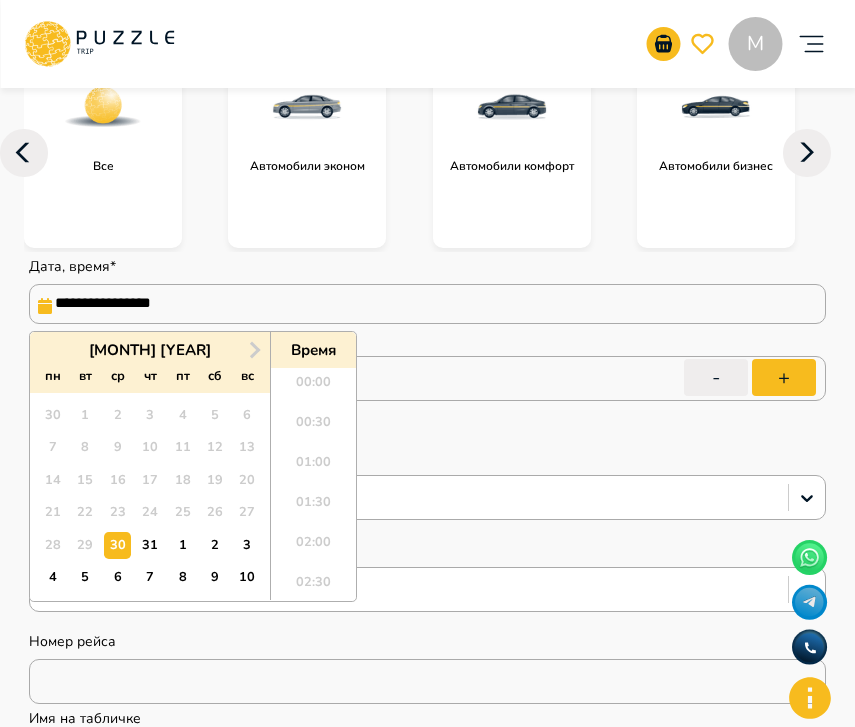 click on "**********" at bounding box center (427, 304) 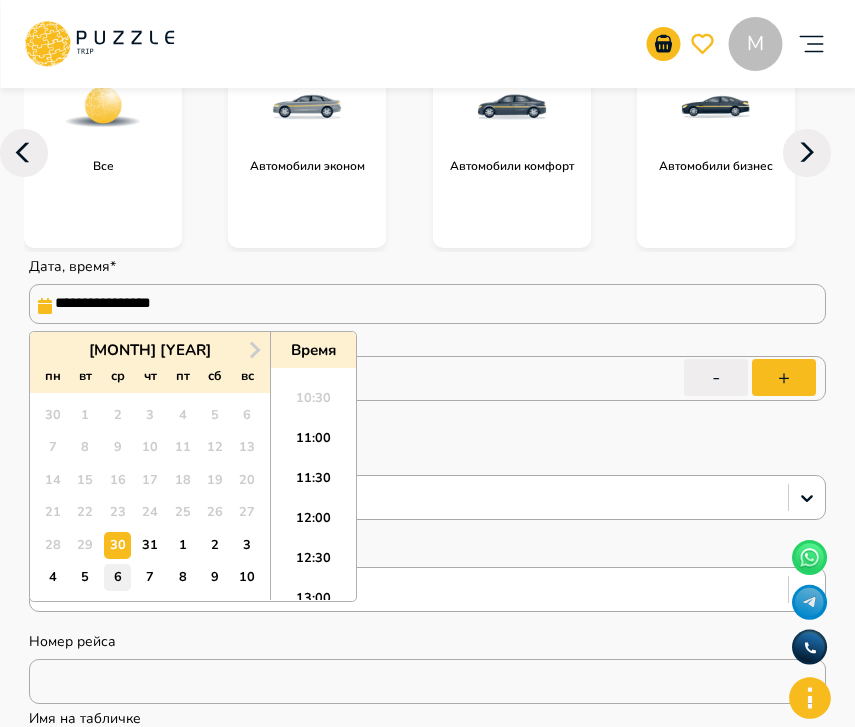 click on "6" at bounding box center [117, 577] 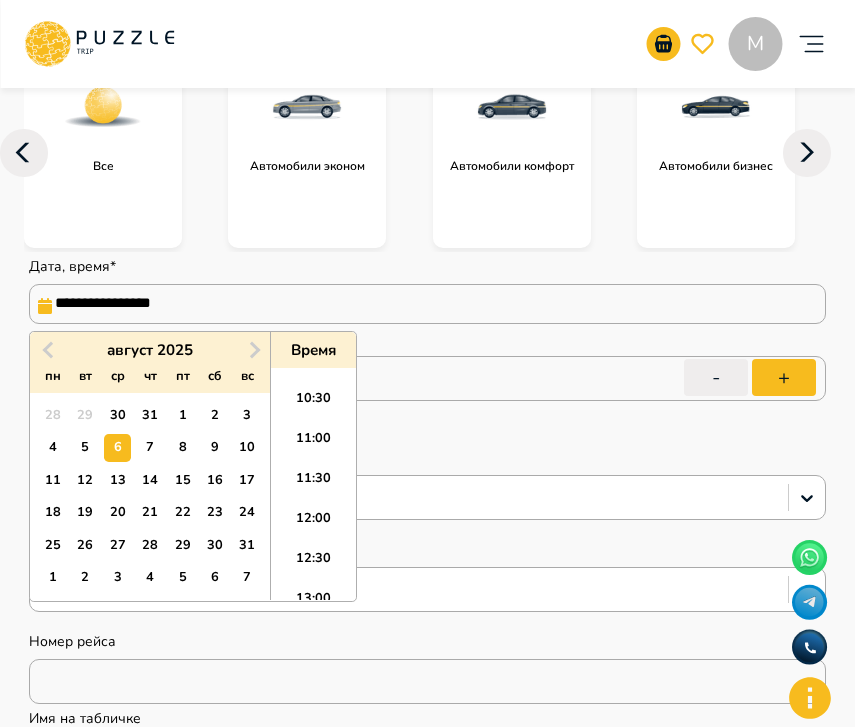 type on "*" 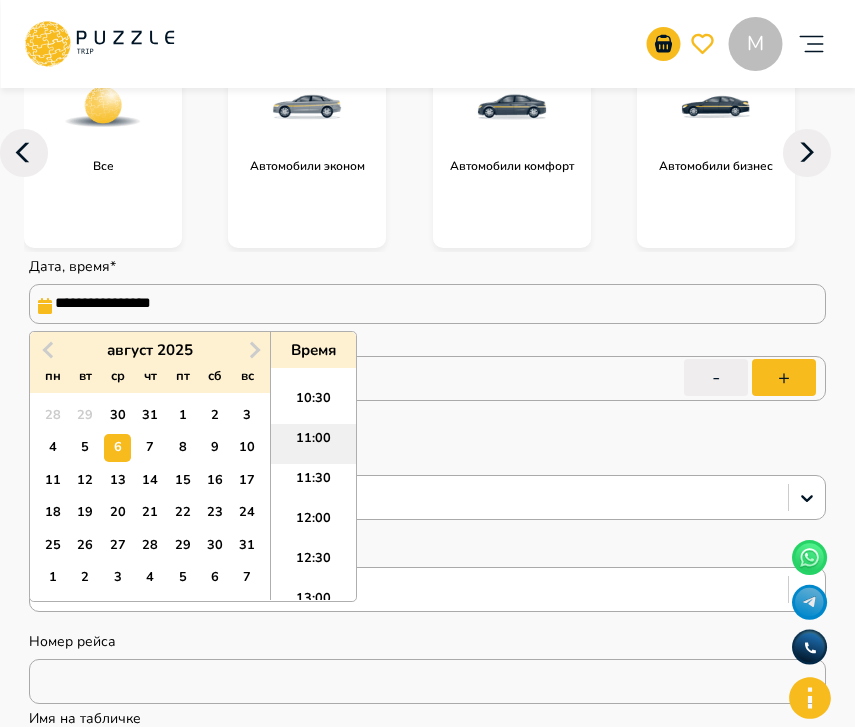 click on "11:00" at bounding box center [313, 444] 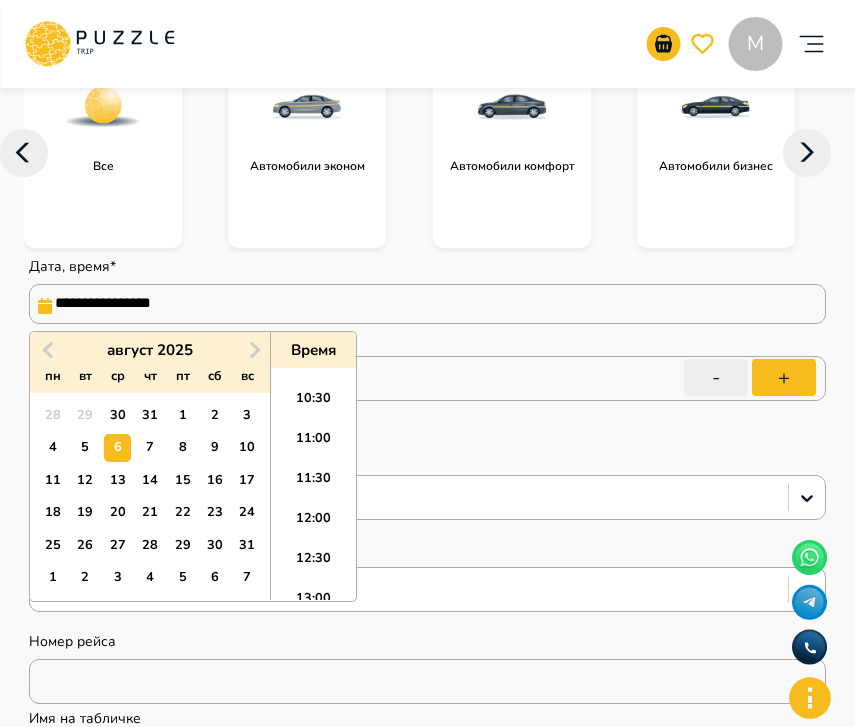 type on "**********" 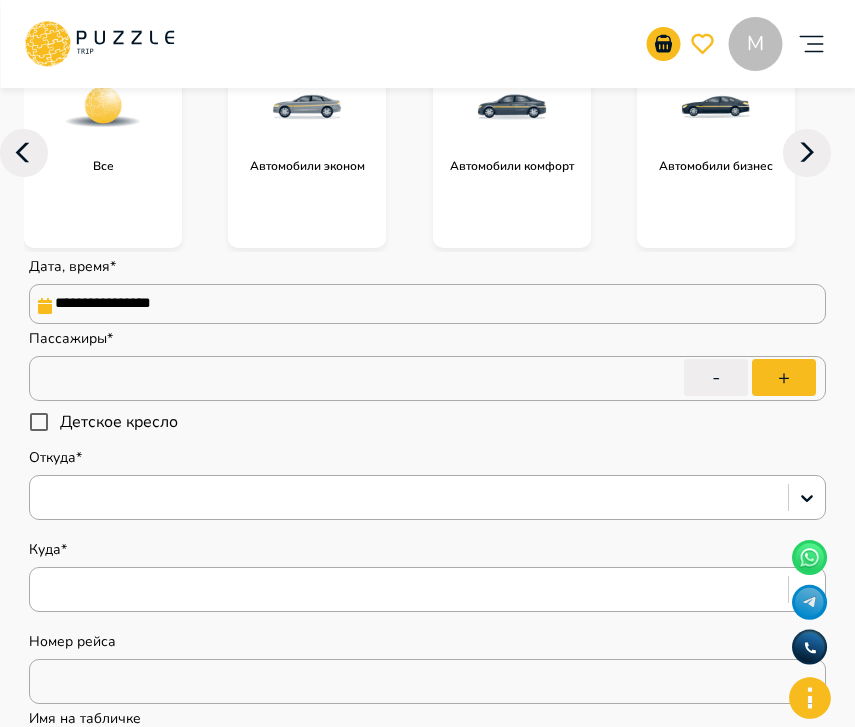 click on "Детское кресло" at bounding box center [427, 422] 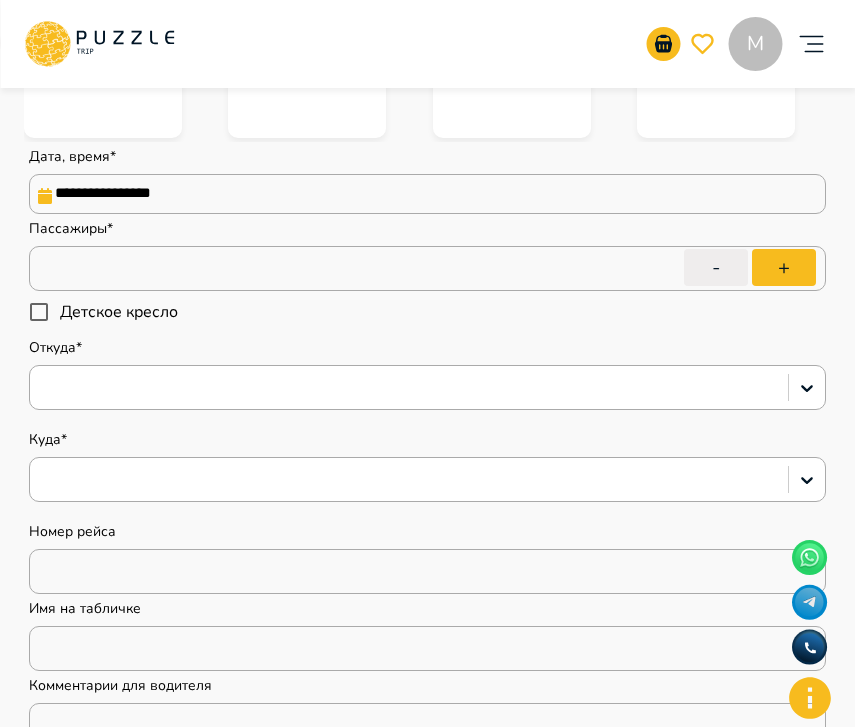 scroll, scrollTop: 387, scrollLeft: 0, axis: vertical 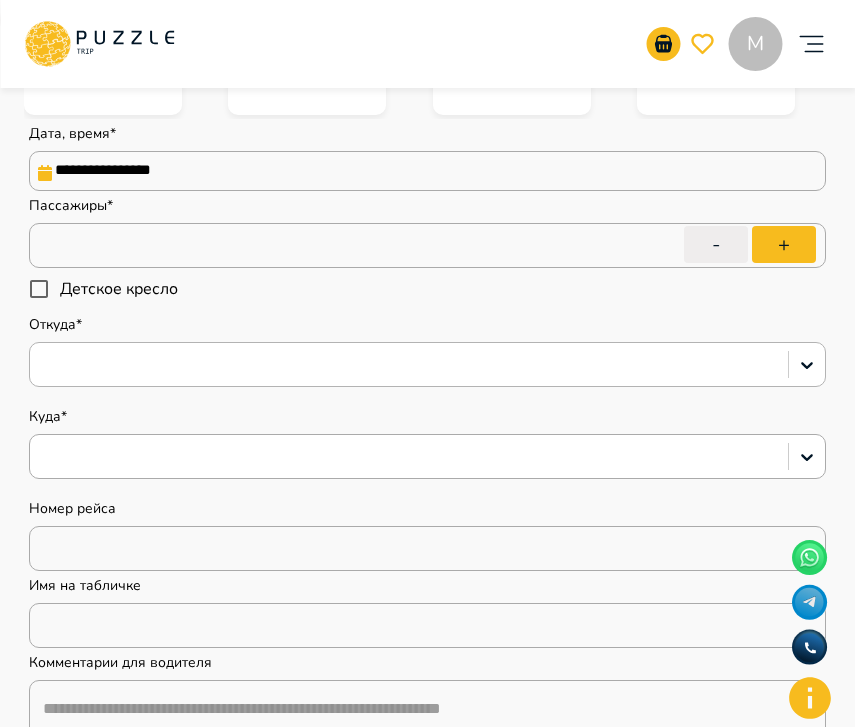 click at bounding box center [409, 365] 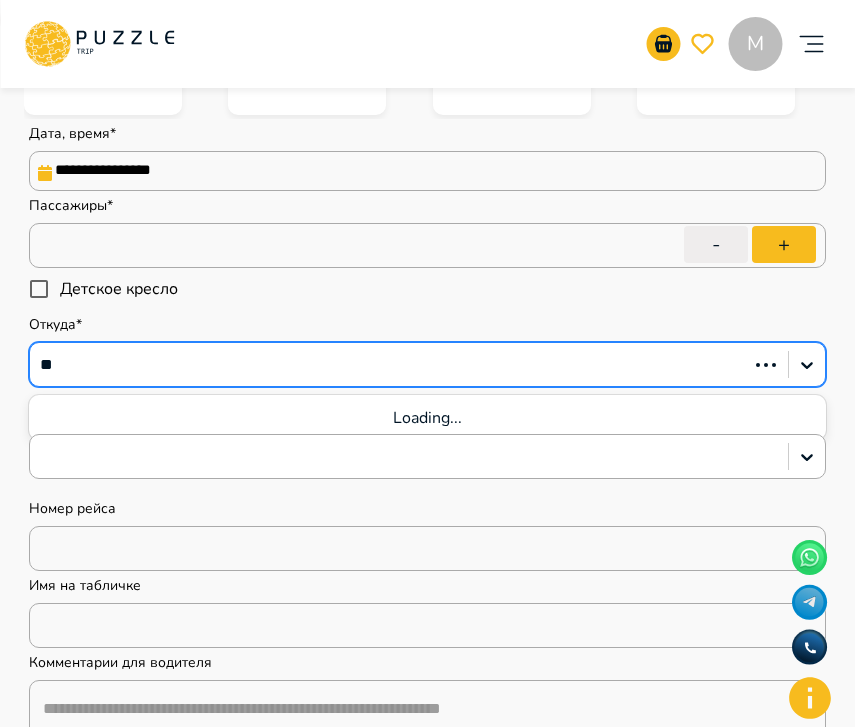 type on "***" 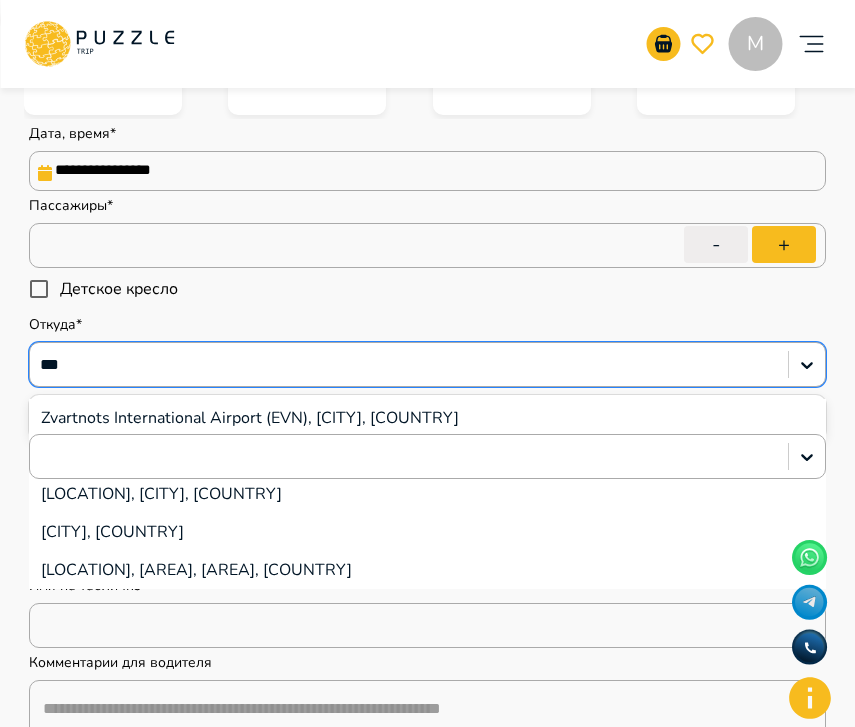 click on "Zvartnots International Airport (EVN), [CITY], [COUNTRY]" at bounding box center (427, 418) 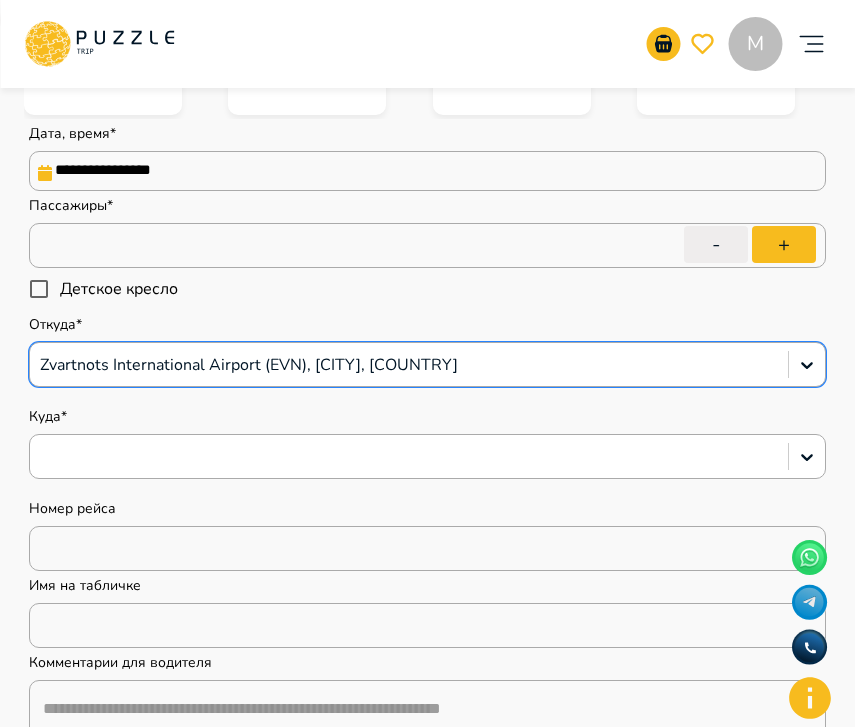 type on "*" 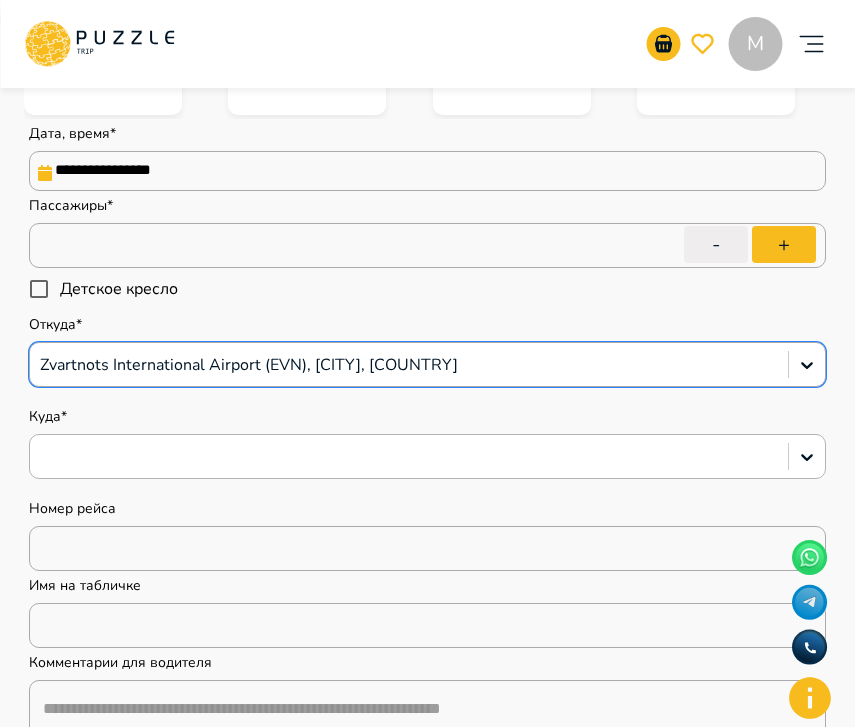 click at bounding box center [409, 457] 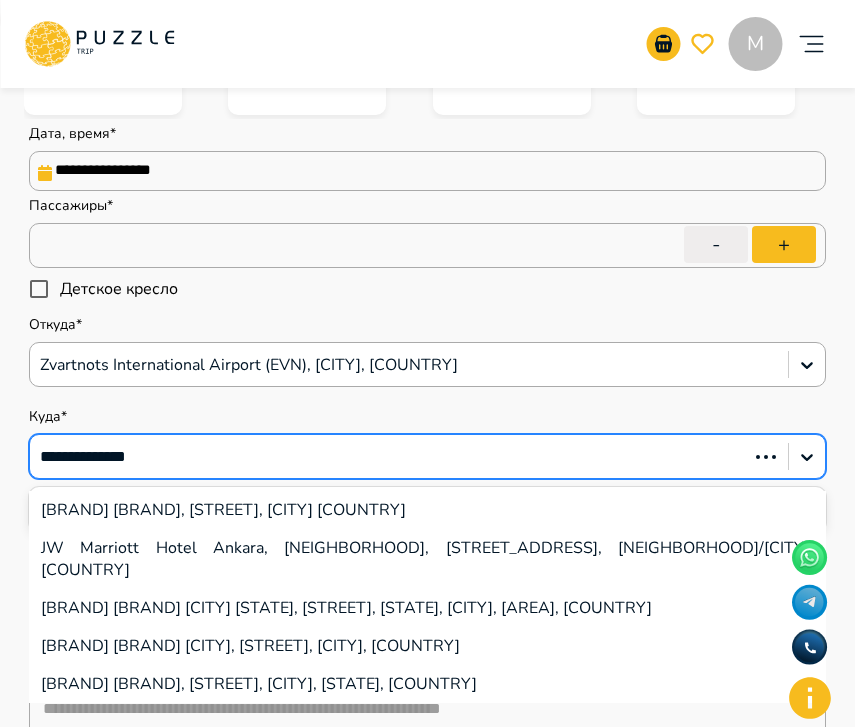 type on "**********" 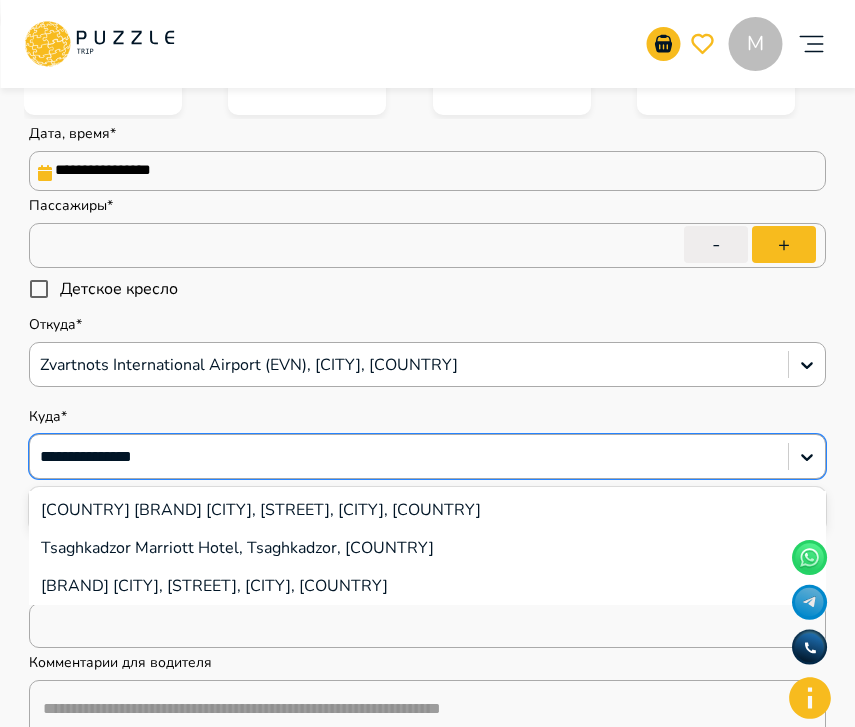 click on "[COUNTRY] [BRAND] [CITY], [STREET], [CITY], [COUNTRY]" at bounding box center (427, 510) 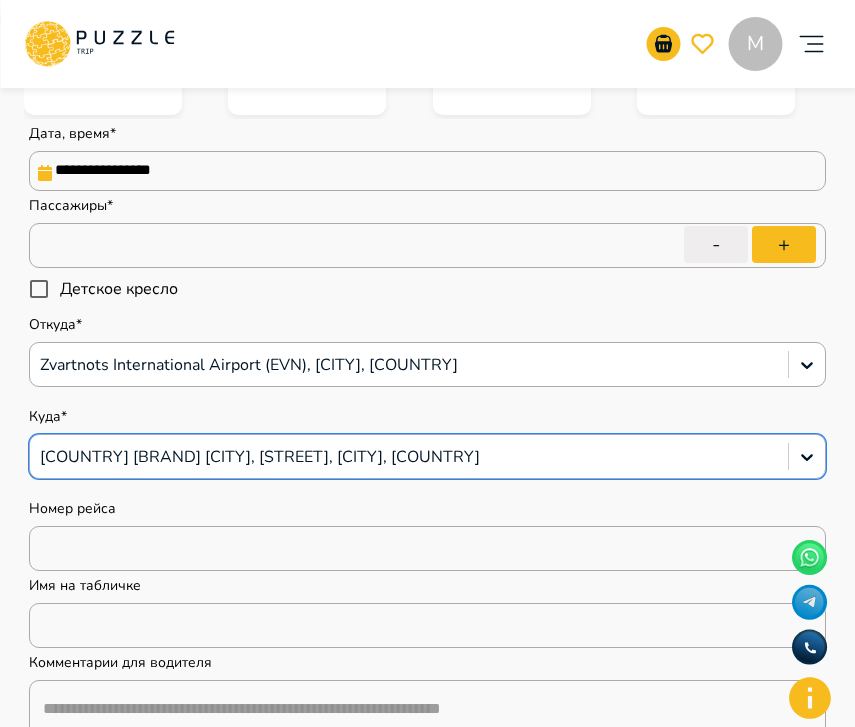 type on "*" 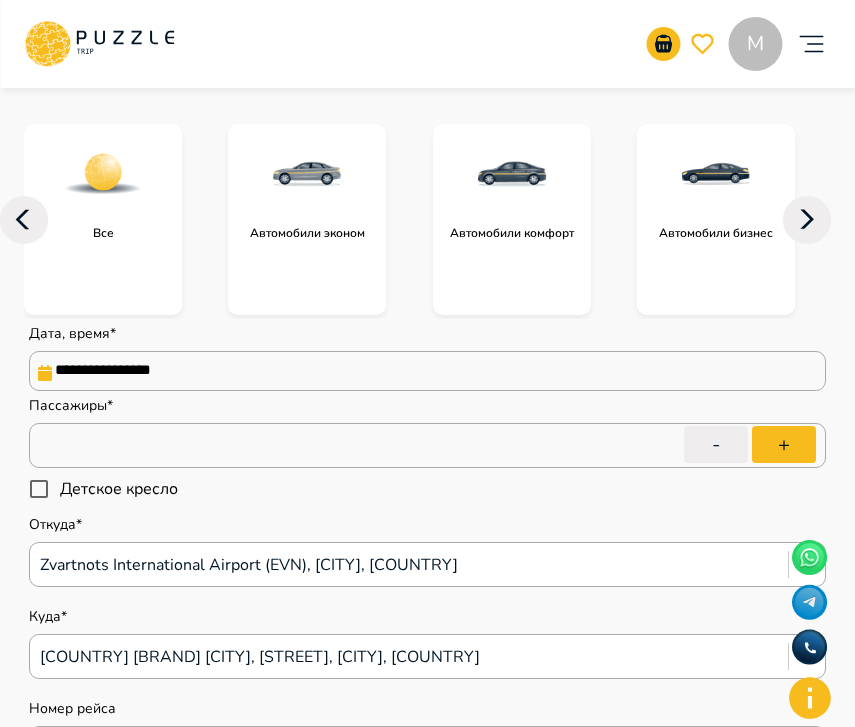 scroll, scrollTop: 265, scrollLeft: 0, axis: vertical 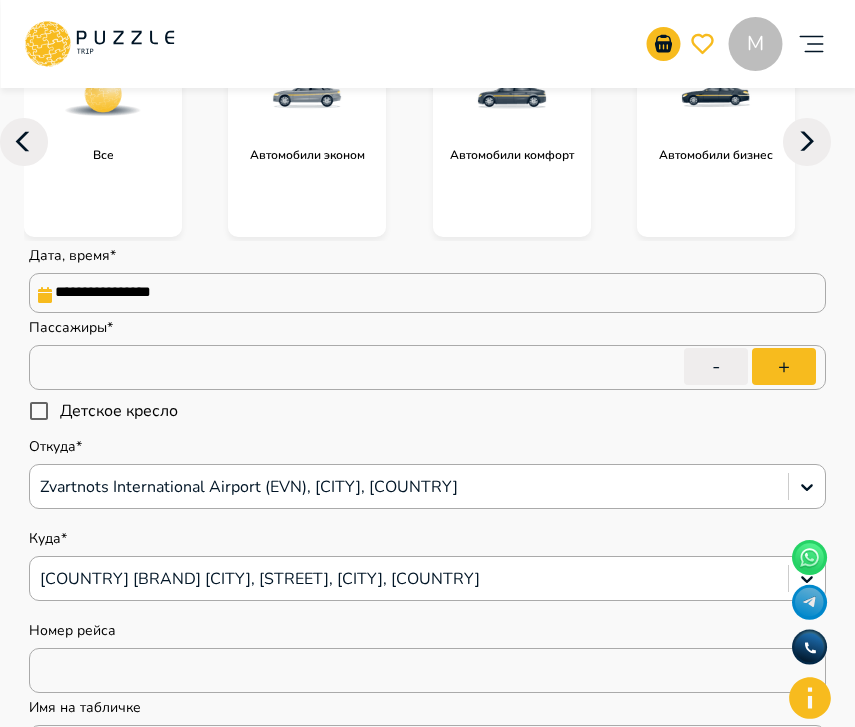 click on "**********" at bounding box center [427, 293] 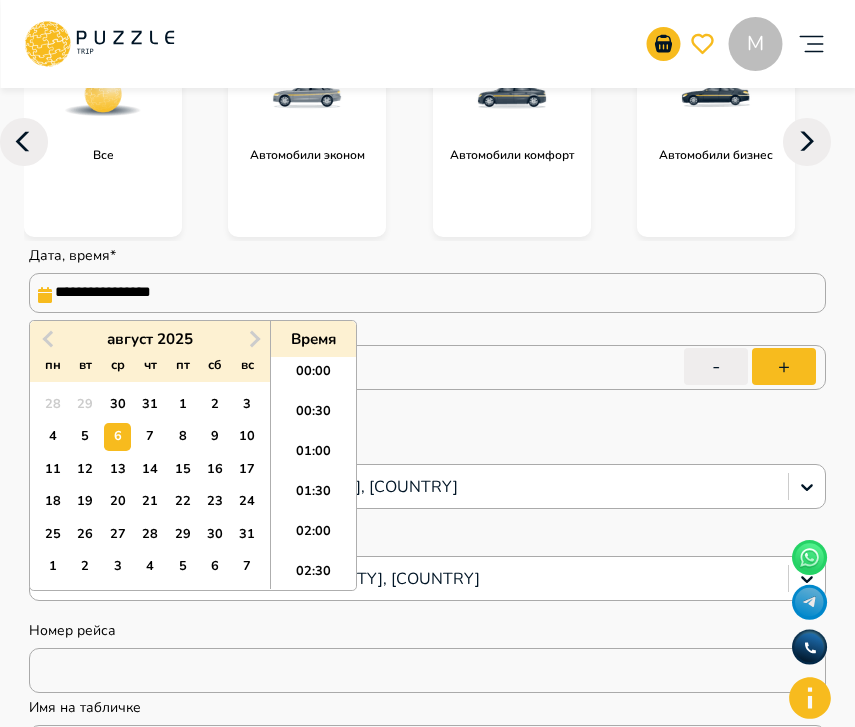 scroll, scrollTop: 784, scrollLeft: 0, axis: vertical 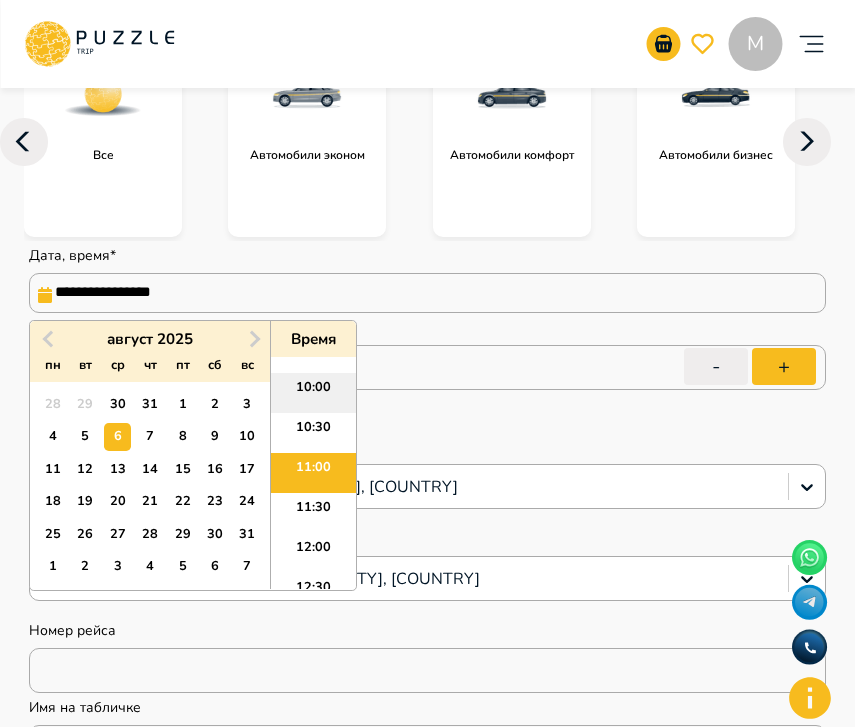 click on "10:00" at bounding box center [313, 393] 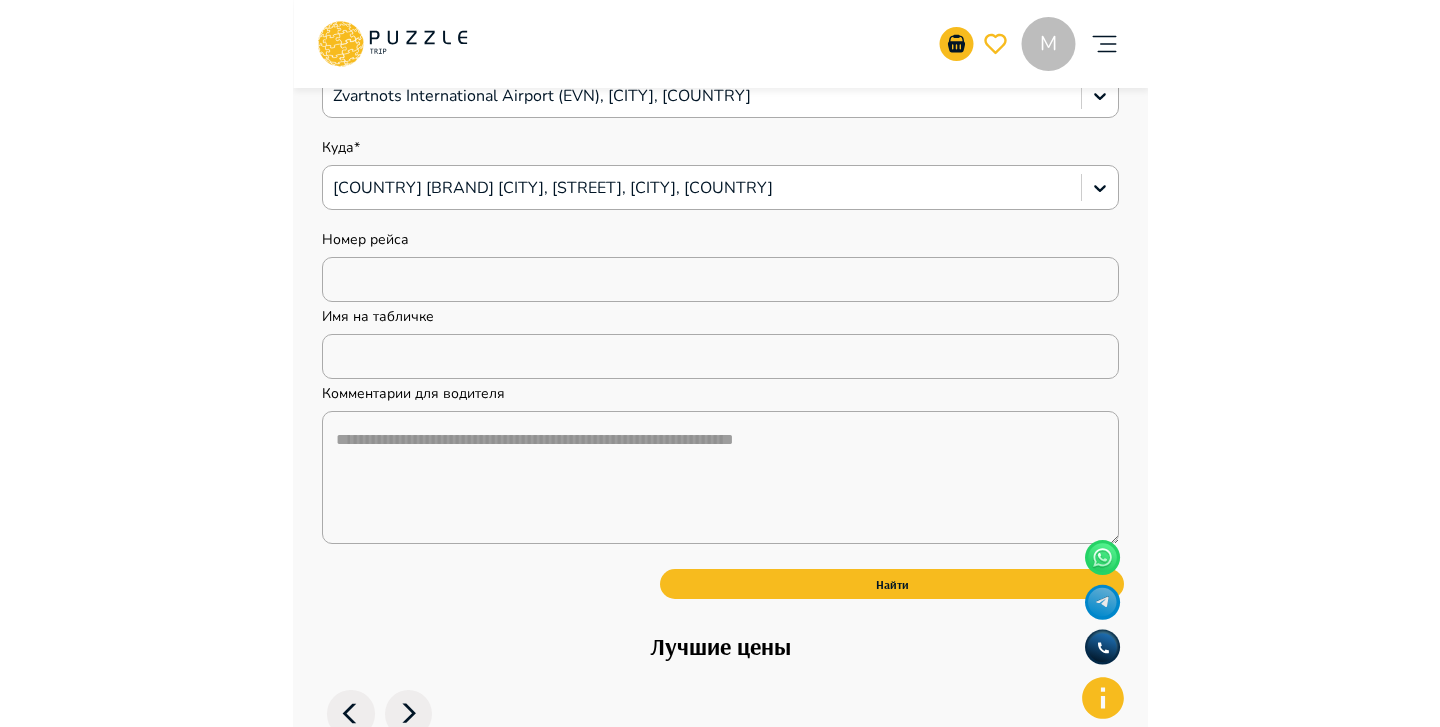 scroll, scrollTop: 0, scrollLeft: 0, axis: both 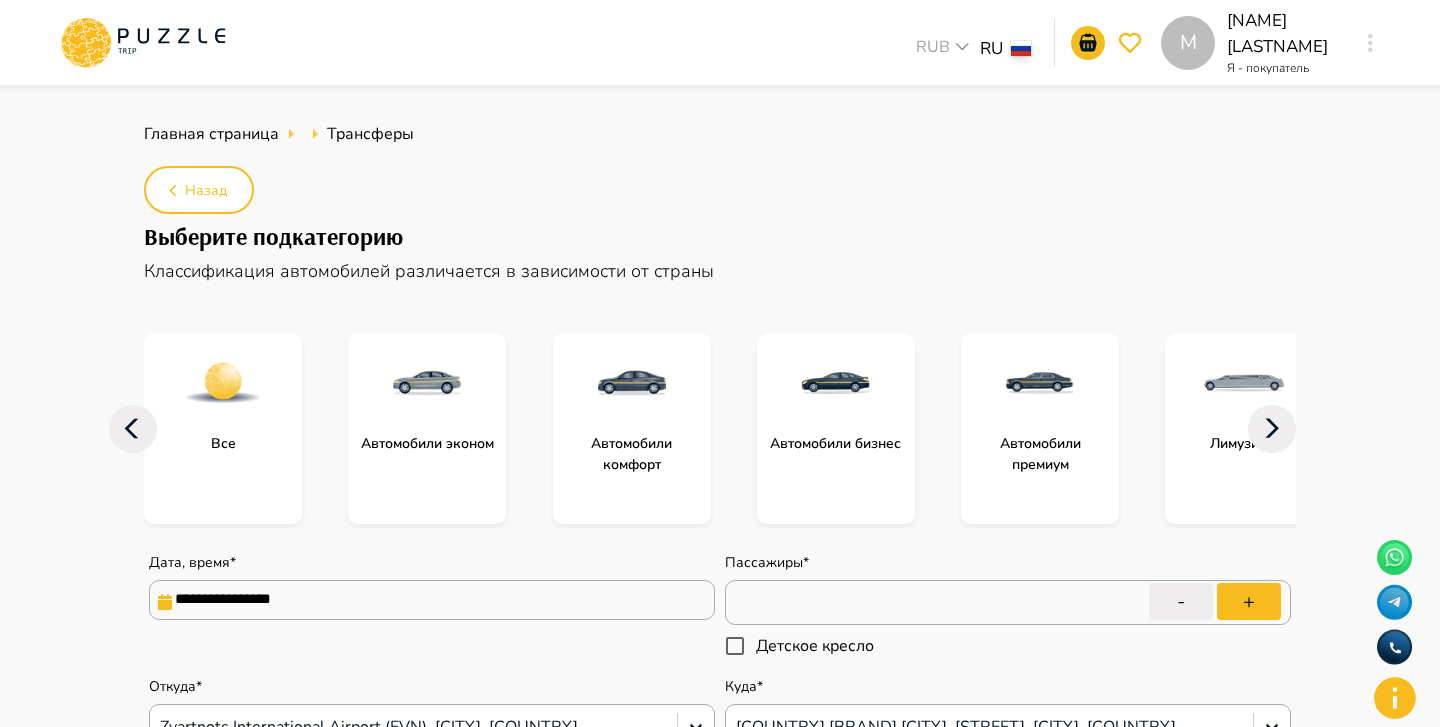 type on "*" 